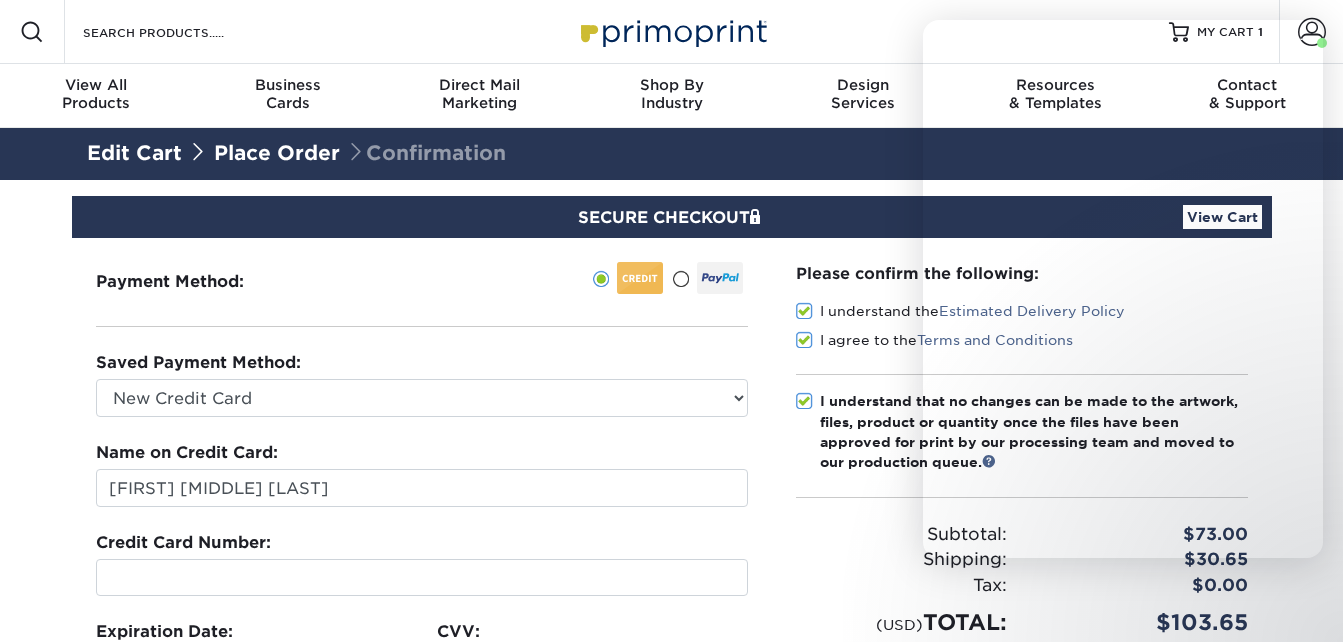 select 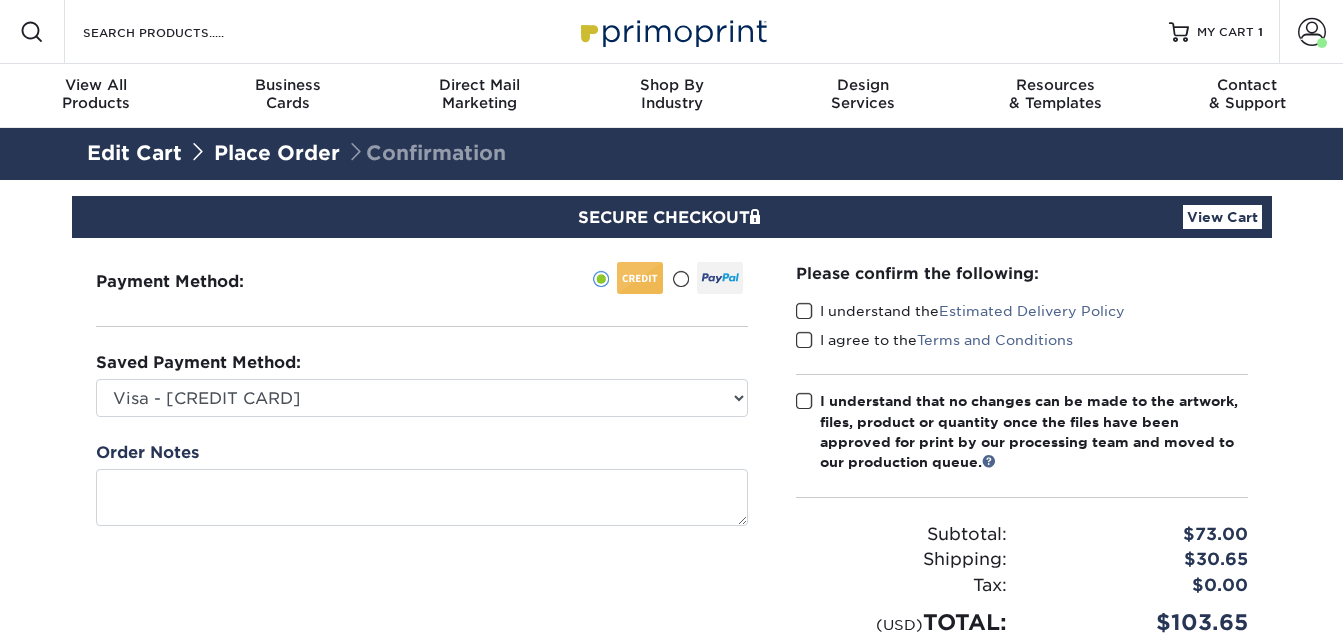 scroll, scrollTop: 0, scrollLeft: 0, axis: both 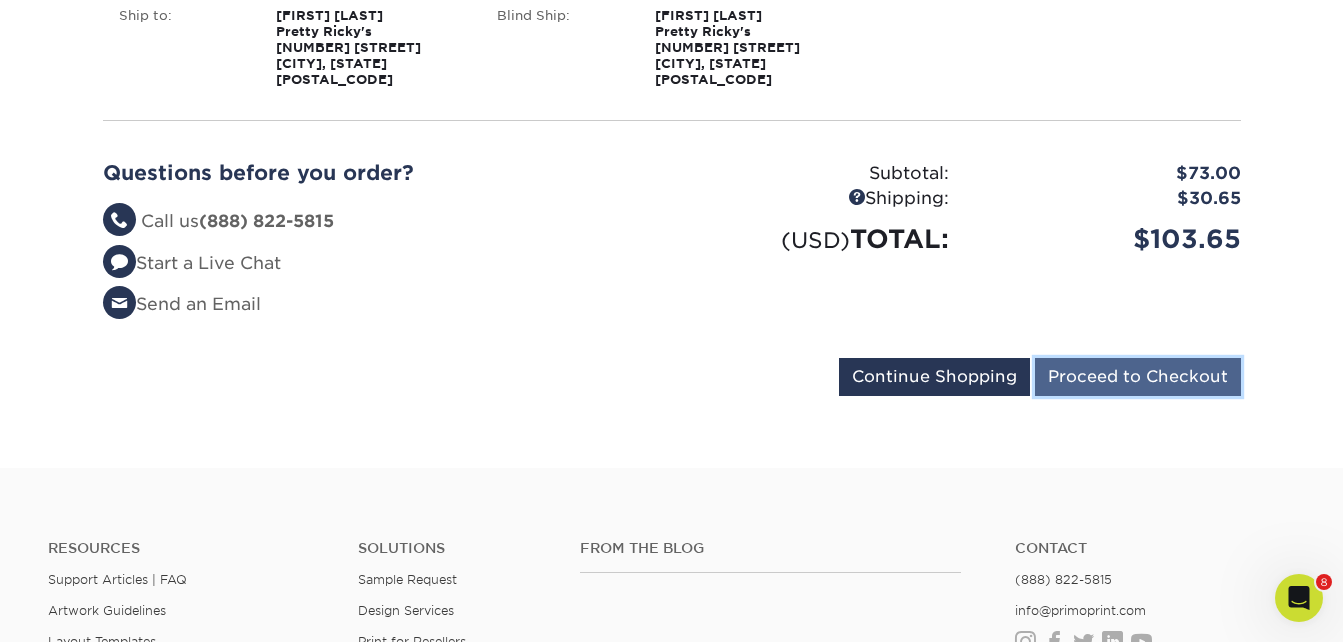 click on "Proceed to Checkout" at bounding box center (1138, 377) 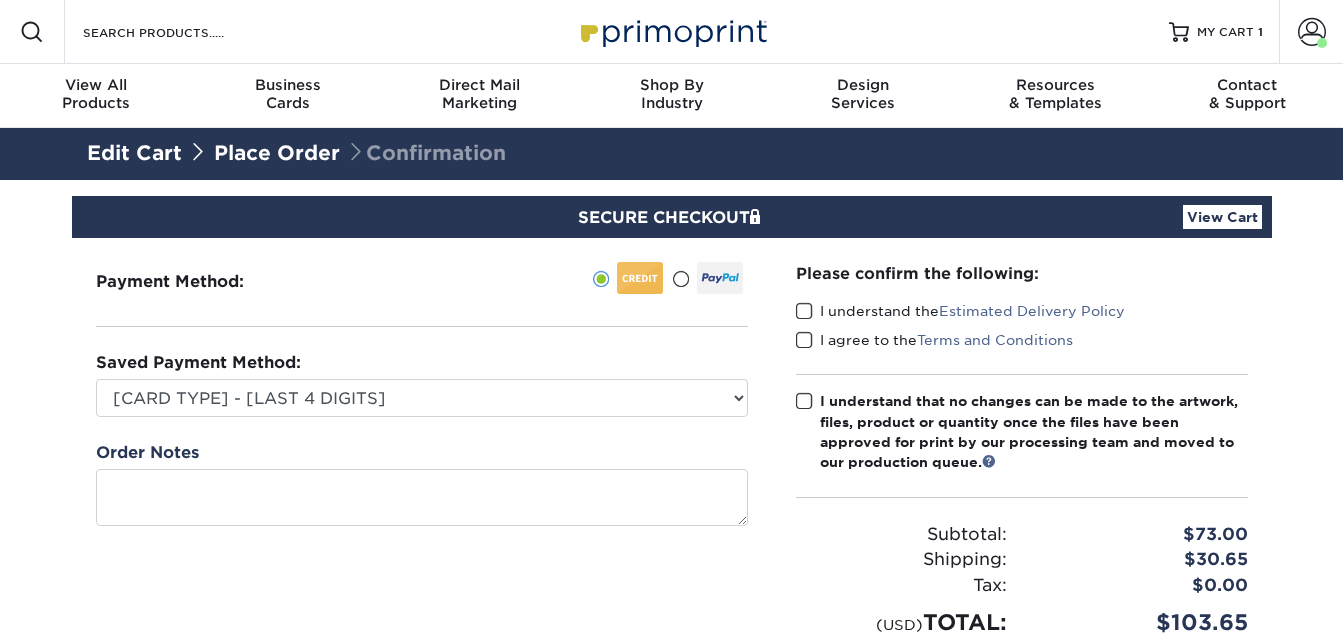 scroll, scrollTop: 0, scrollLeft: 0, axis: both 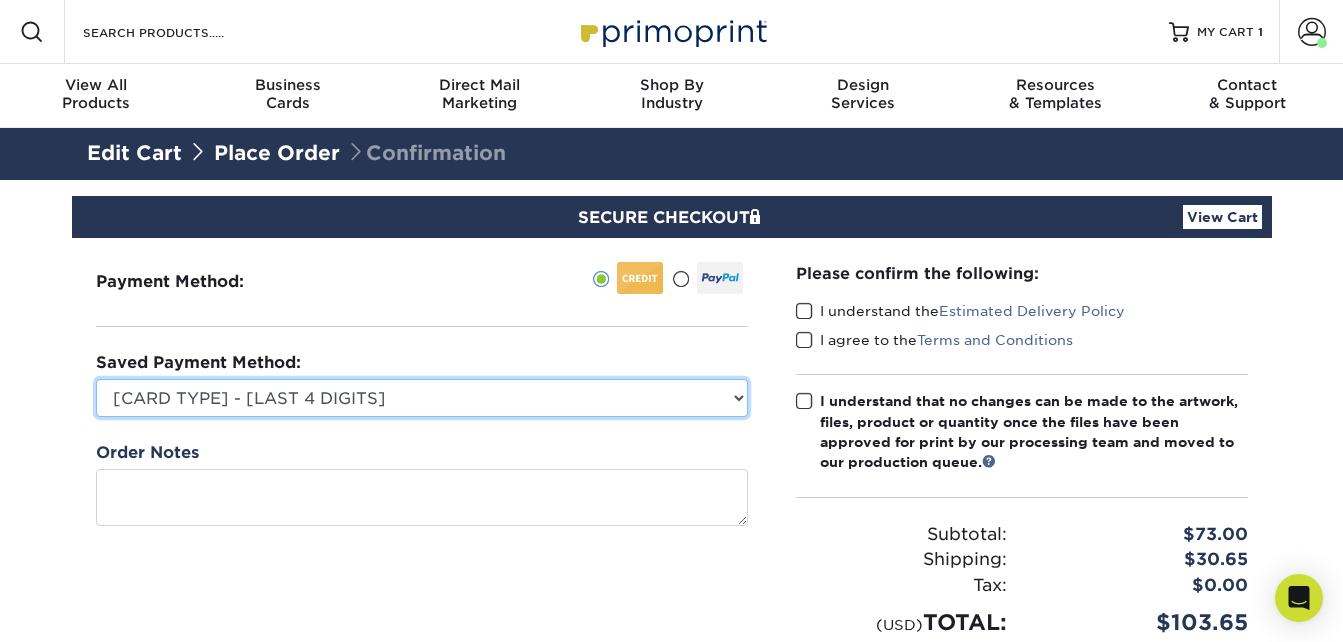 click on "Visa - [CARD] Visa - [CARD] Visa - [CARD] Visa - [CARD] Visa - [CARD] Visa - [CARD] New Credit Card" at bounding box center (422, 398) 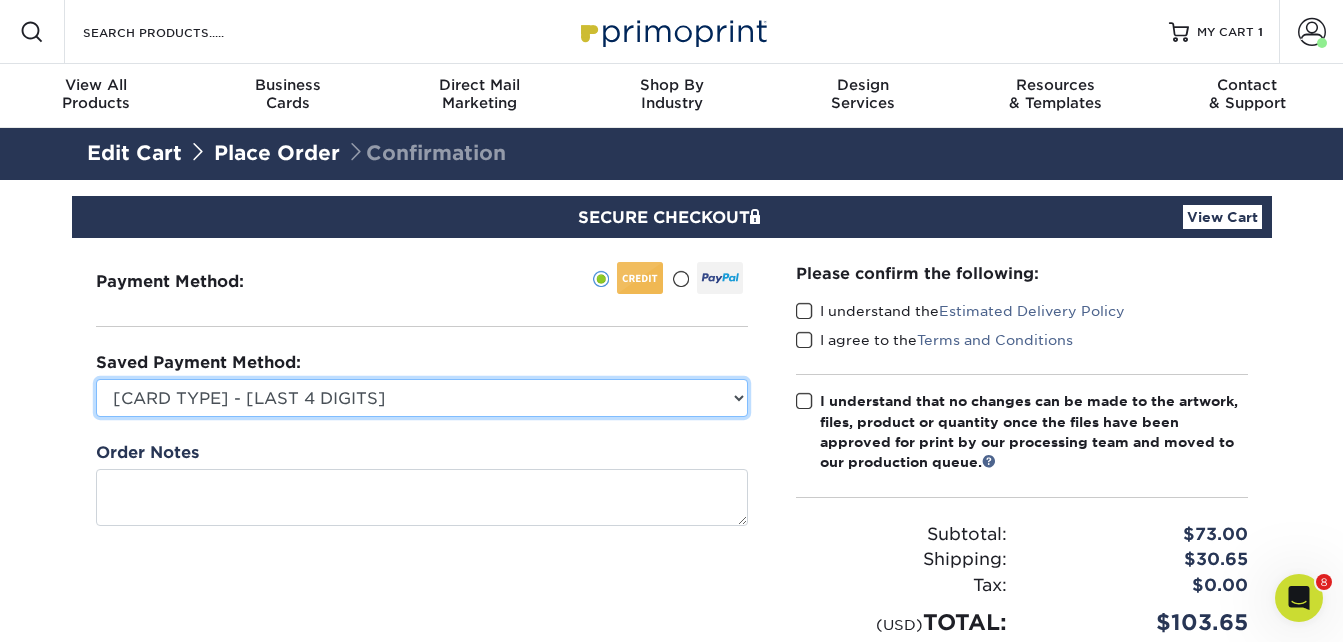scroll, scrollTop: 0, scrollLeft: 0, axis: both 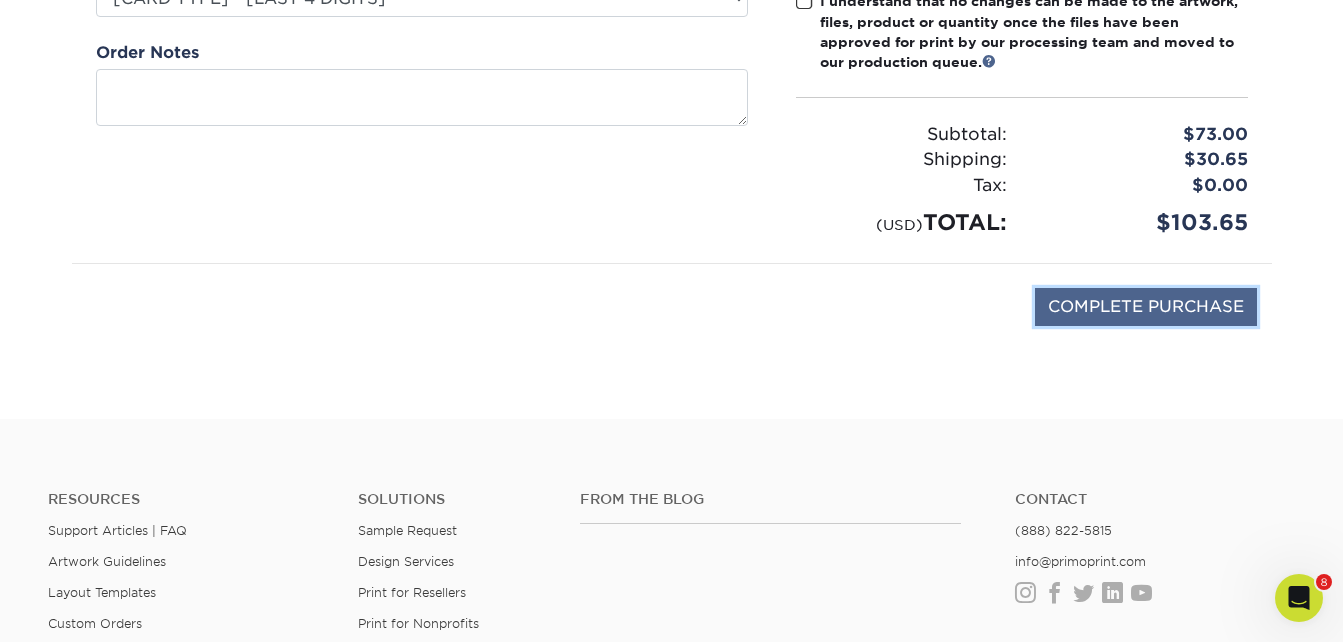 click on "COMPLETE PURCHASE" at bounding box center [1146, 307] 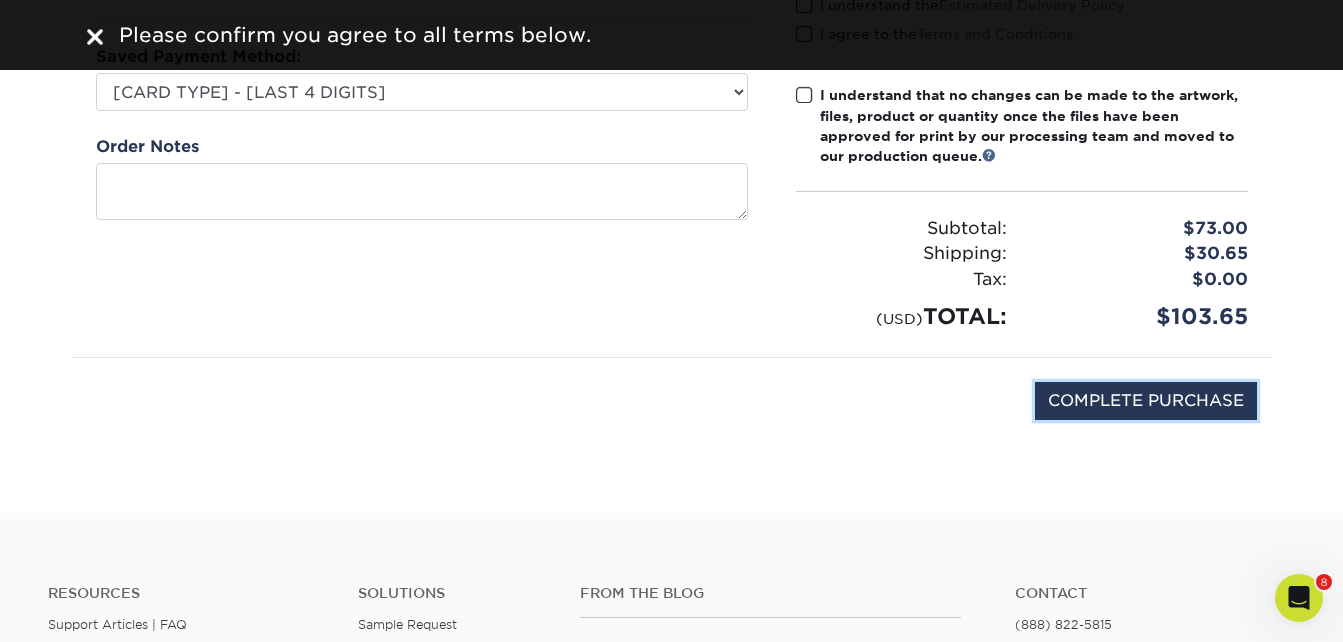 scroll, scrollTop: 100, scrollLeft: 0, axis: vertical 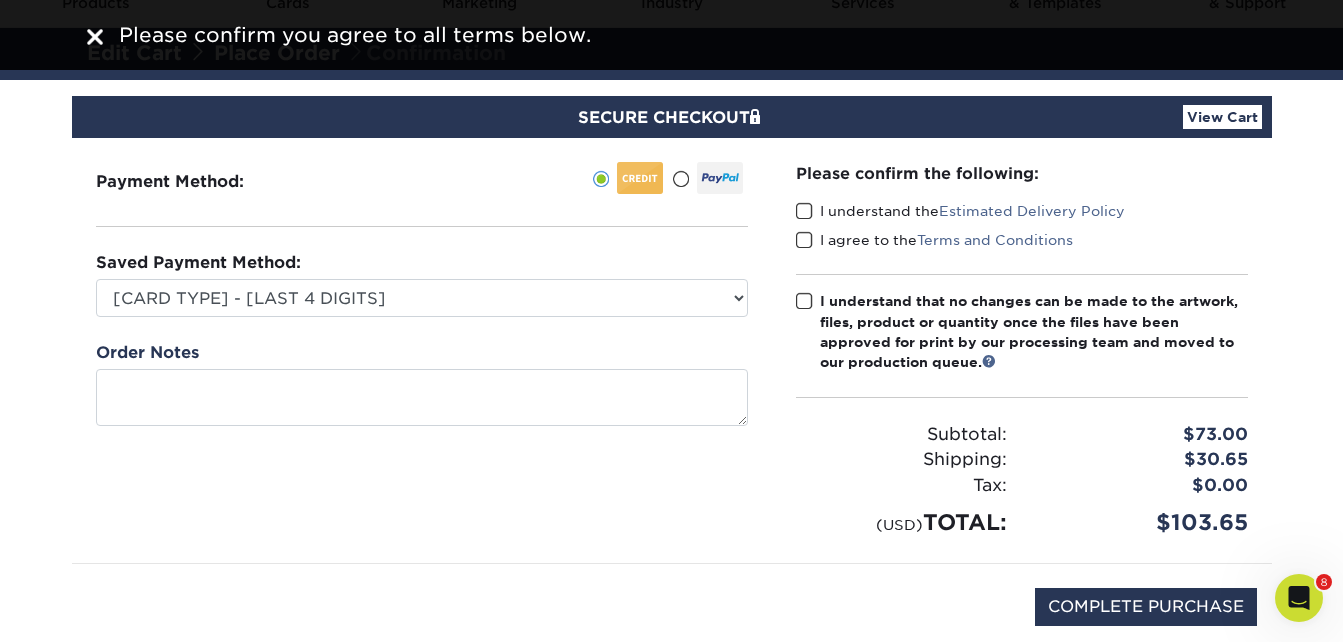 click at bounding box center [804, 211] 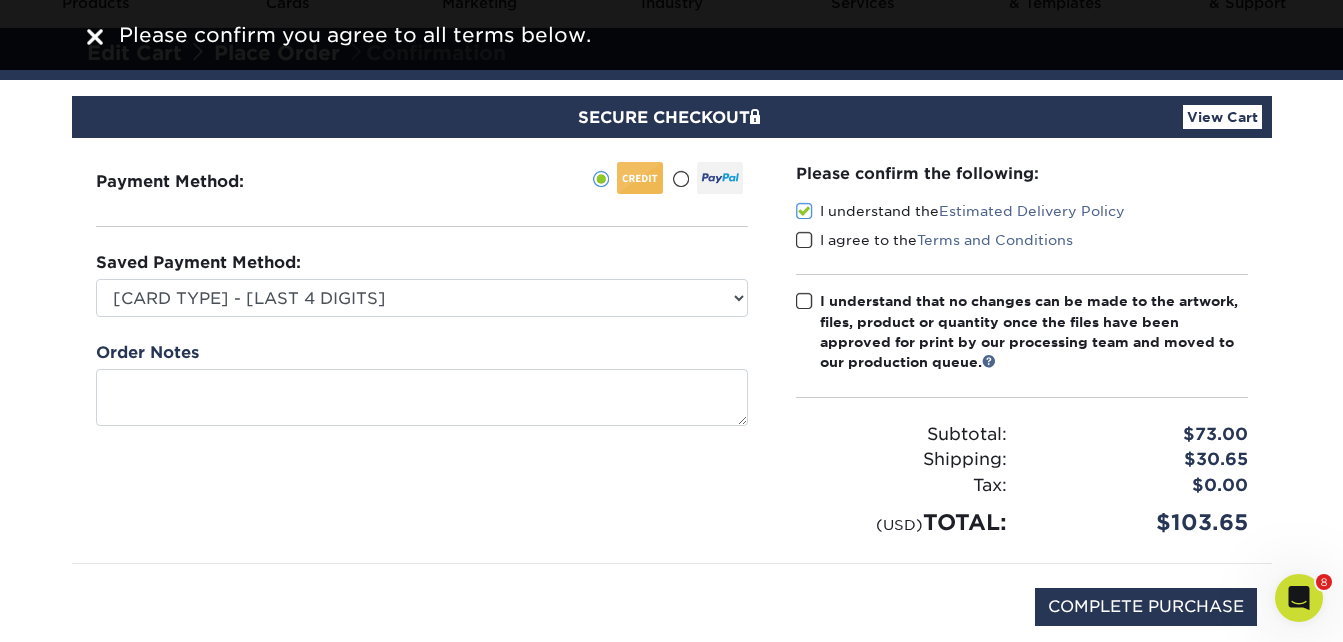 click at bounding box center [804, 240] 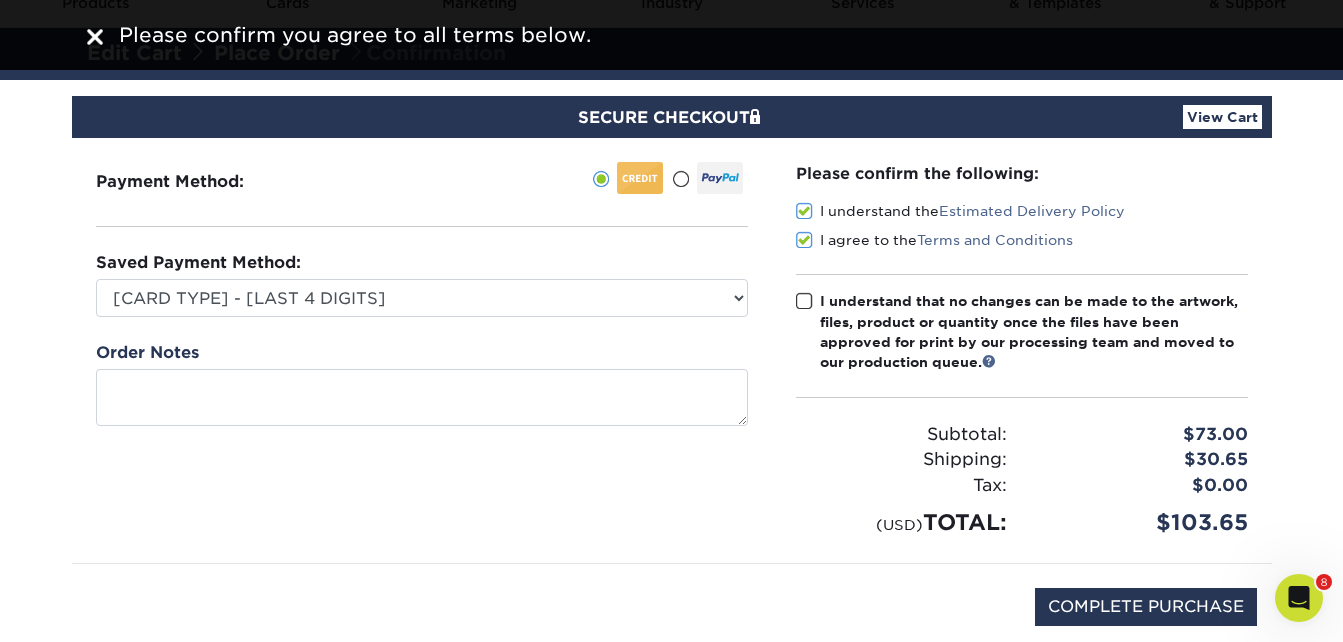 click on "I understand that no changes can be made to the artwork, files, product or quantity once the files have been approved for print by our processing team and moved to our production queue." at bounding box center (1022, 332) 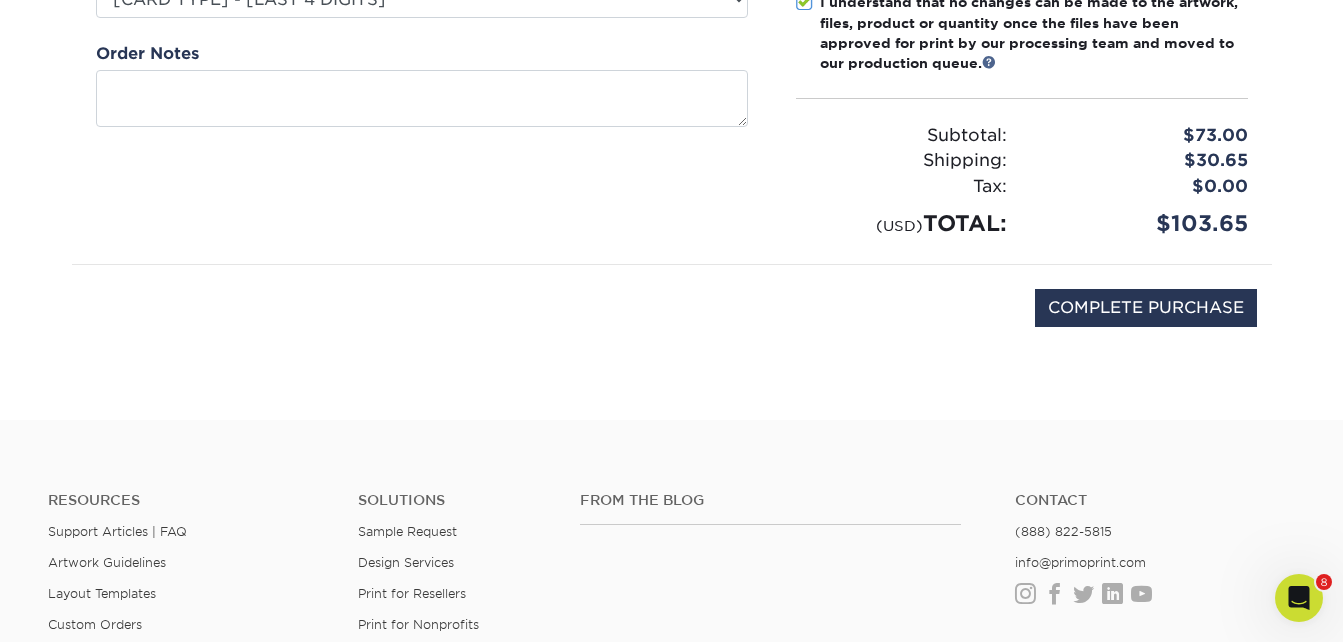 scroll, scrollTop: 400, scrollLeft: 0, axis: vertical 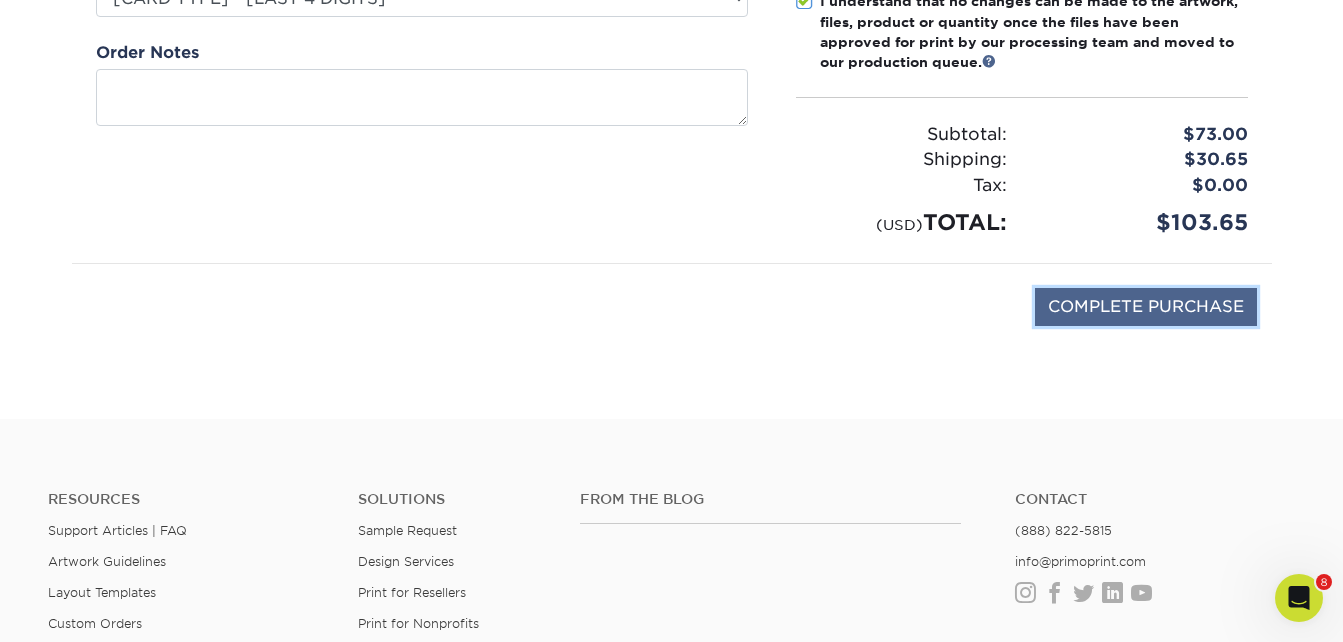 click on "COMPLETE PURCHASE" at bounding box center [1146, 307] 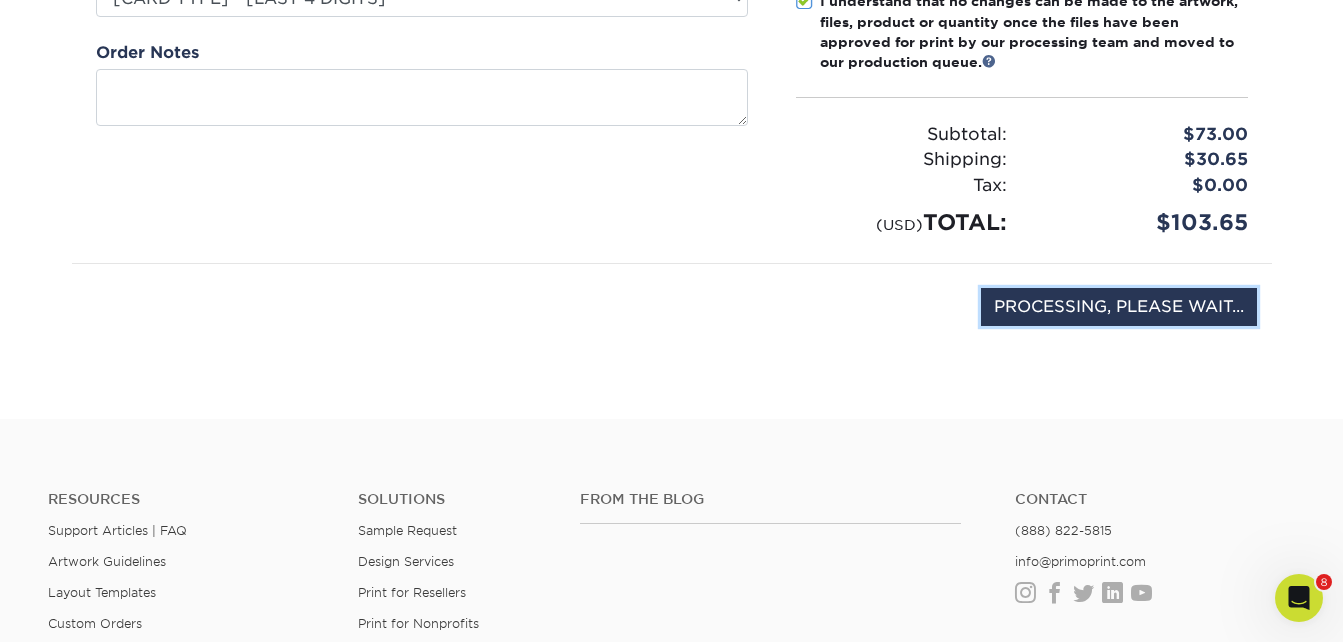 type on "COMPLETE PURCHASE" 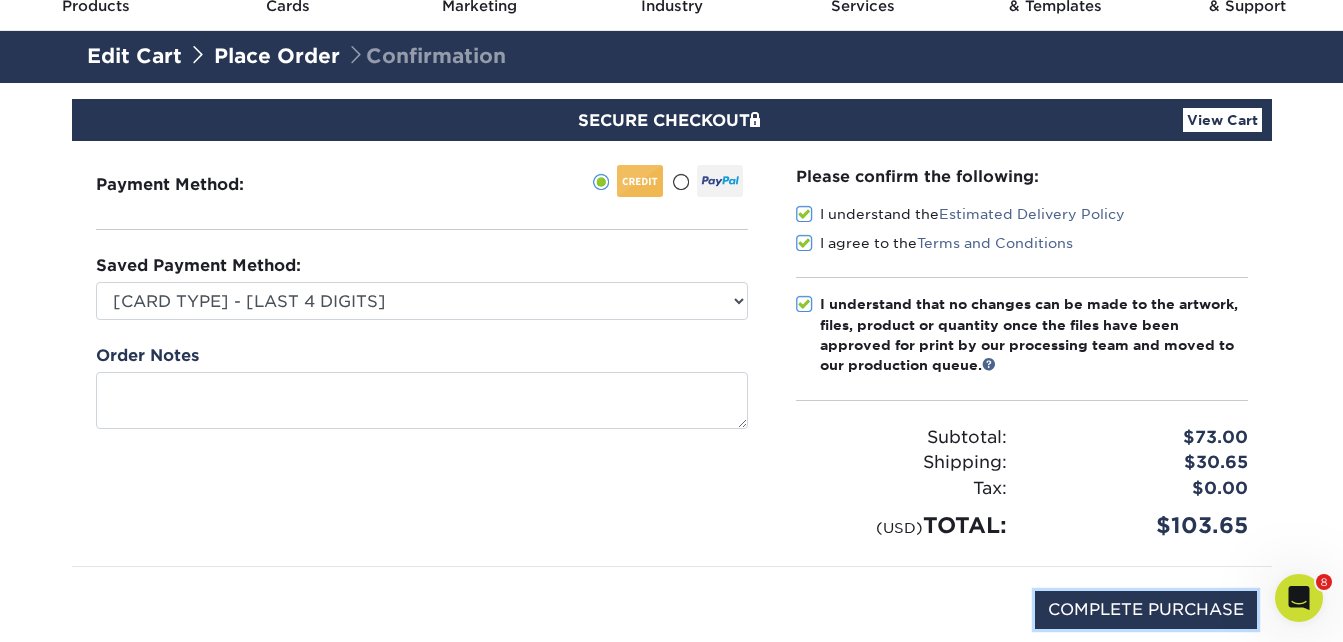 scroll, scrollTop: 0, scrollLeft: 0, axis: both 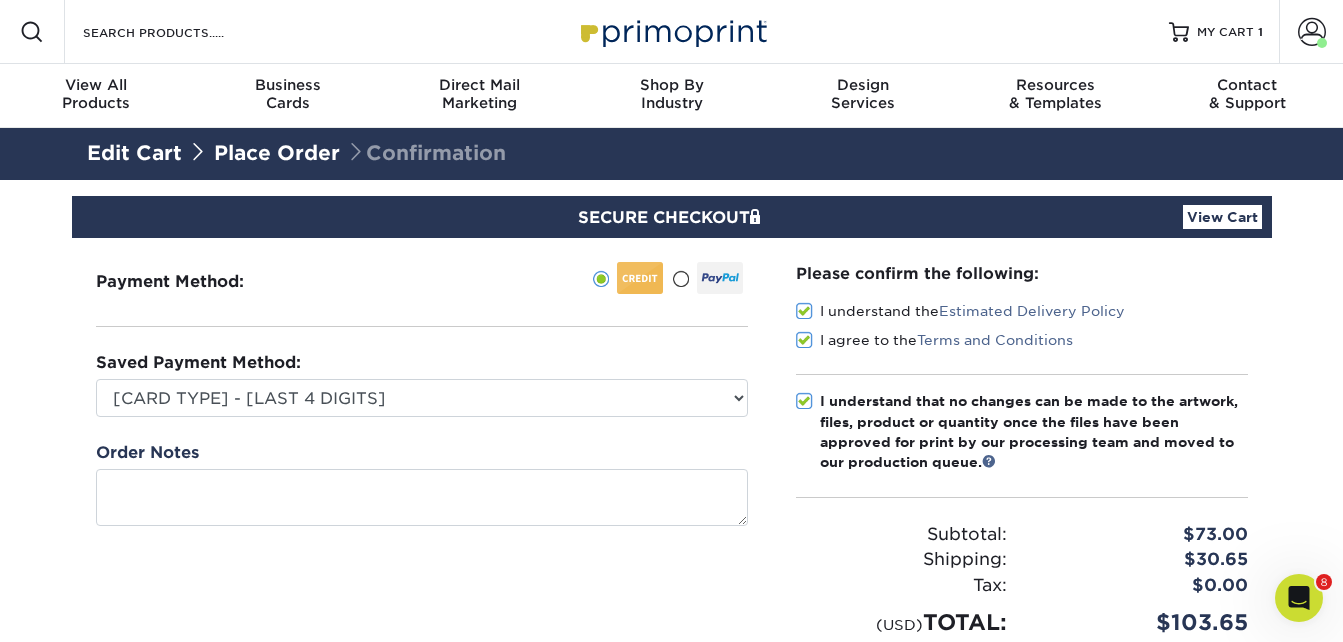 click 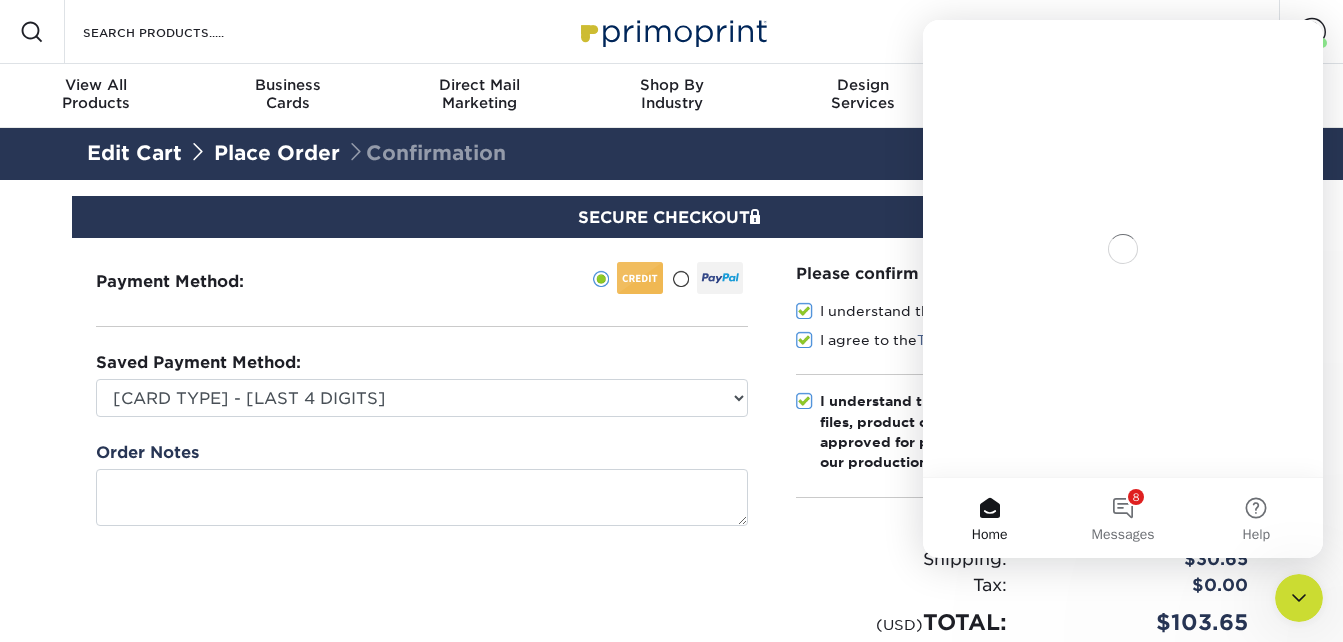 scroll, scrollTop: 0, scrollLeft: 0, axis: both 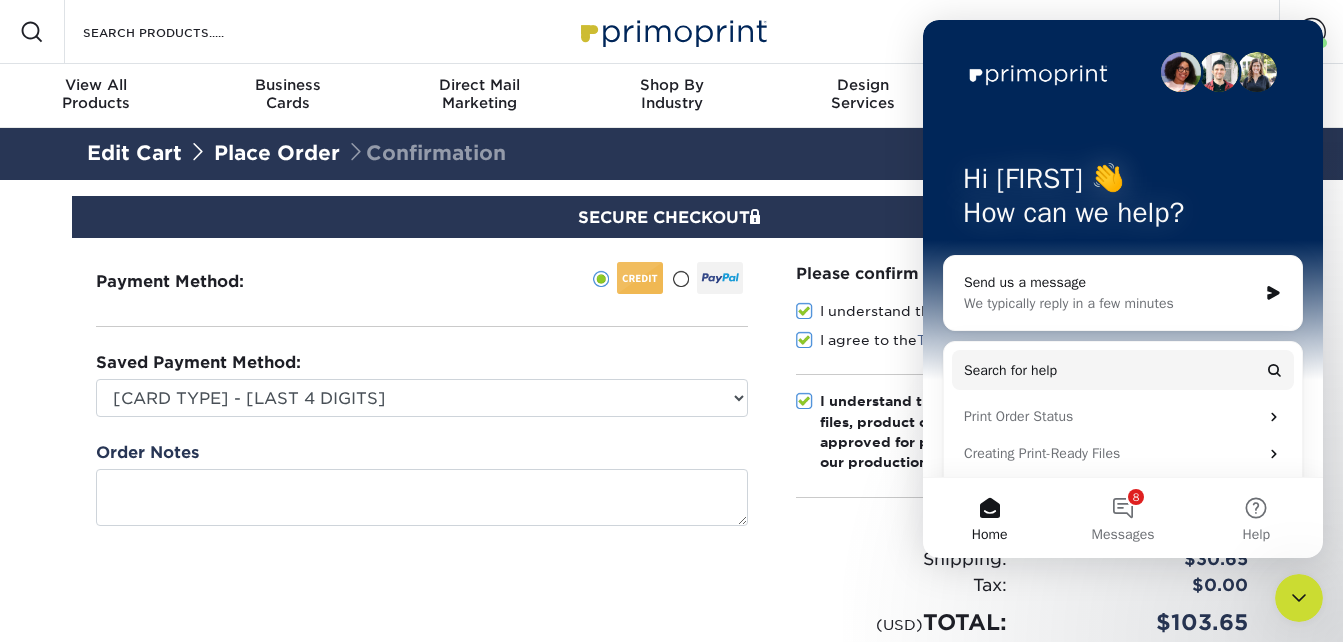 click on "Send us a message" at bounding box center [1110, 282] 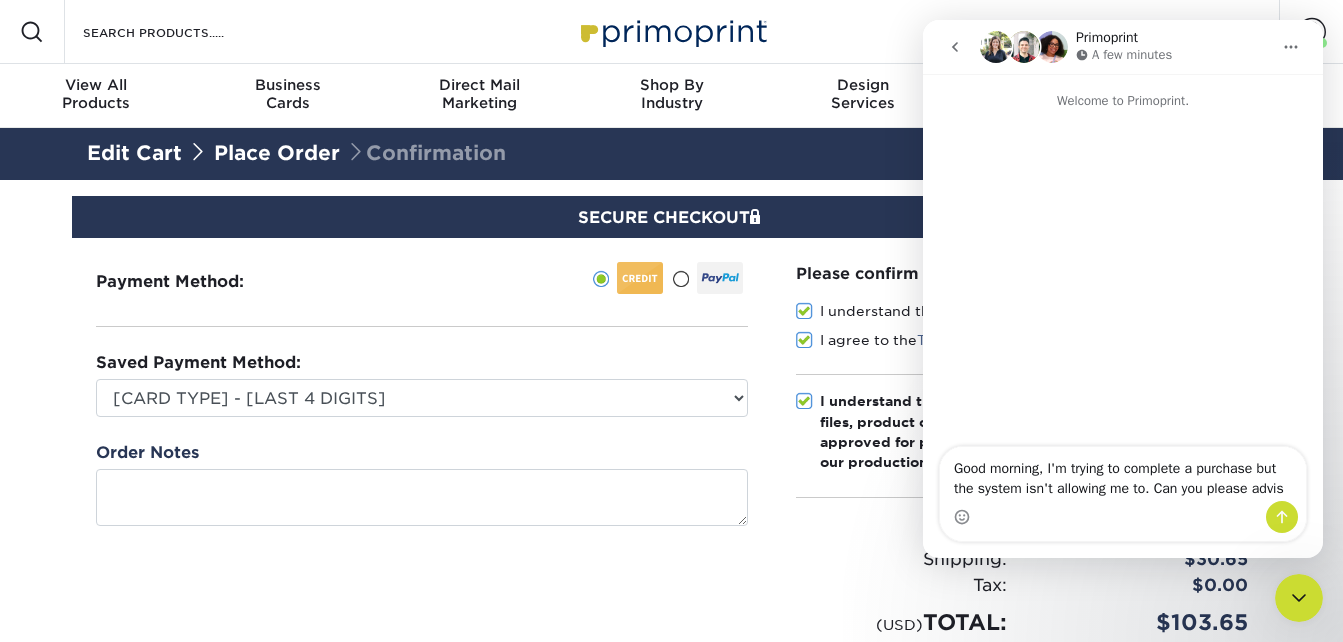 type on "Good morning, I'm trying to complete a purchase but the system isn't allowing me to. Can you please advise" 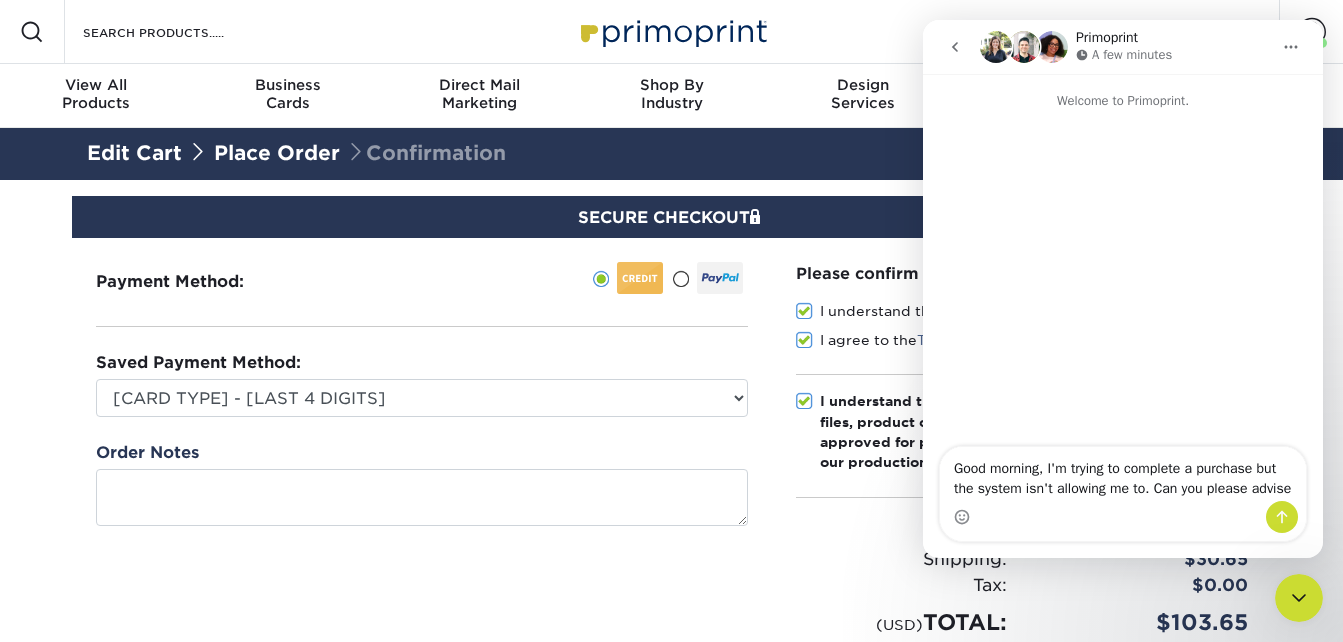 type 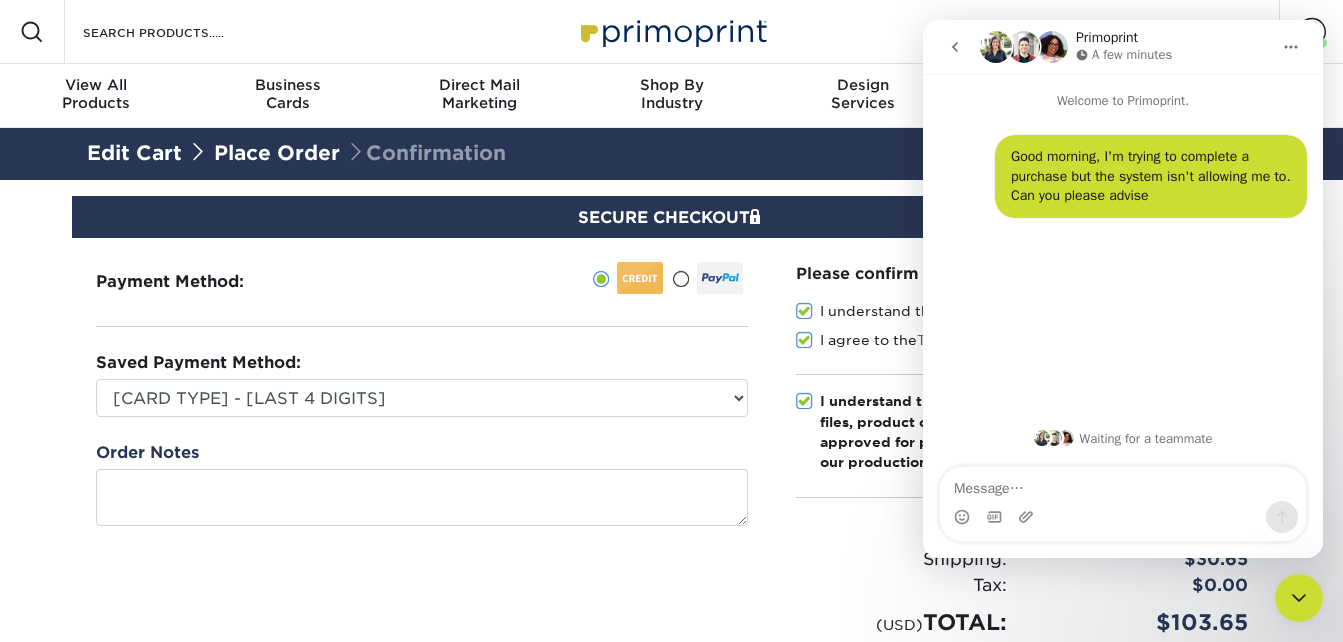 click on "SECURE CHECKOUT
View Cart" at bounding box center (672, 217) 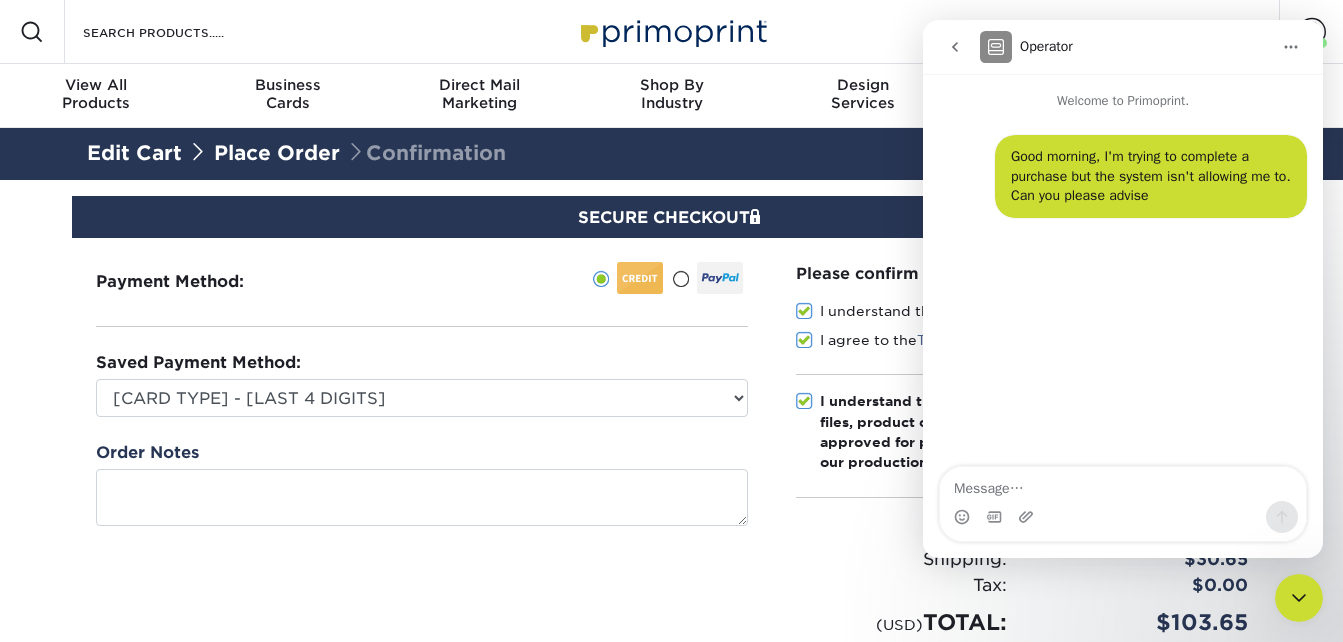 click on "Operator" at bounding box center (1125, 47) 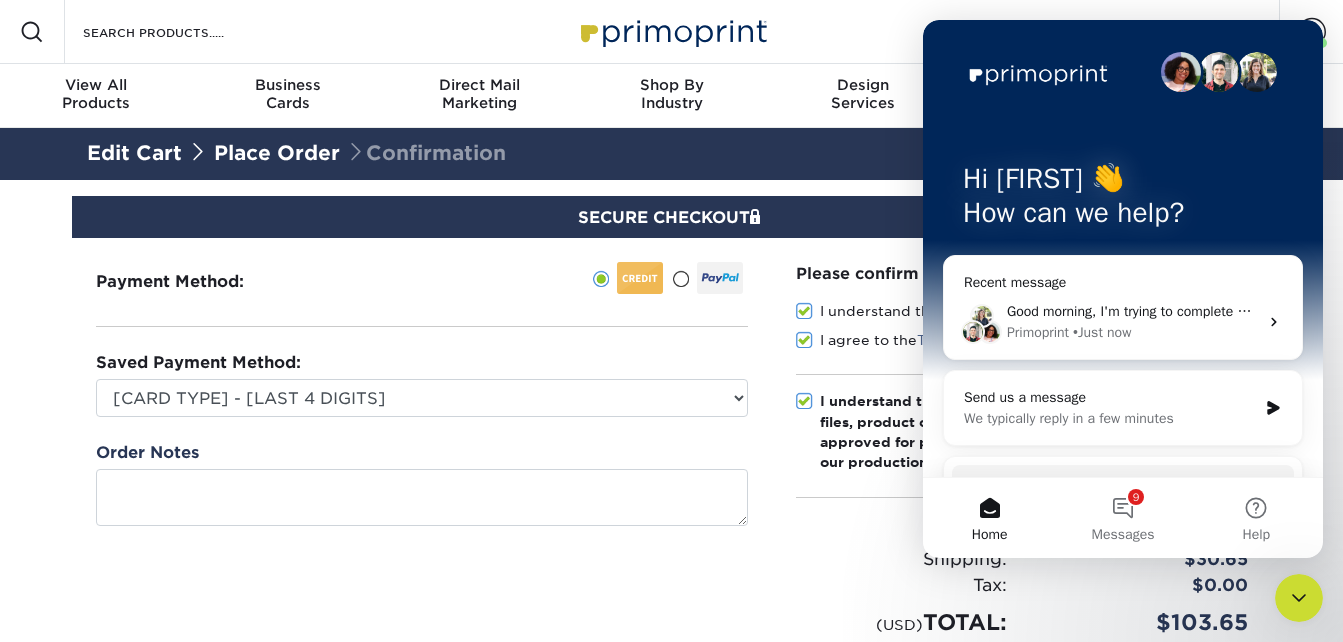 click on "Good morning, I'm trying to complete a purchase but the system isn't allowing me to. Can you please advise" at bounding box center (1339, 311) 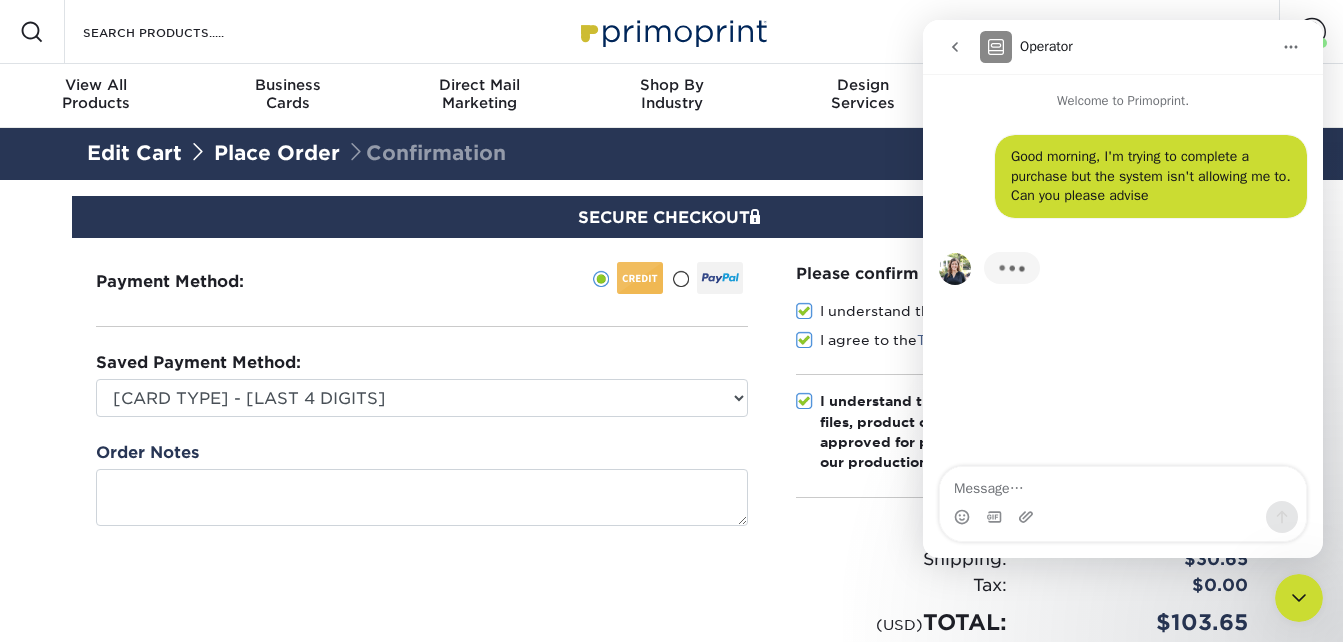 click at bounding box center [1299, 598] 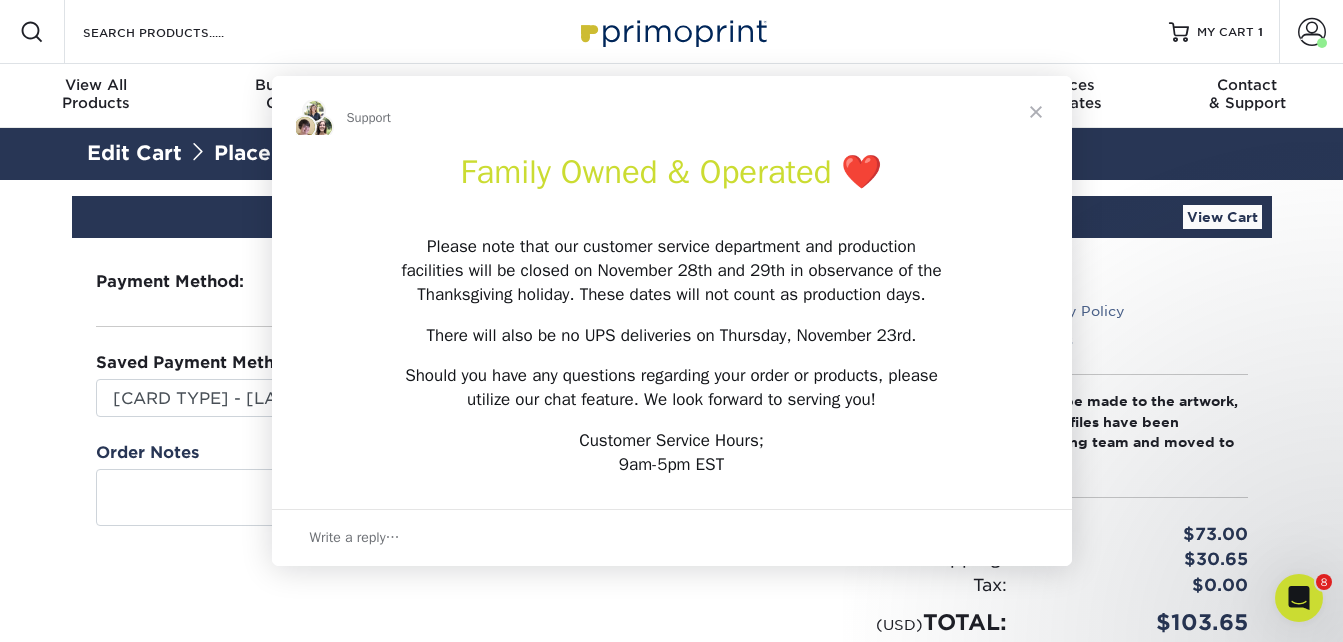 scroll, scrollTop: 0, scrollLeft: 0, axis: both 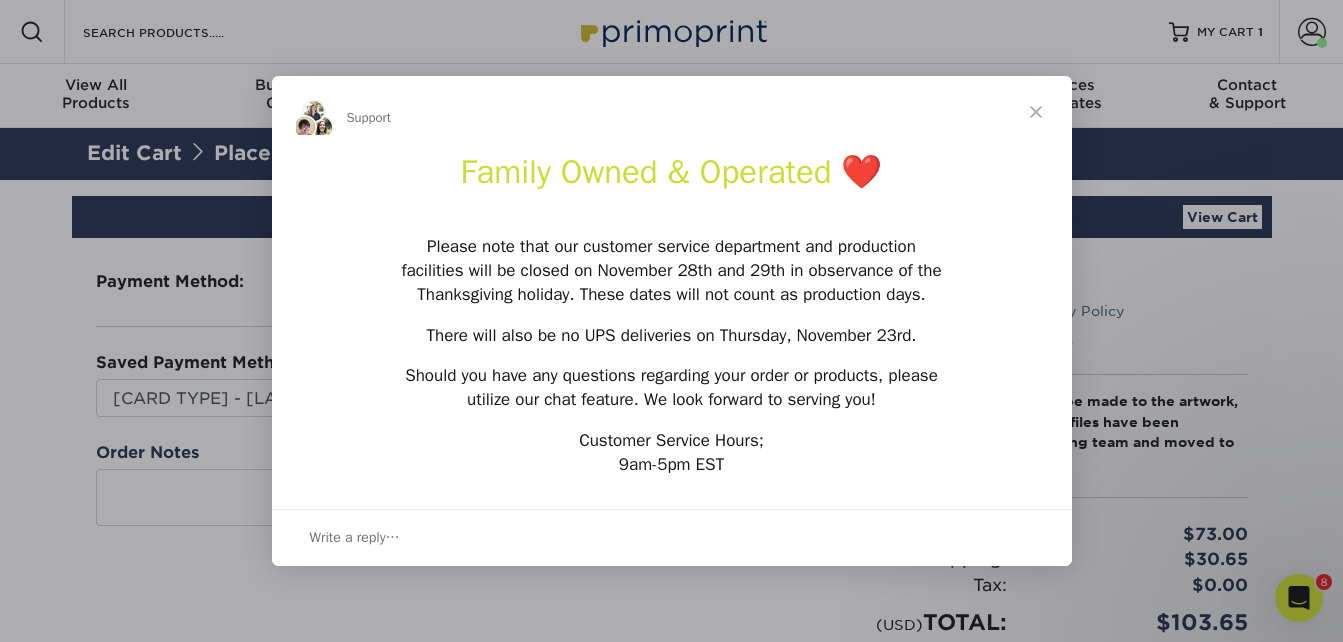 click at bounding box center [1036, 112] 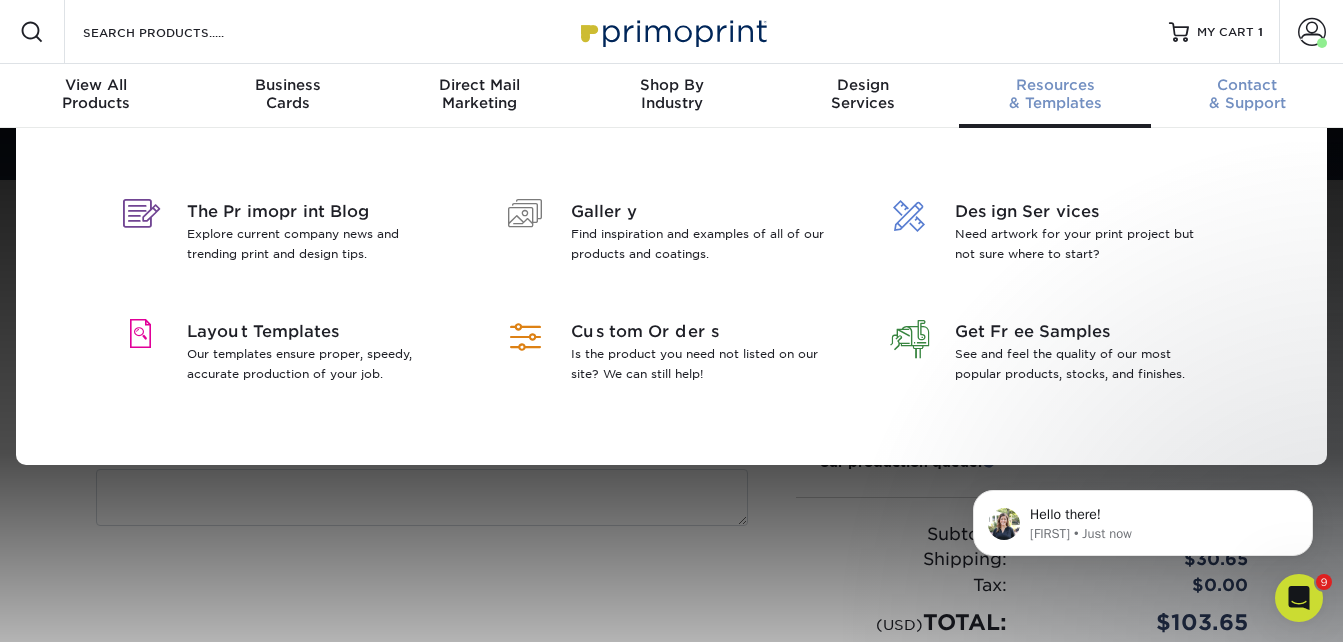 scroll, scrollTop: 0, scrollLeft: 0, axis: both 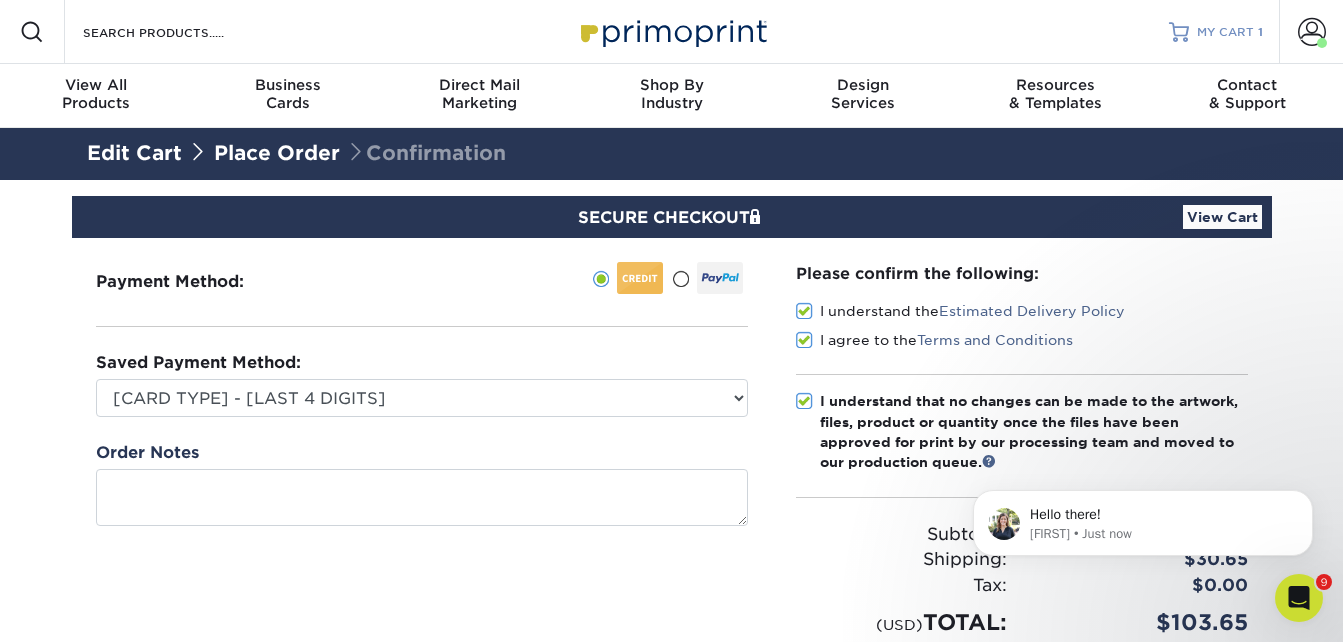 drag, startPoint x: 1222, startPoint y: 14, endPoint x: 1217, endPoint y: 23, distance: 10.29563 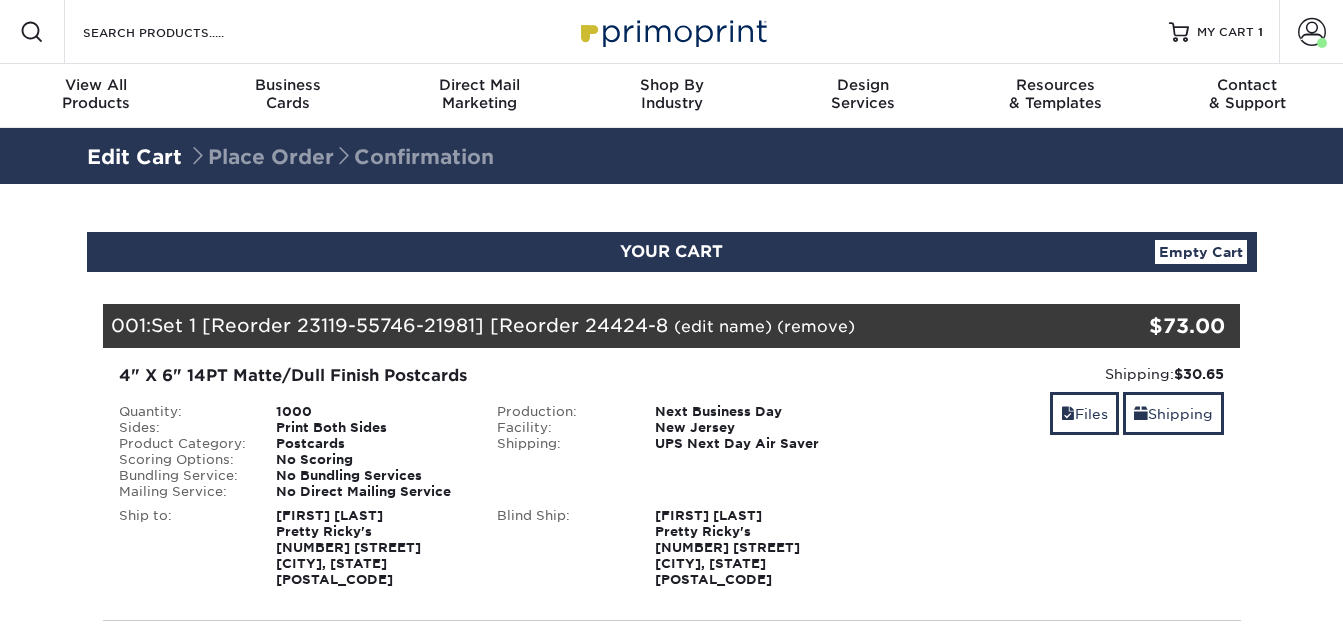 scroll, scrollTop: 0, scrollLeft: 0, axis: both 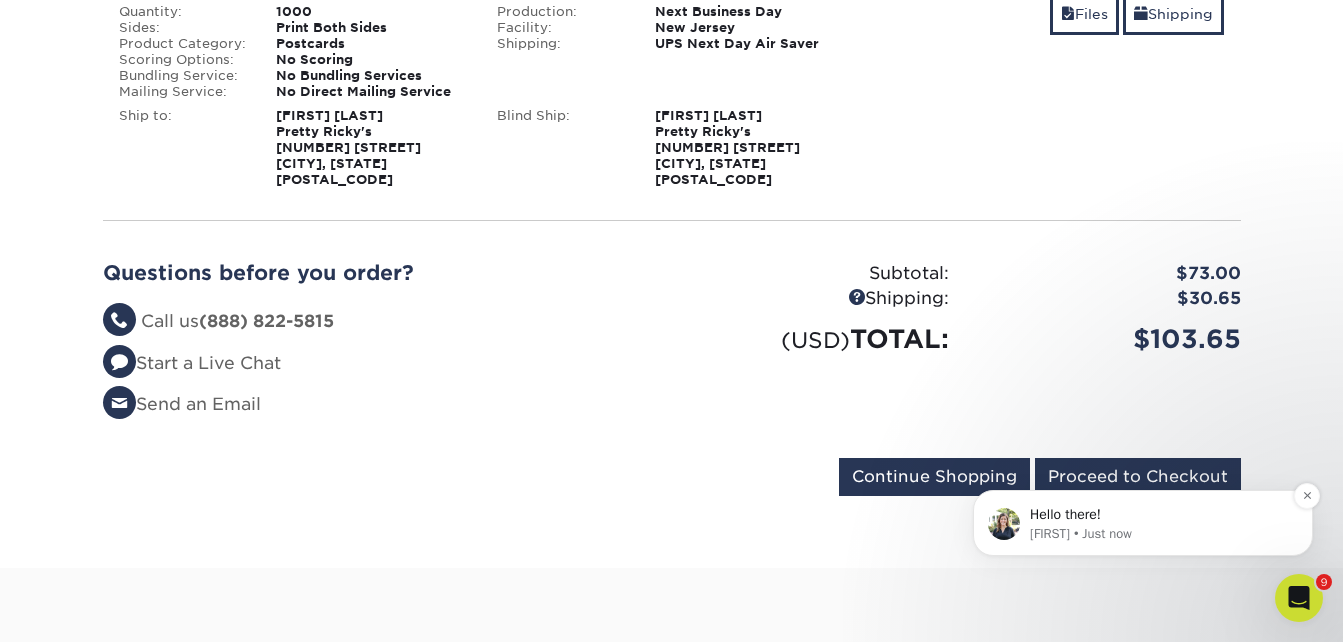 click on "Hello there! Irene • Just now" at bounding box center (1143, 523) 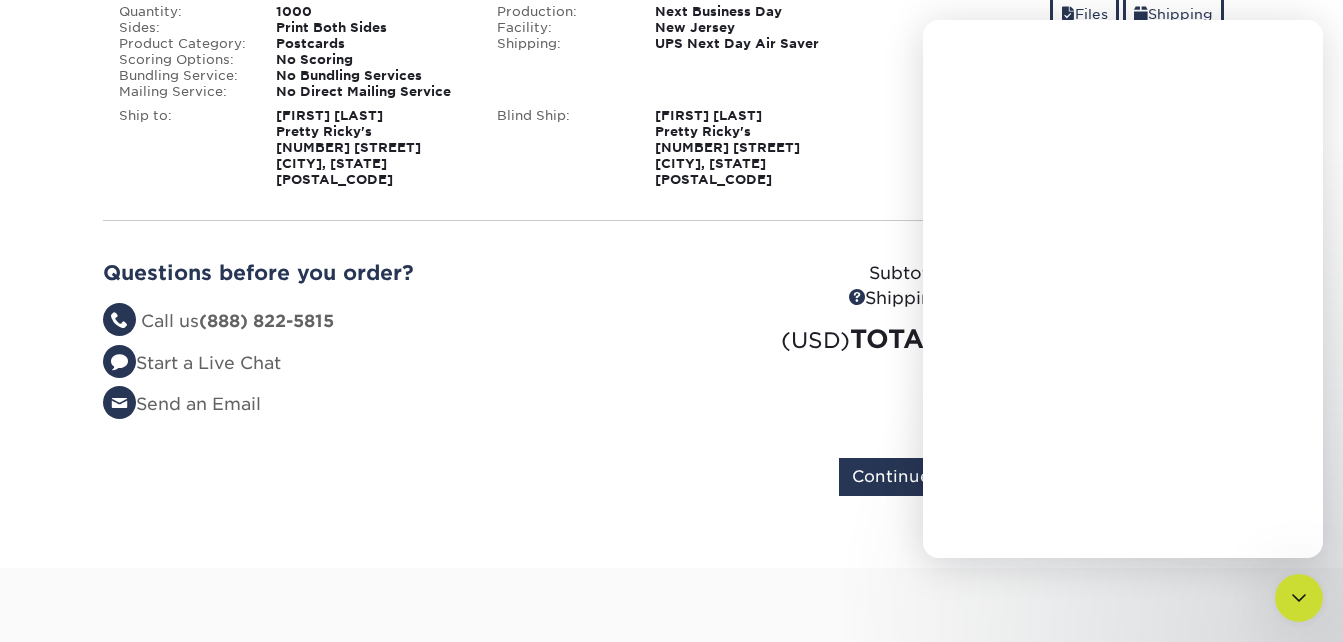 scroll, scrollTop: 0, scrollLeft: 0, axis: both 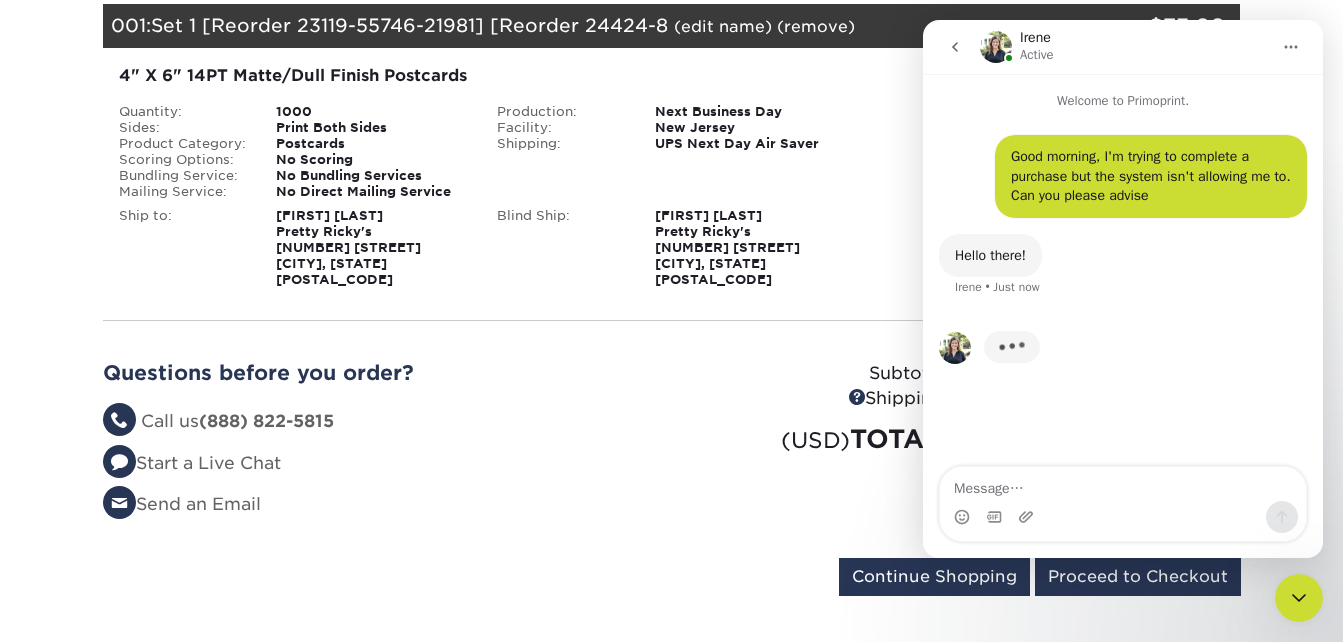 click 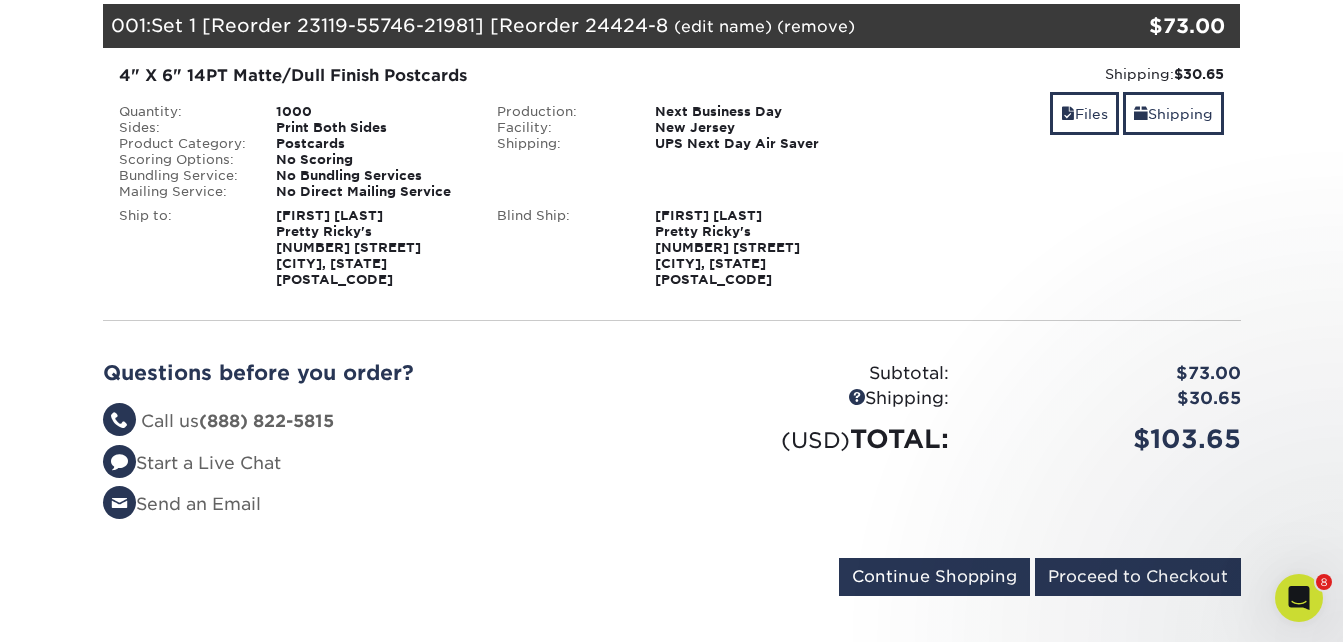 scroll, scrollTop: 0, scrollLeft: 0, axis: both 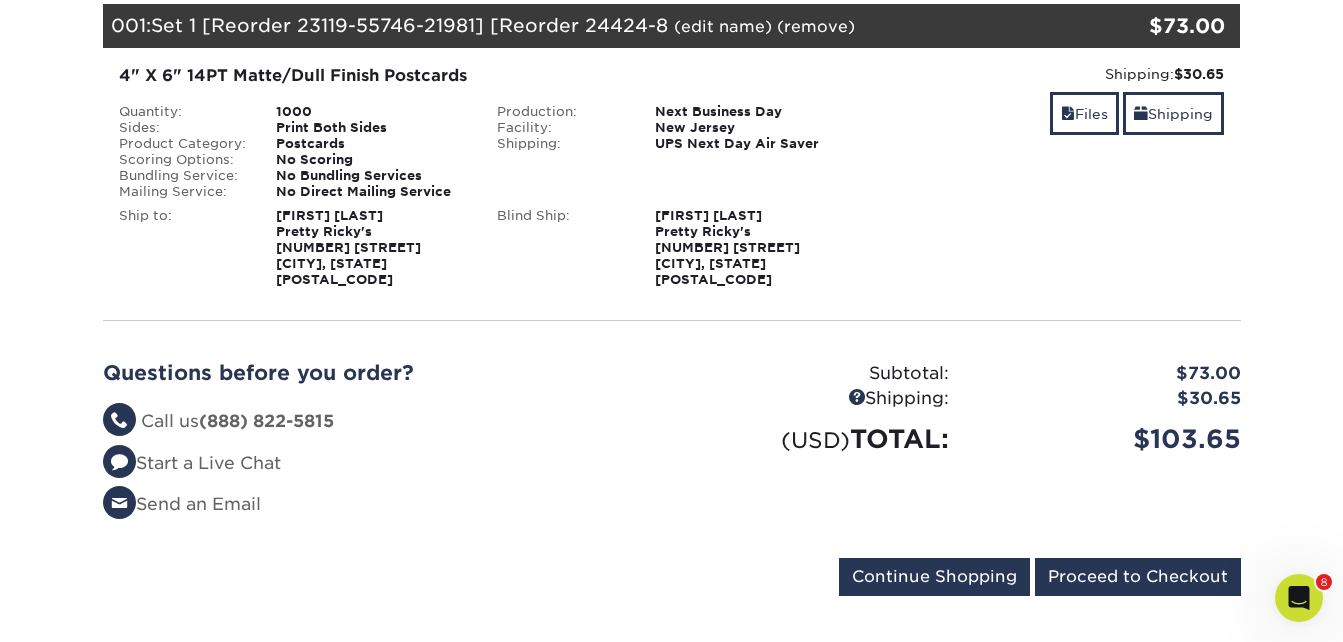 click 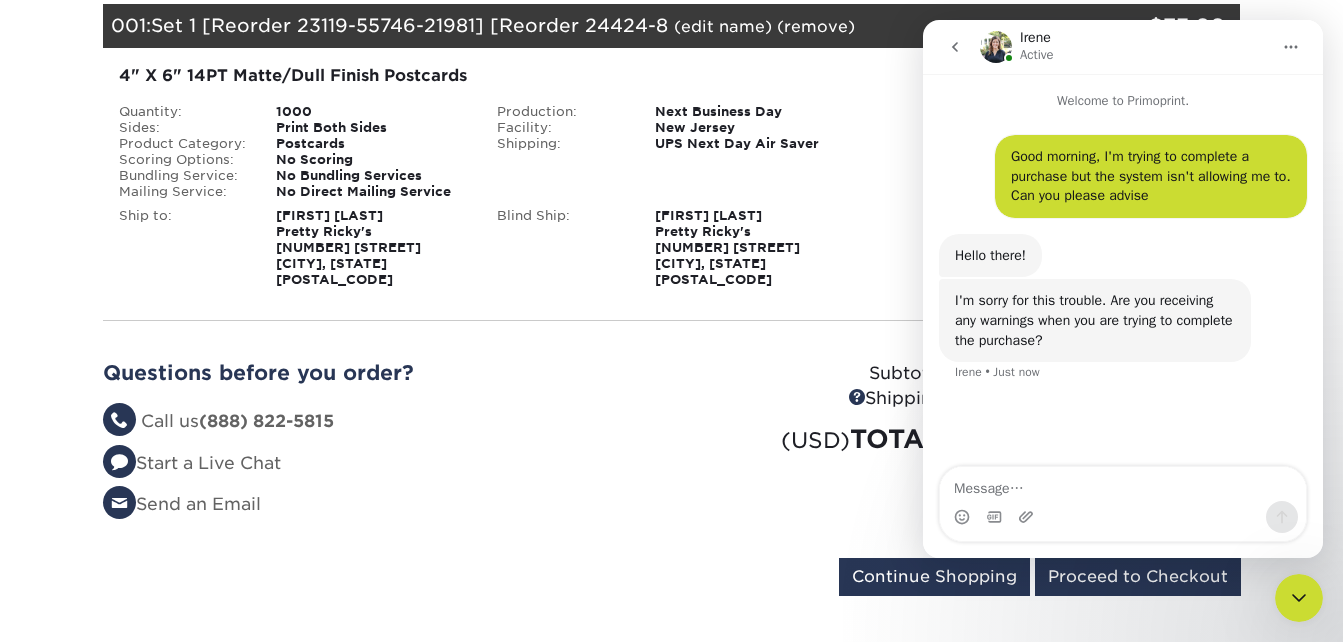 drag, startPoint x: 662, startPoint y: 375, endPoint x: 760, endPoint y: 413, distance: 105.10947 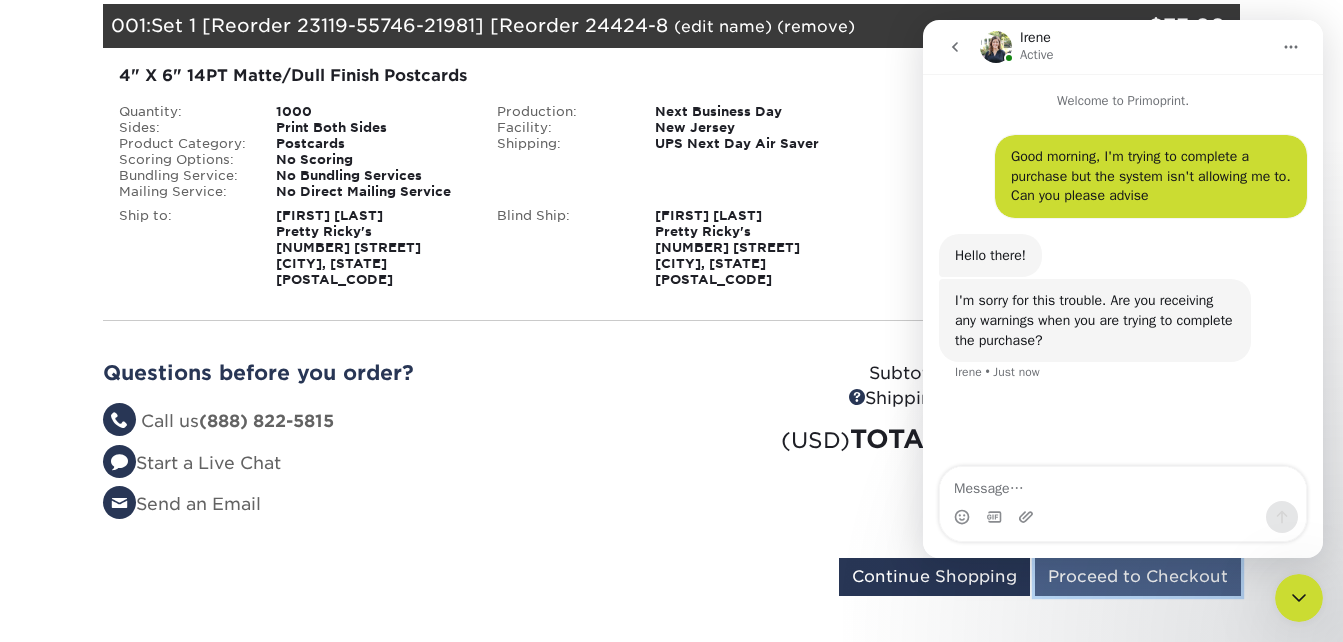 click on "Proceed to Checkout" at bounding box center (1138, 577) 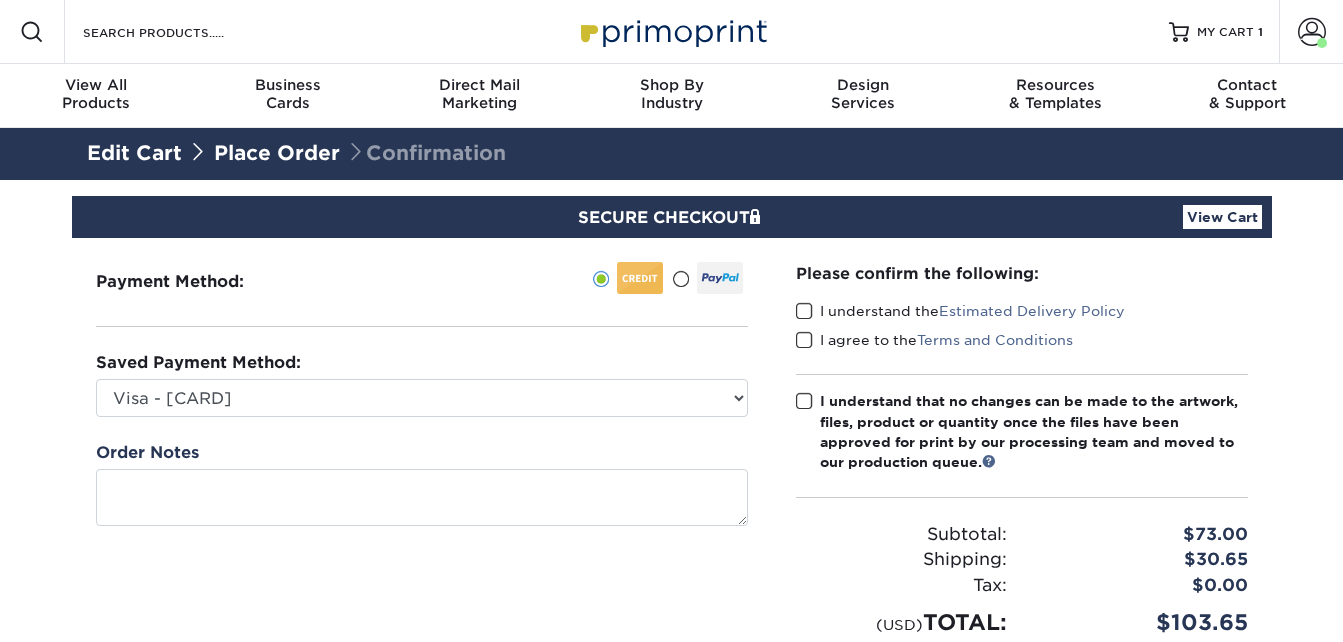 scroll, scrollTop: 0, scrollLeft: 0, axis: both 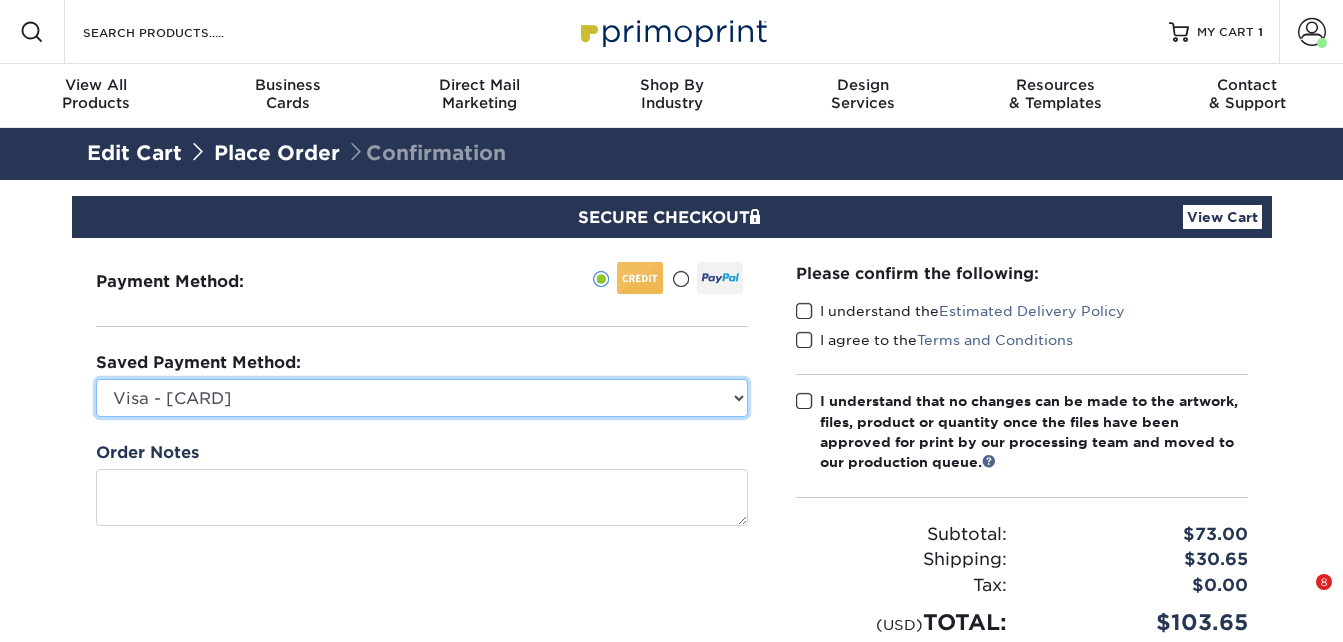 click on "Visa - [CARD] Visa - [CARD] Visa - [CARD] Visa - [CARD] Visa - [CARD] Visa - [CARD] New Credit Card" at bounding box center (422, 398) 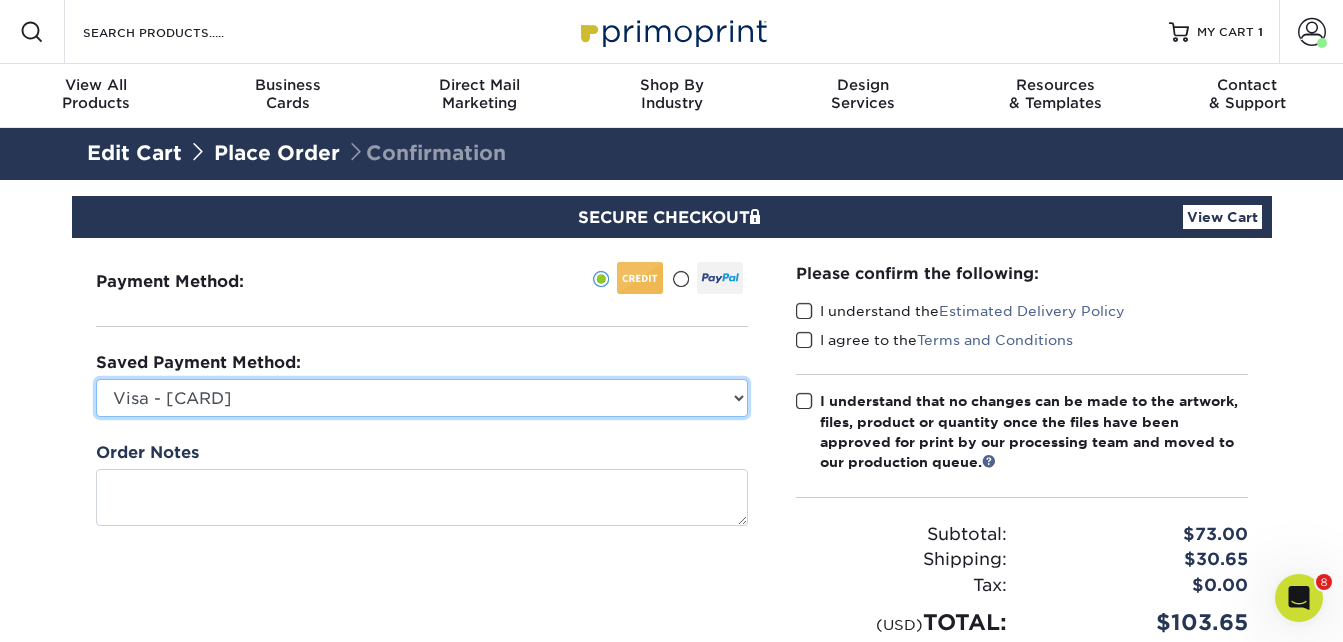 scroll, scrollTop: 0, scrollLeft: 0, axis: both 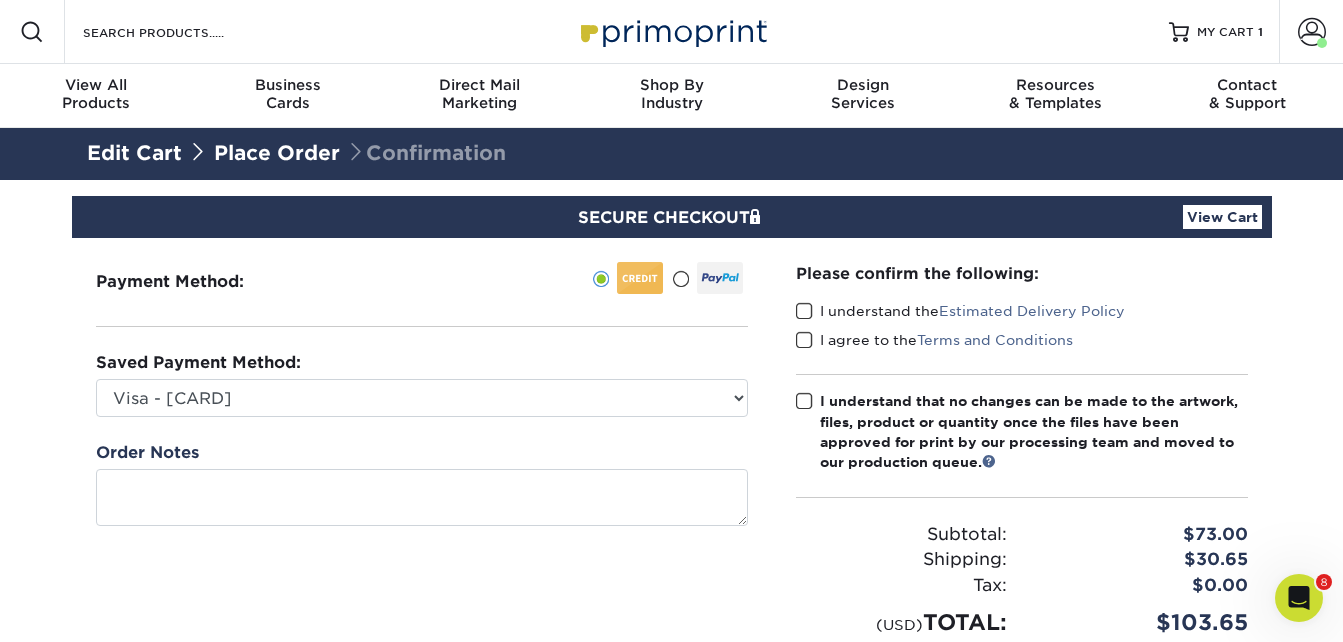 drag, startPoint x: 815, startPoint y: 308, endPoint x: 820, endPoint y: 331, distance: 23.537205 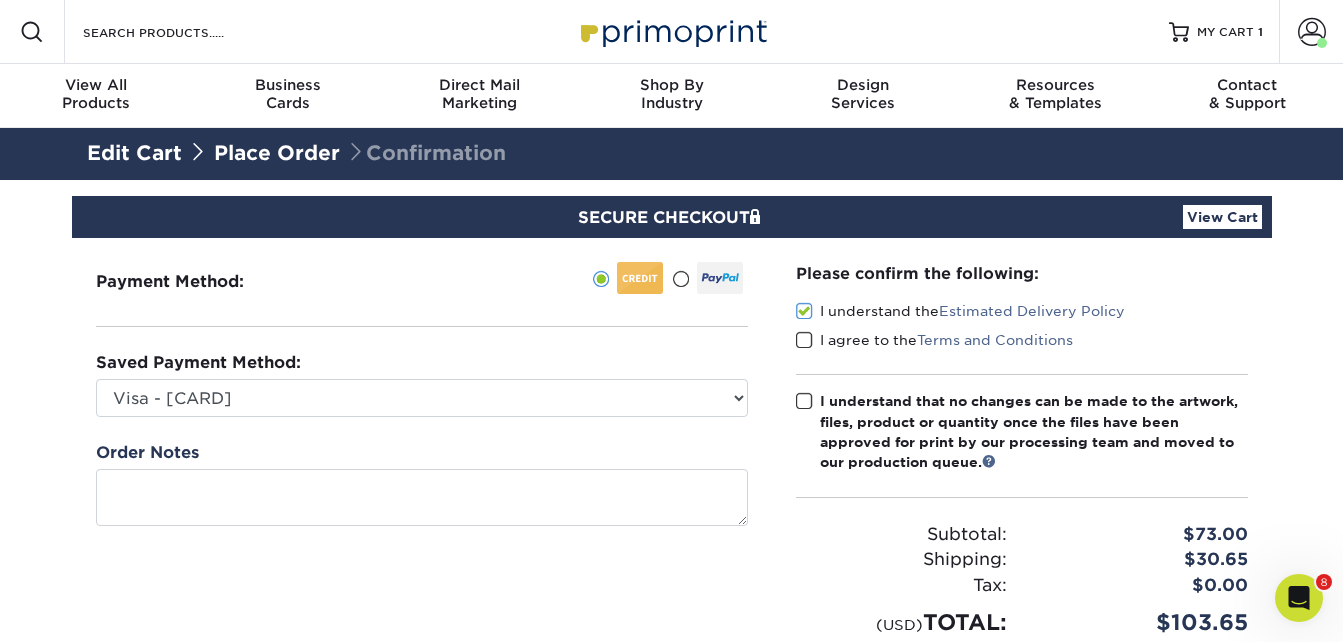 click at bounding box center (804, 340) 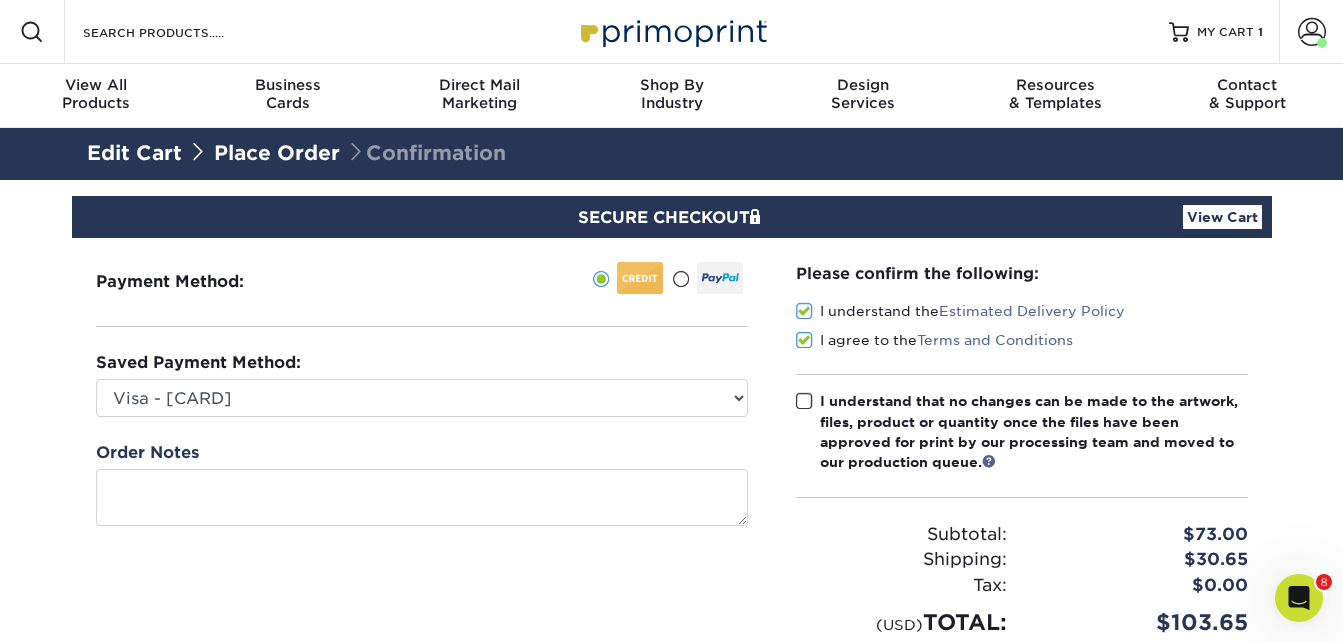 click at bounding box center [804, 401] 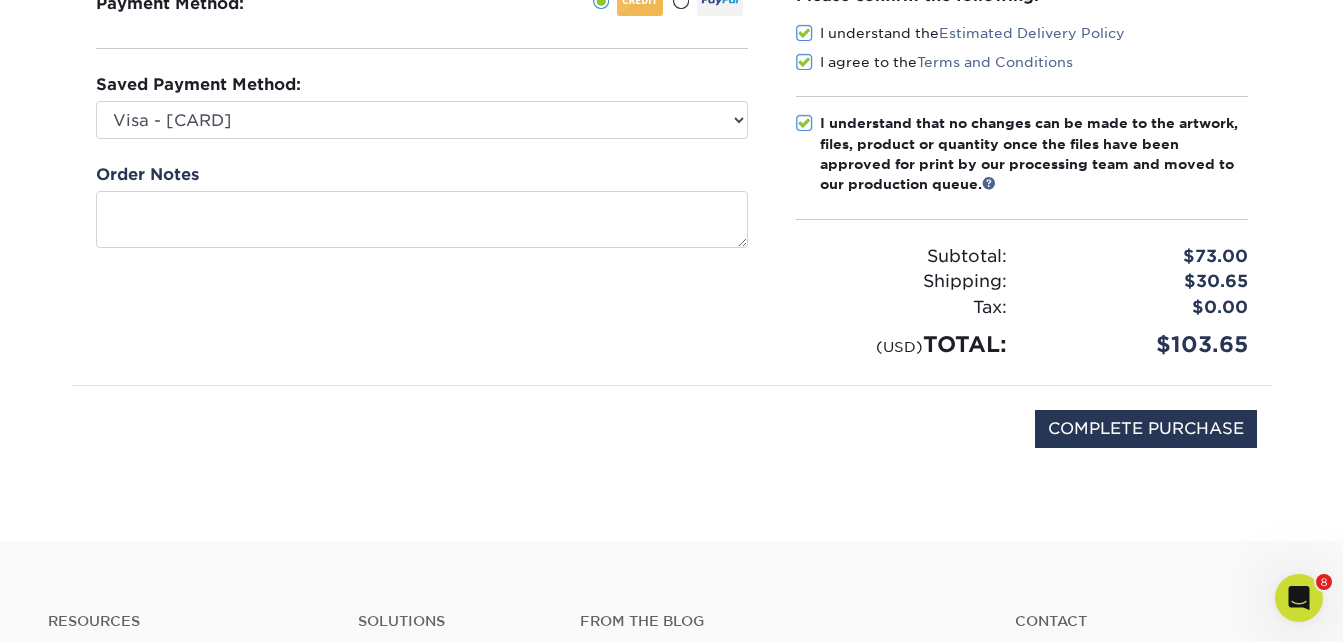 scroll, scrollTop: 300, scrollLeft: 0, axis: vertical 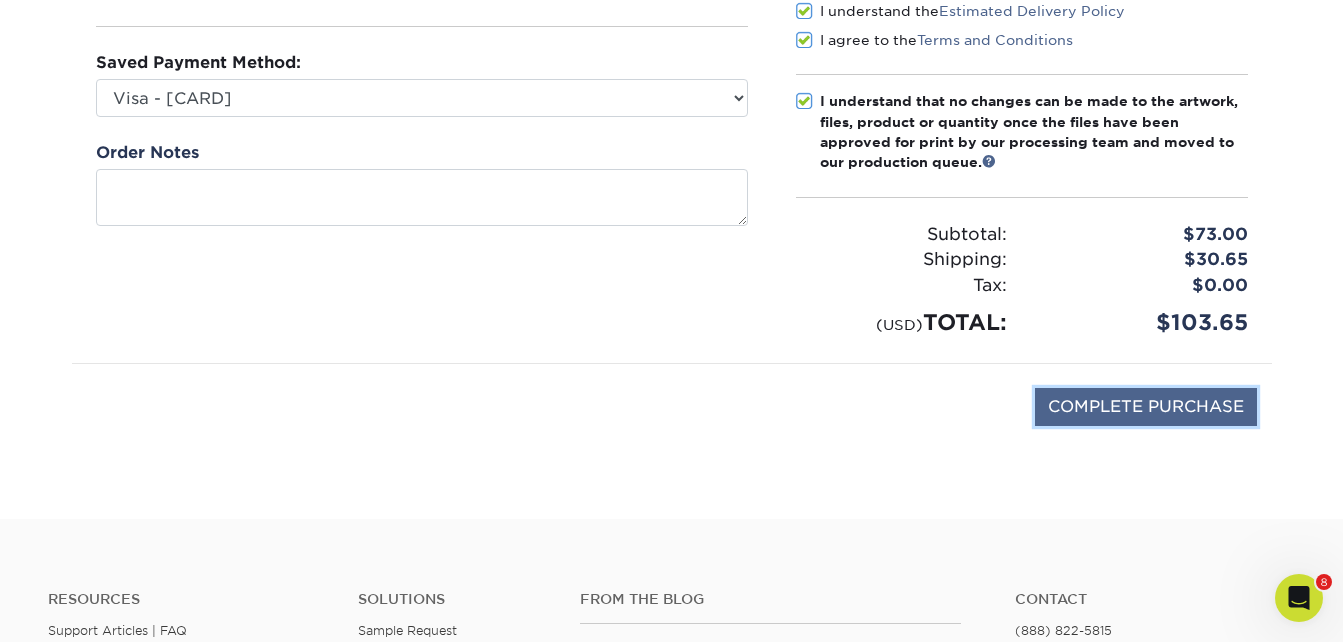click on "COMPLETE PURCHASE" at bounding box center (1146, 407) 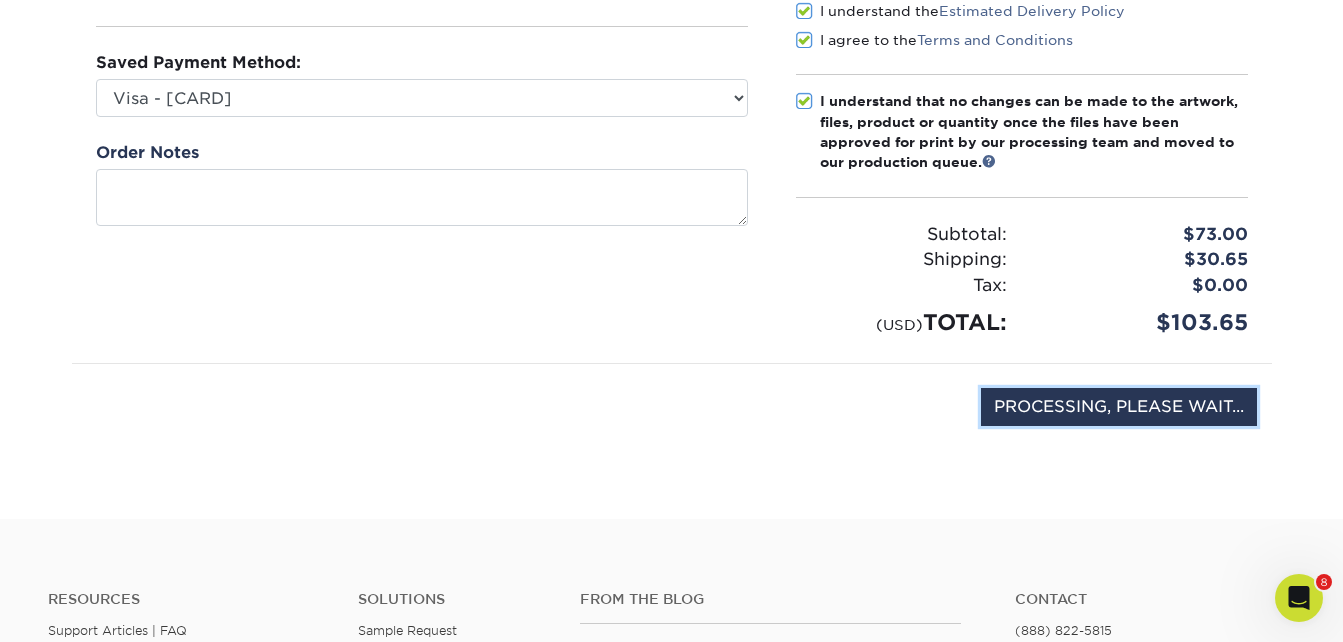 type on "COMPLETE PURCHASE" 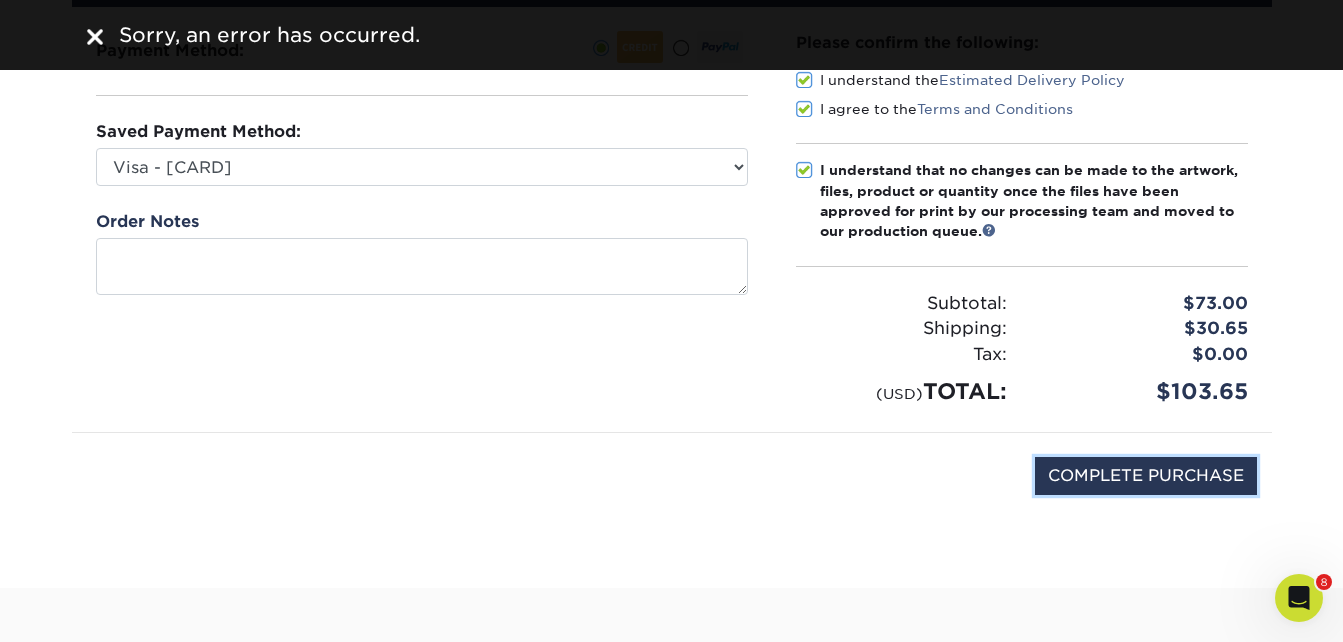 scroll, scrollTop: 200, scrollLeft: 0, axis: vertical 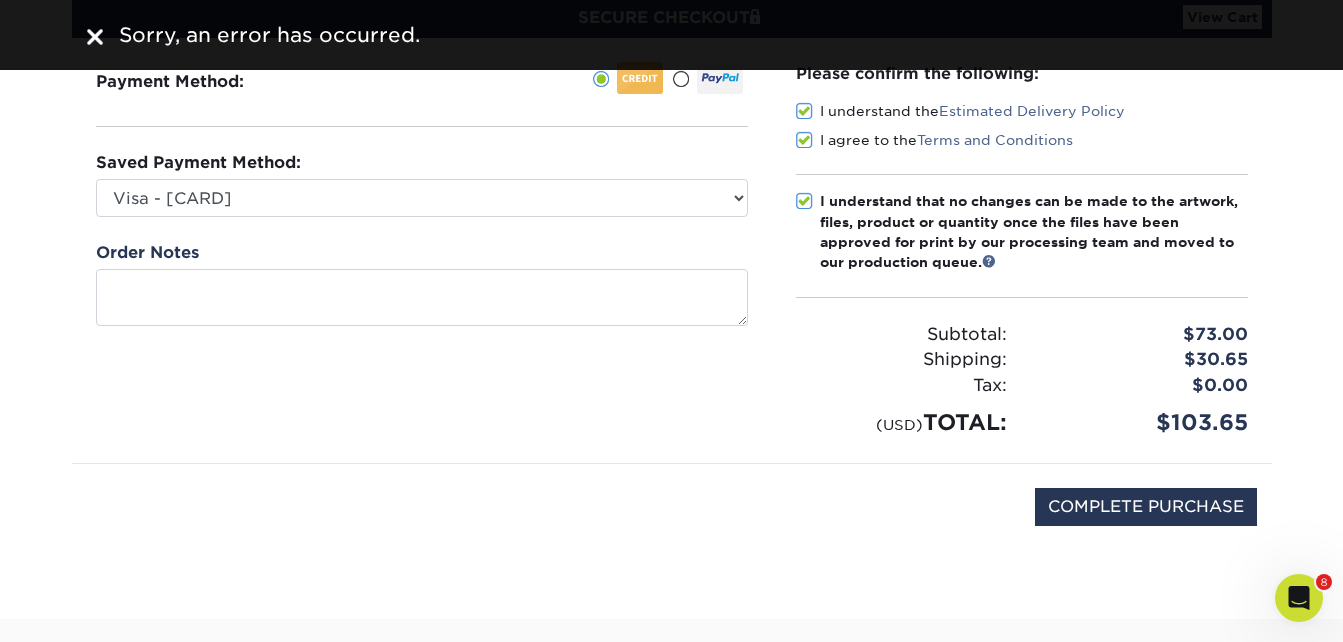 click 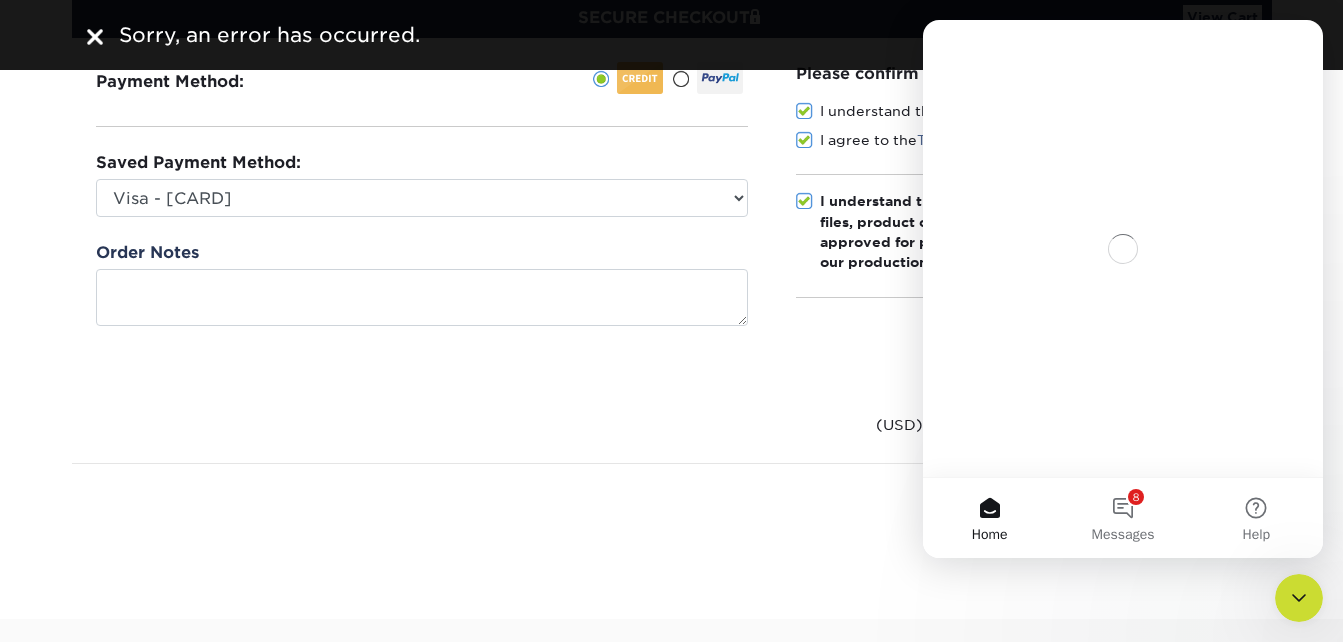 scroll, scrollTop: 0, scrollLeft: 0, axis: both 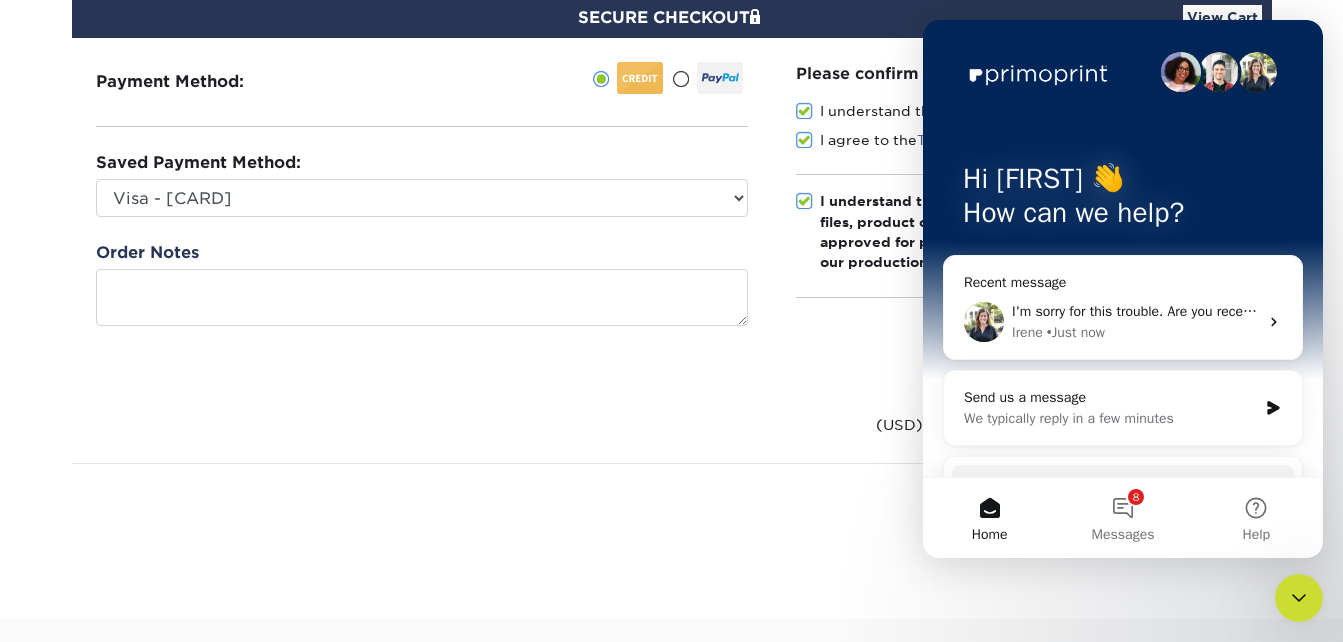 click on "I'm sorry for this trouble. Are you receiving any warnings when you are trying to complete the purchase?" at bounding box center [1328, 311] 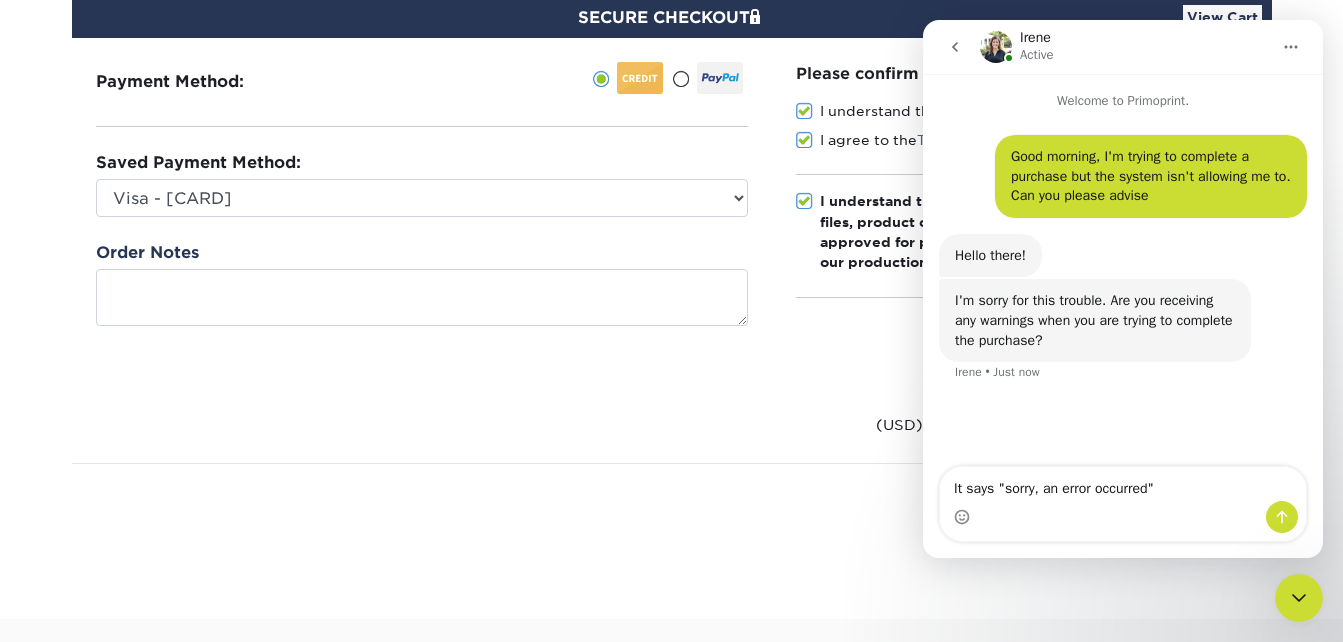 type on "It says "sorry, an error occurred"" 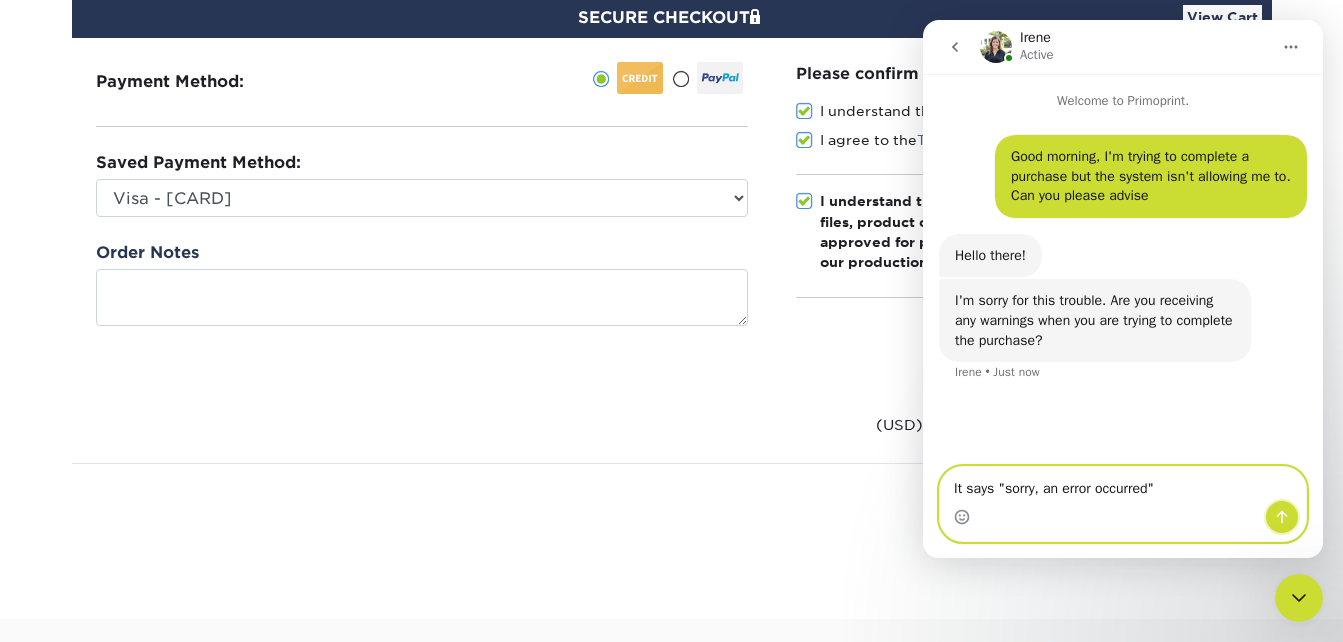 click 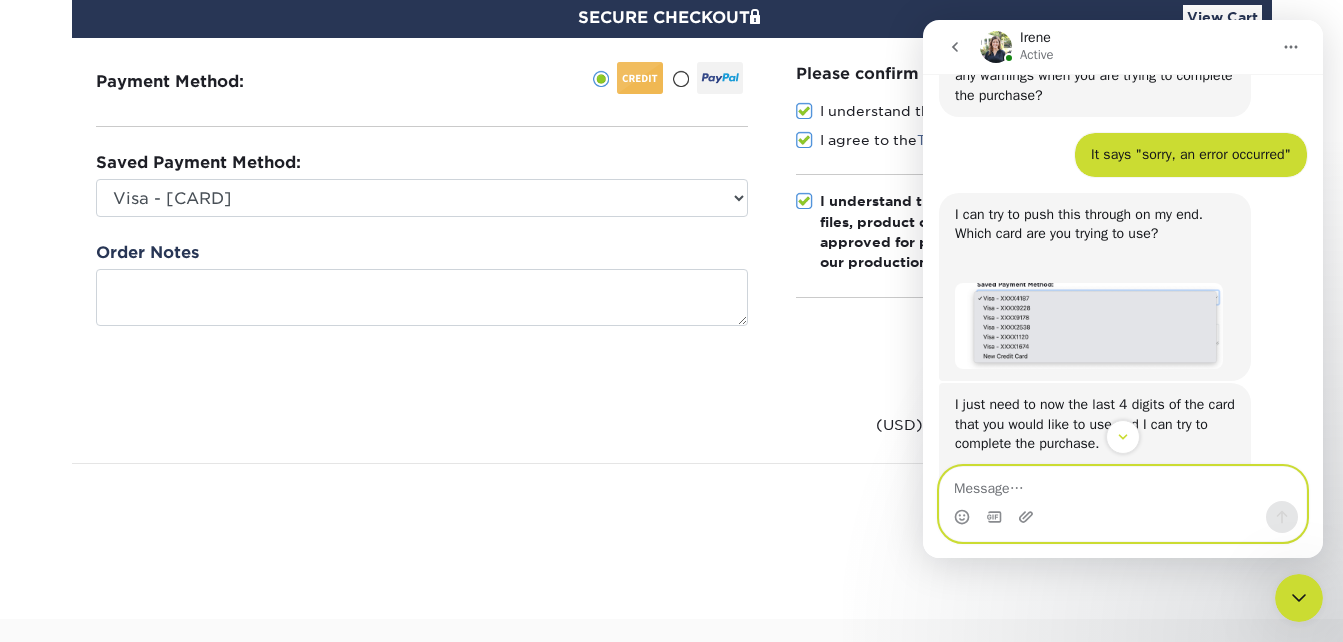 scroll, scrollTop: 345, scrollLeft: 0, axis: vertical 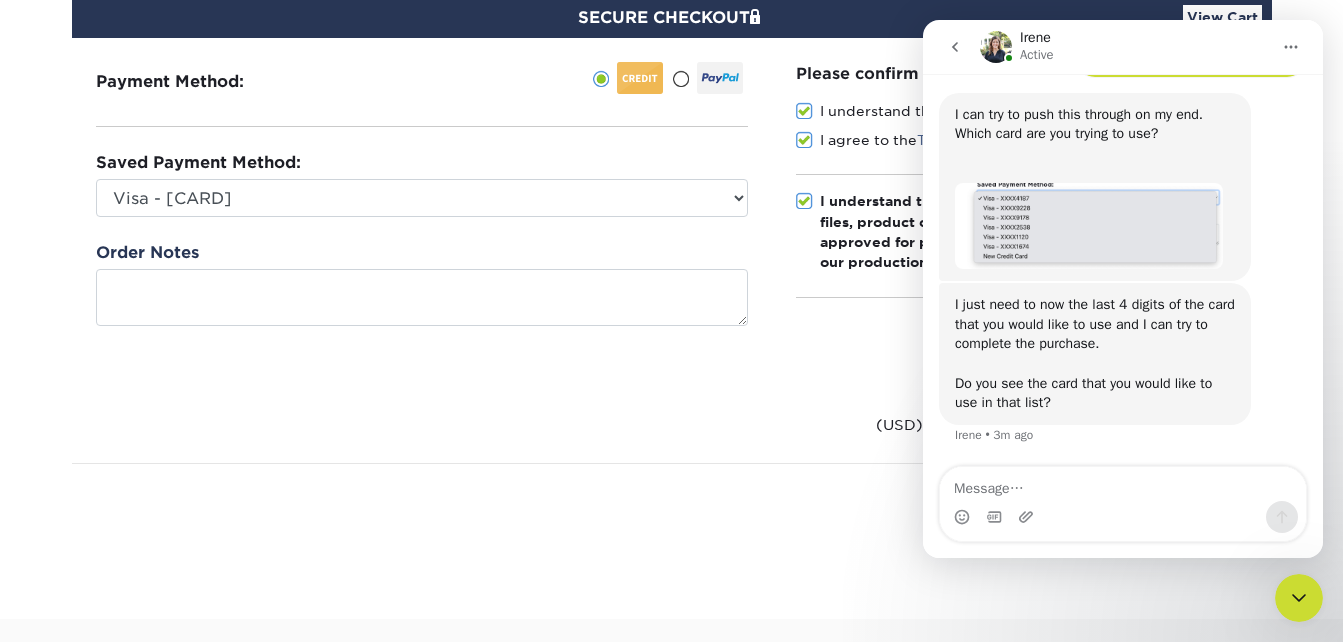 click at bounding box center (1123, 517) 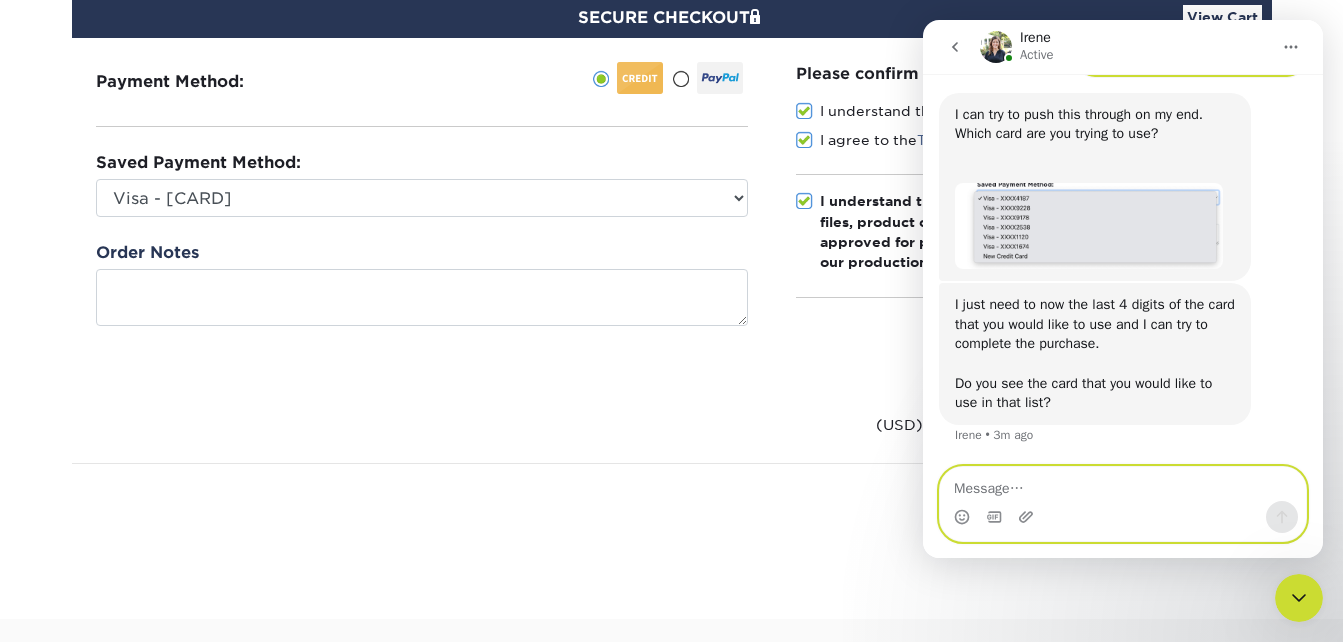 click at bounding box center [1123, 484] 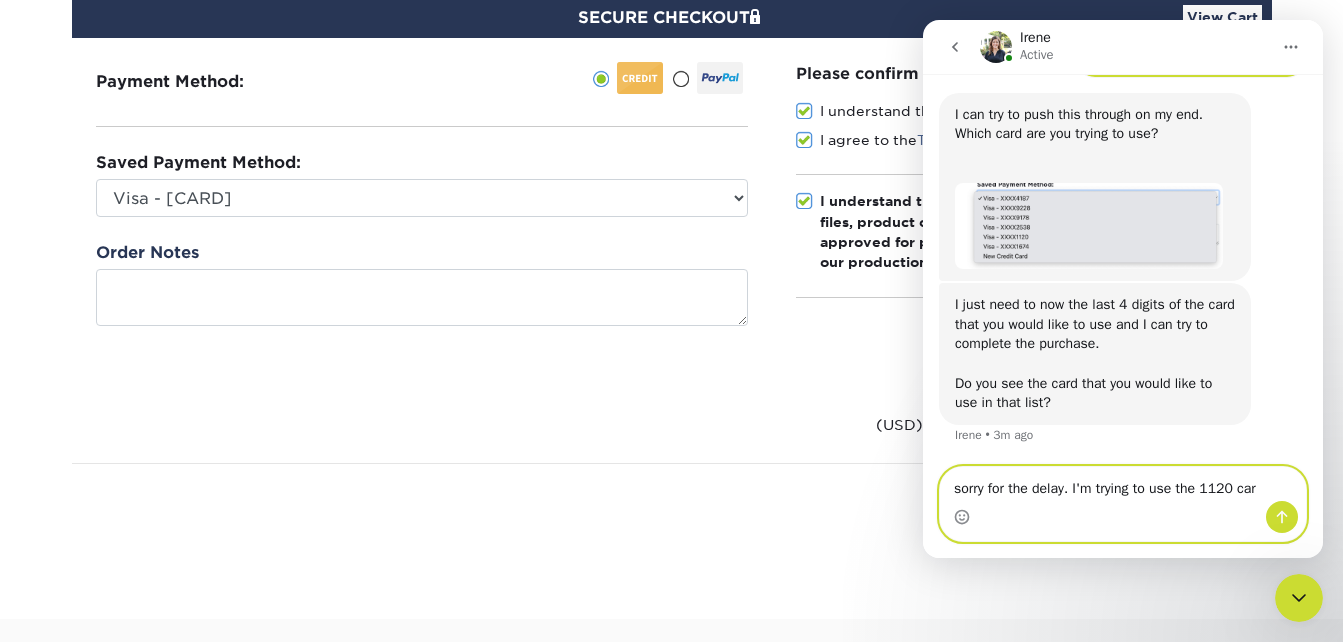 type on "sorry for the delay. I'm trying to use the 1120 card" 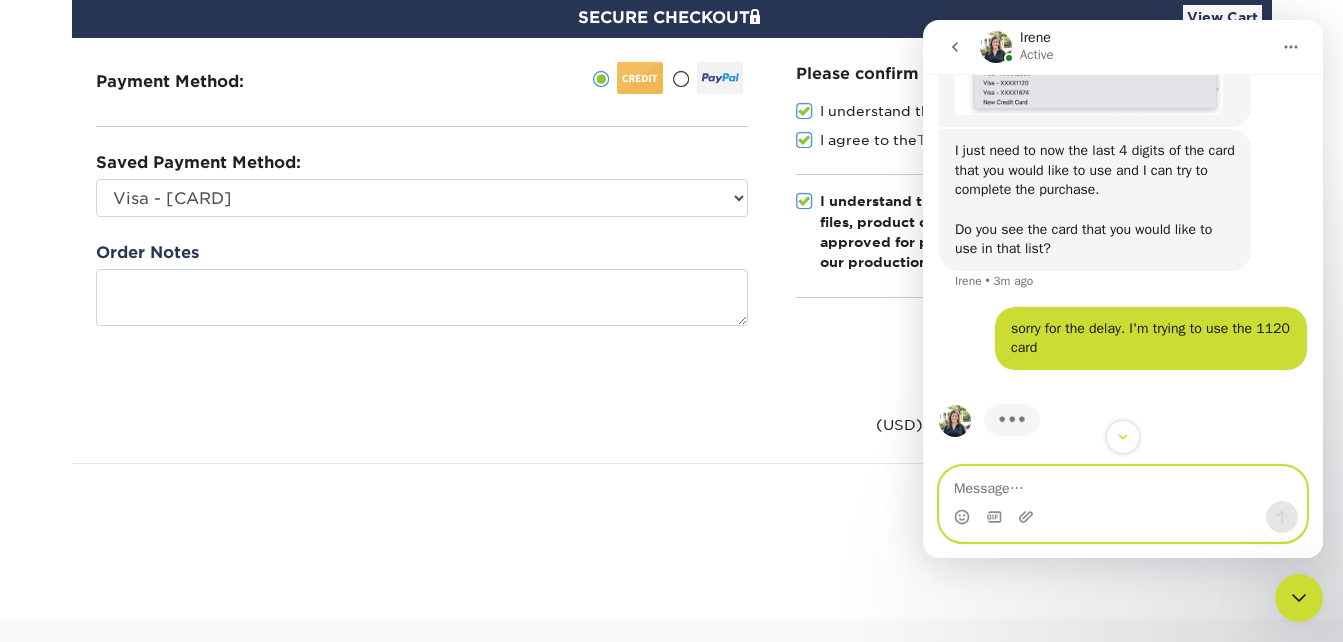 scroll, scrollTop: 501, scrollLeft: 0, axis: vertical 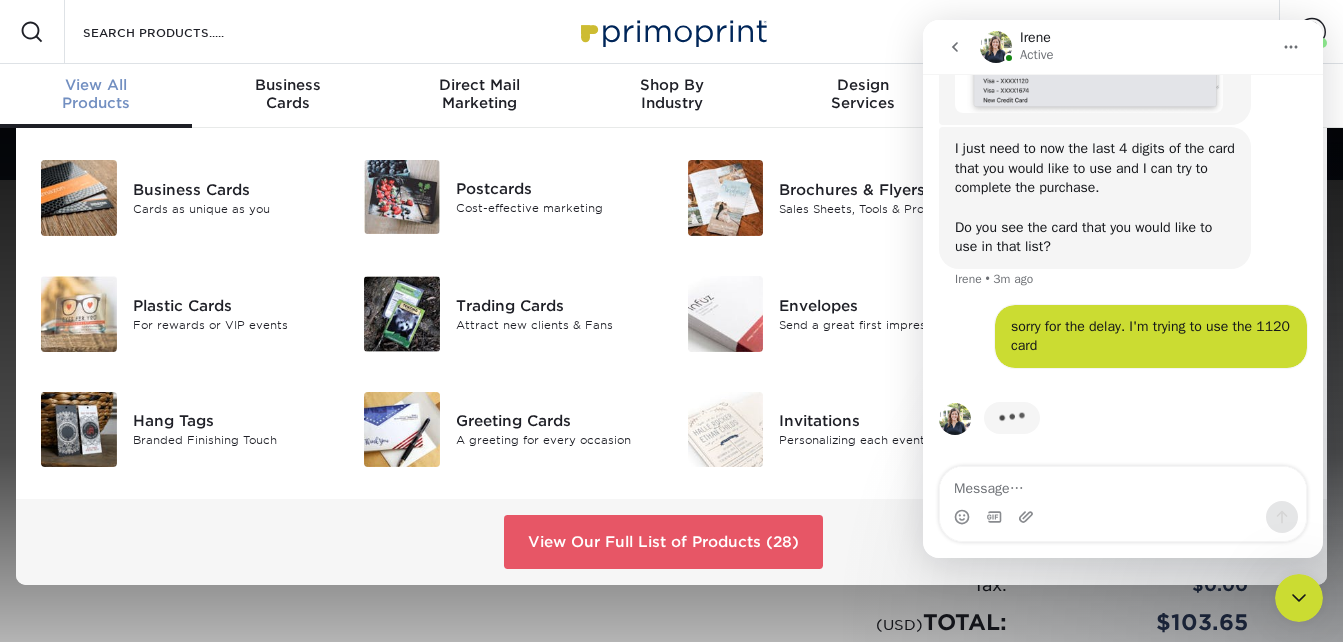 click on "View All" at bounding box center (96, 85) 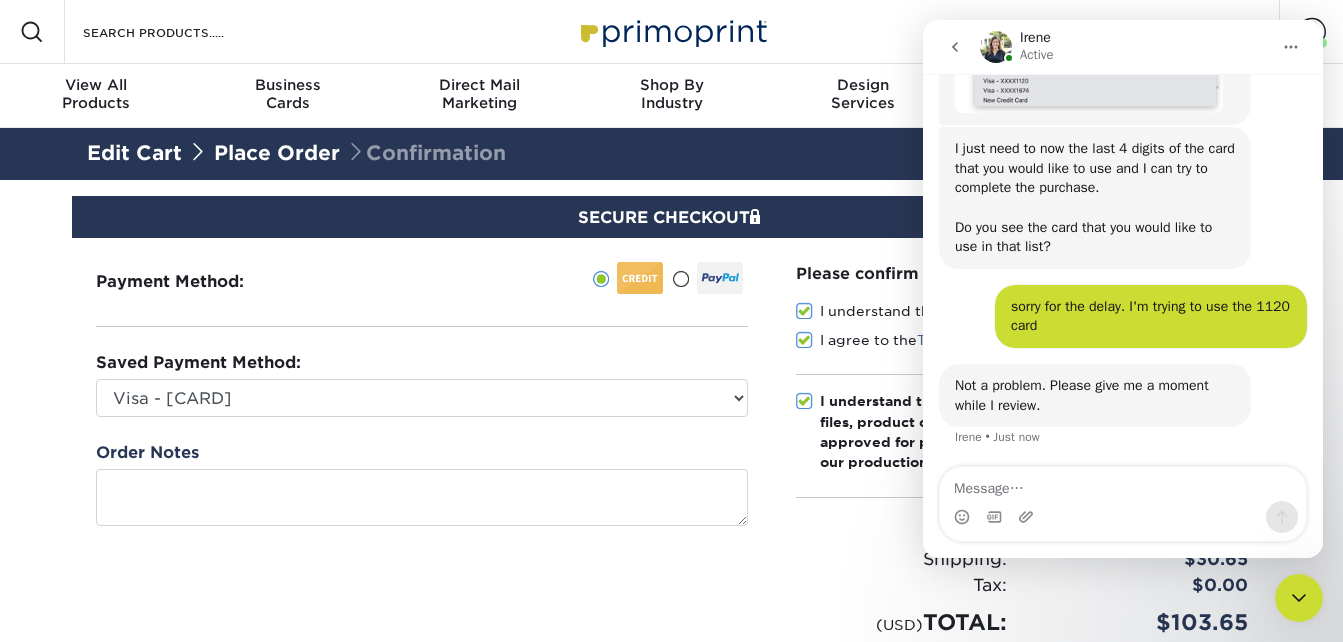 scroll, scrollTop: 503, scrollLeft: 0, axis: vertical 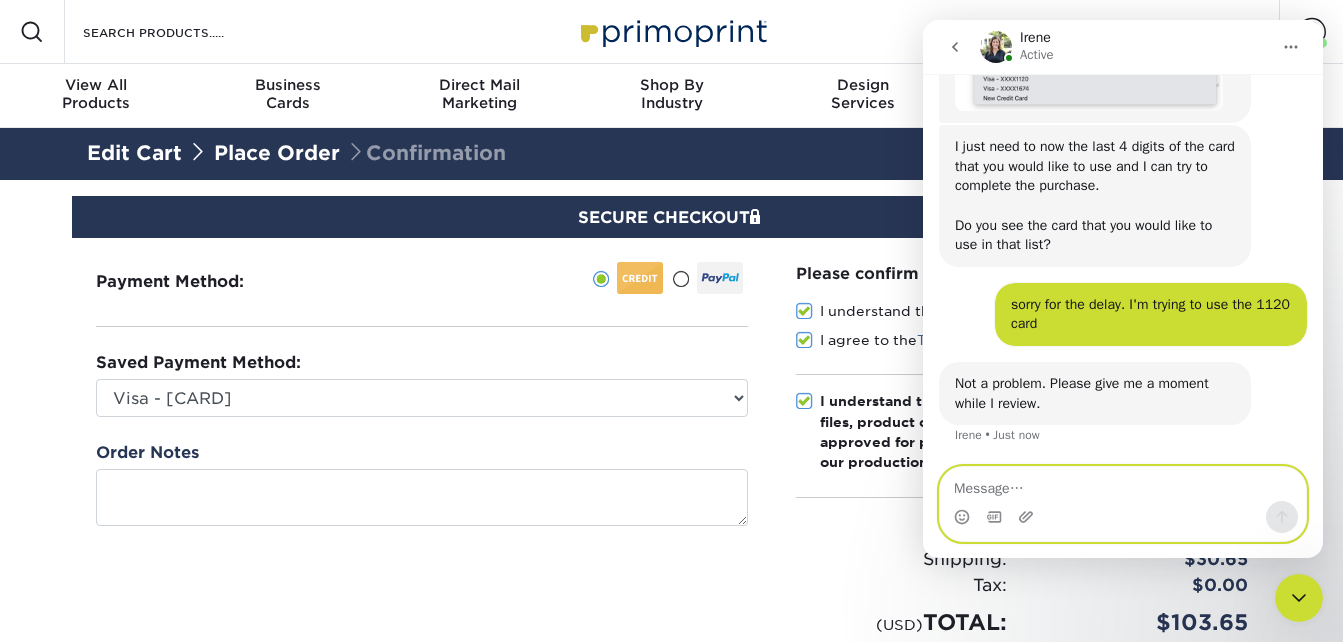 click at bounding box center [1123, 484] 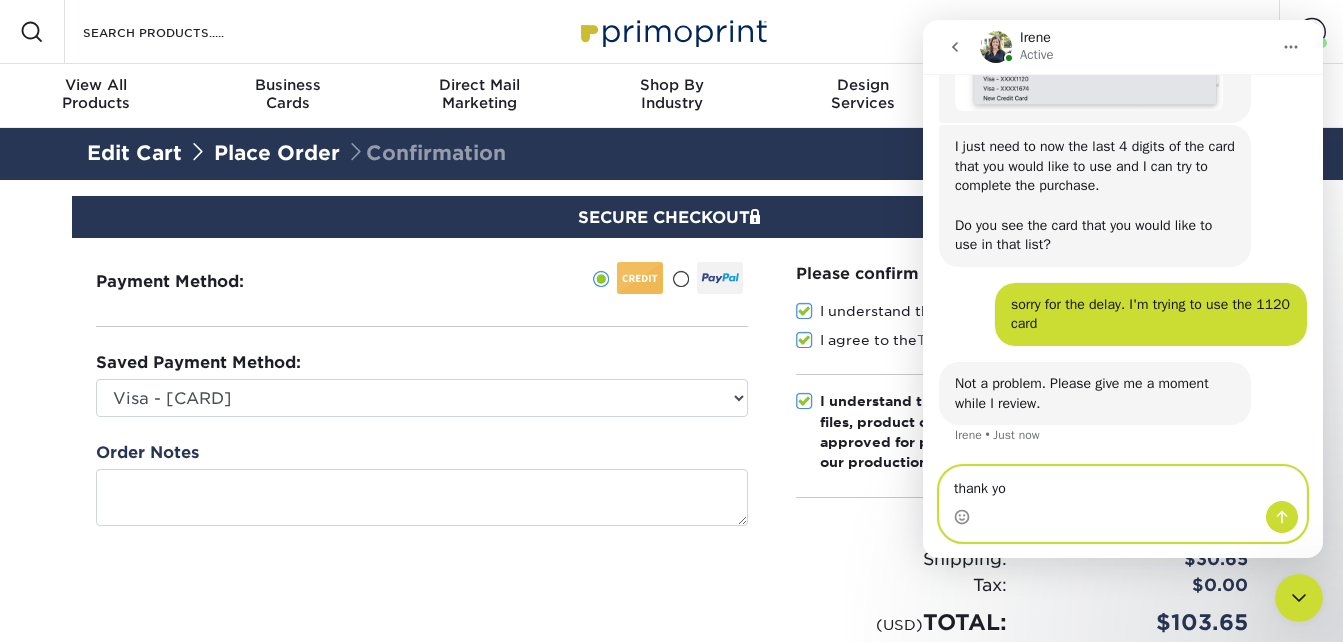 type on "thank you" 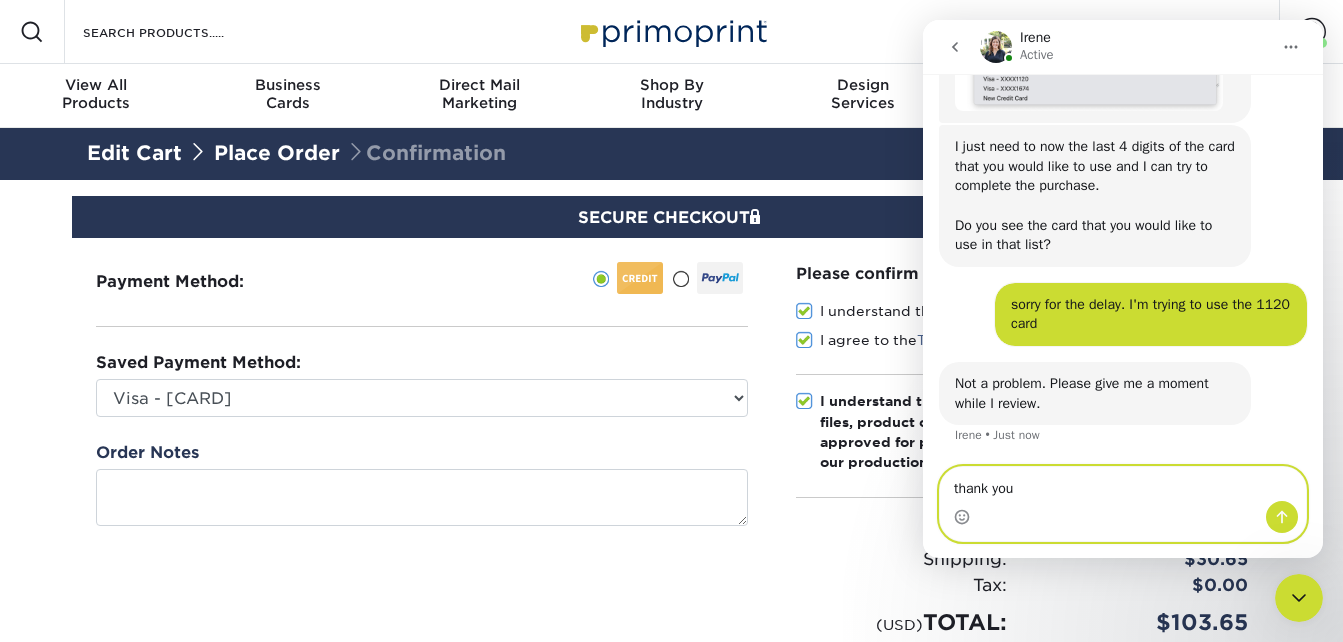 type 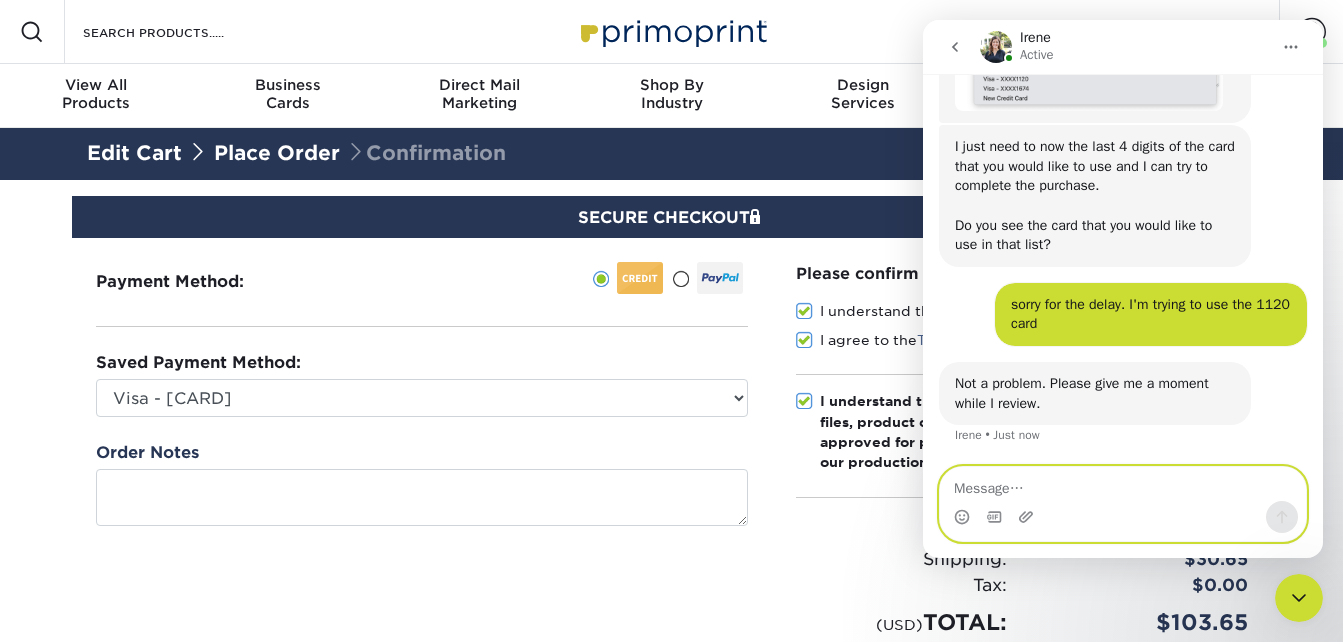 scroll, scrollTop: 563, scrollLeft: 0, axis: vertical 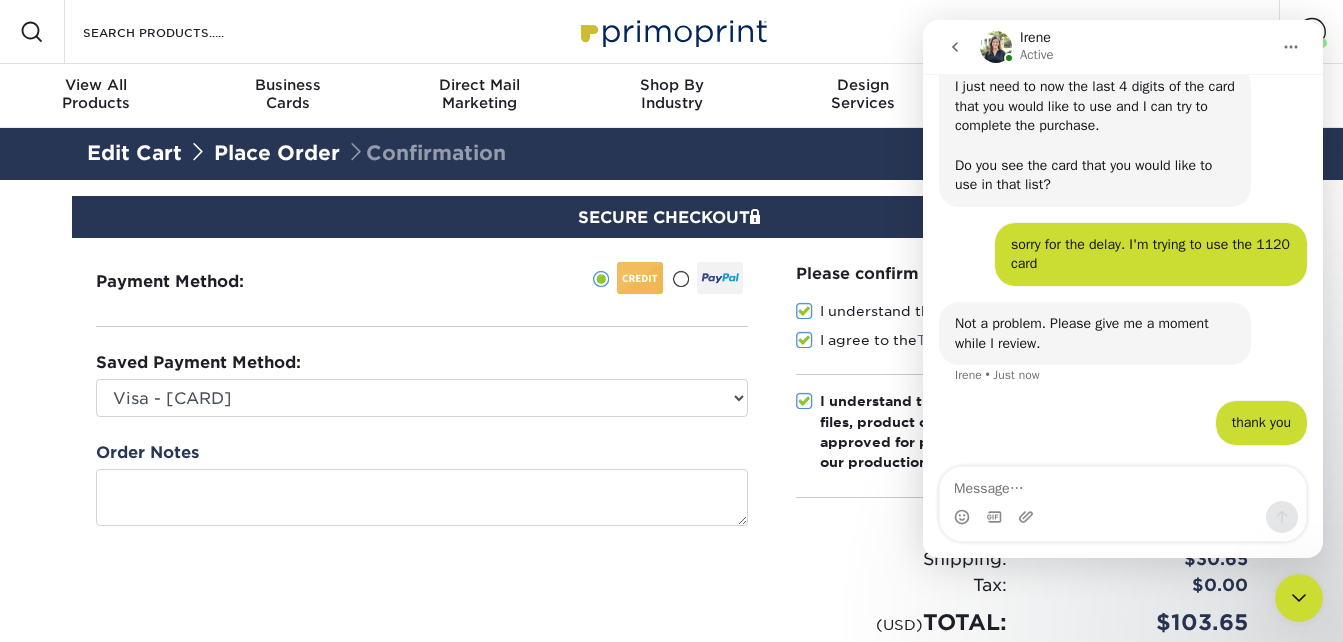 click at bounding box center [1299, 598] 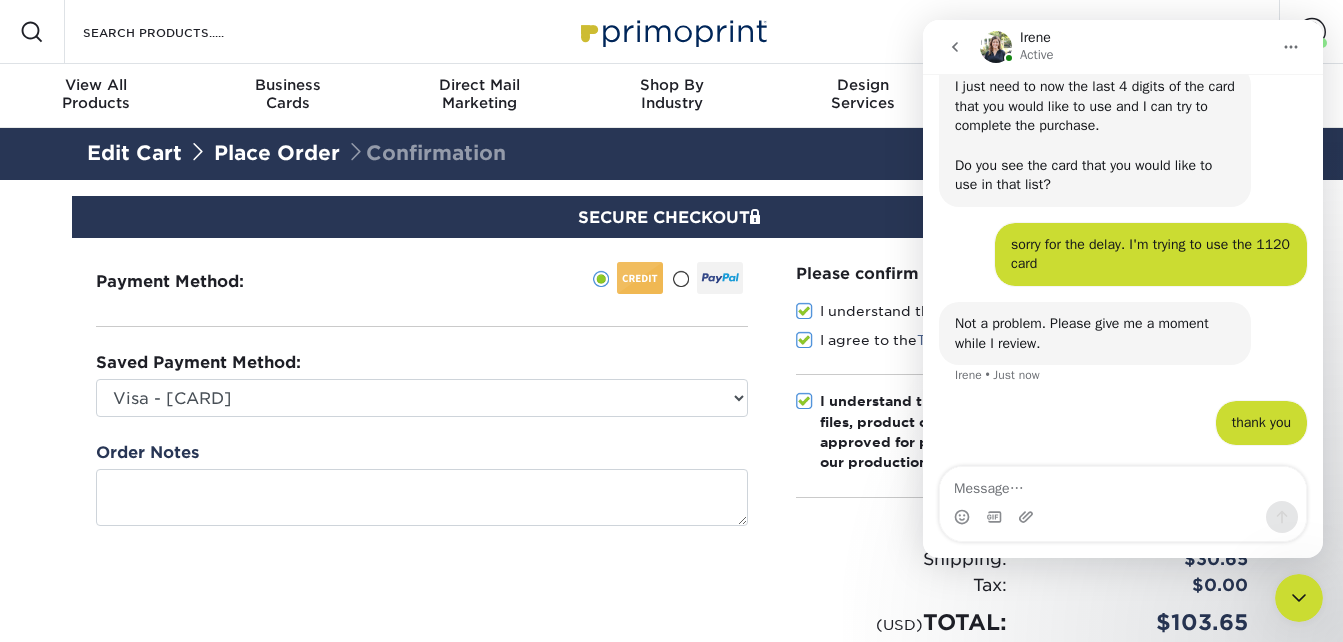 click at bounding box center (1299, 598) 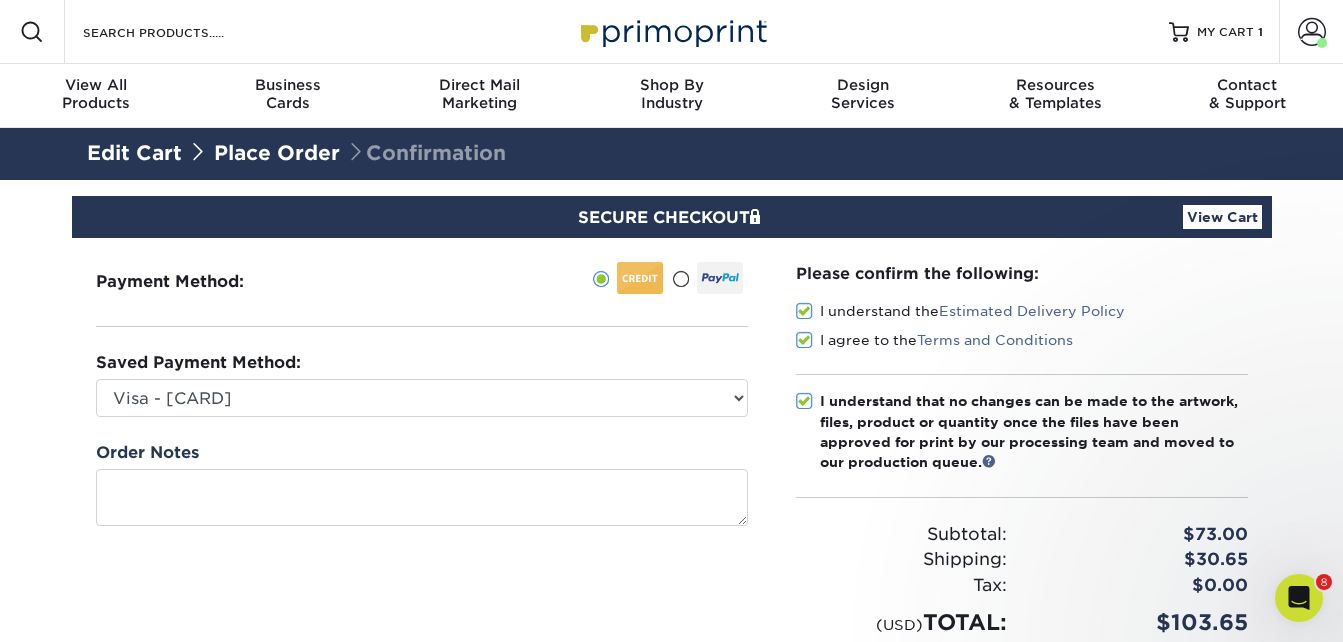 scroll, scrollTop: 0, scrollLeft: 0, axis: both 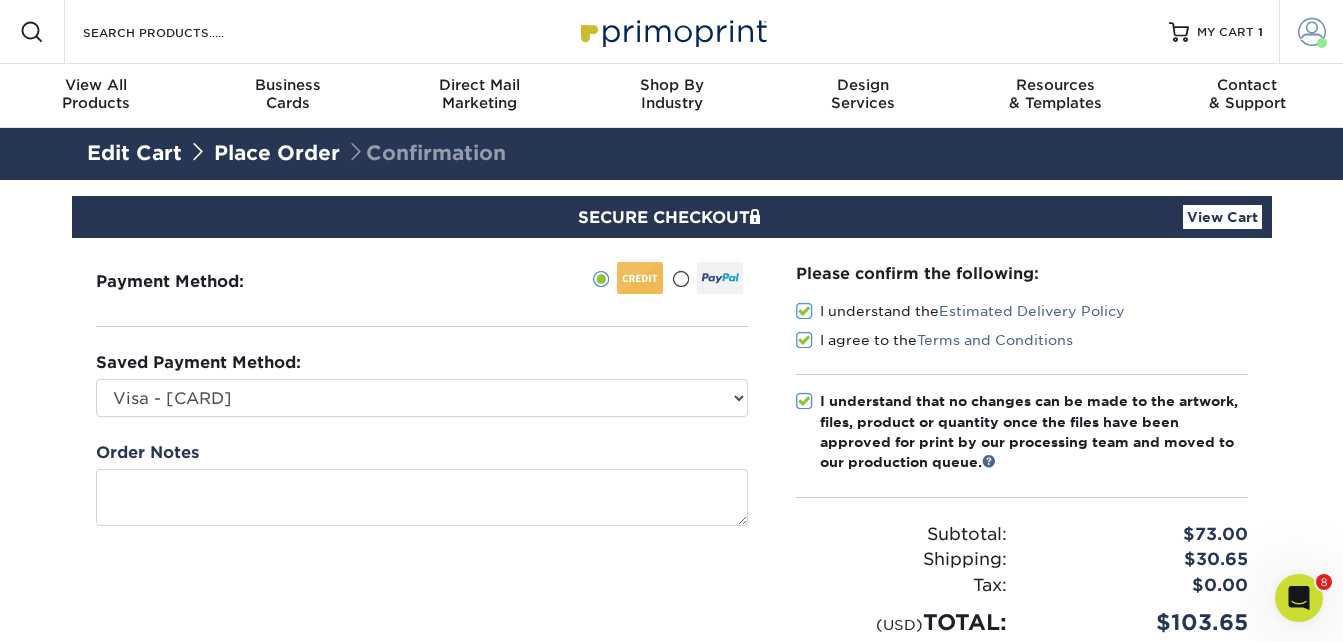 click on "Account" at bounding box center (1311, 32) 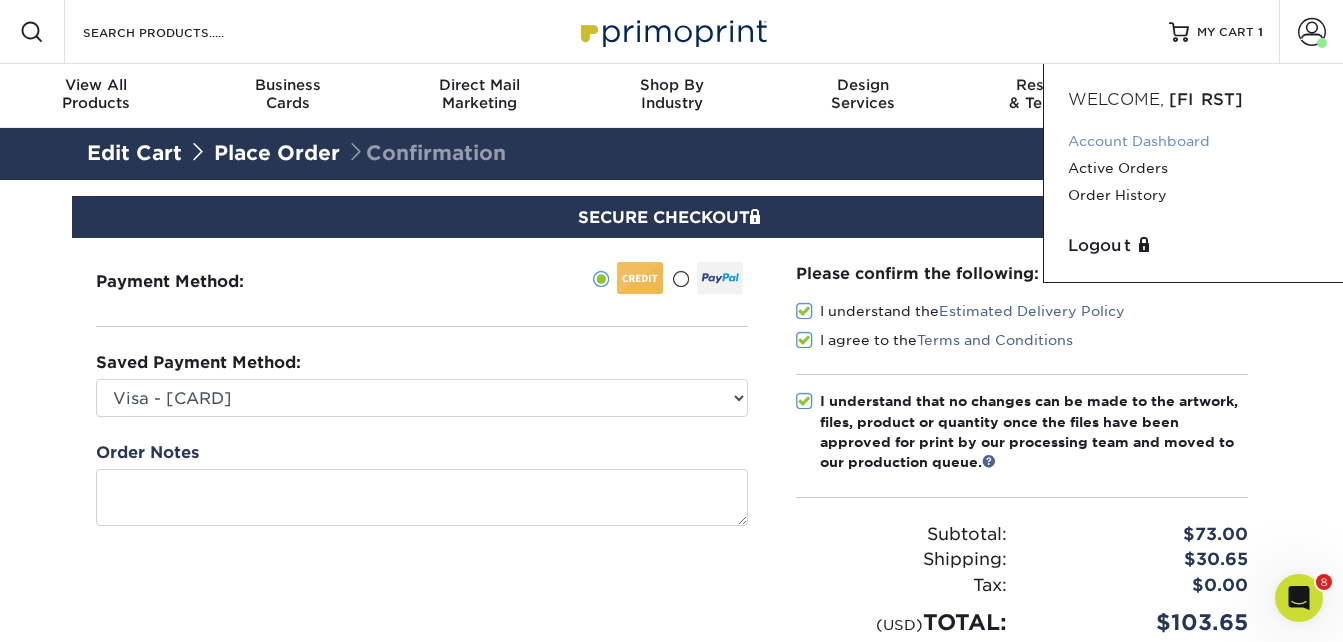 click on "Account Dashboard" at bounding box center (1193, 141) 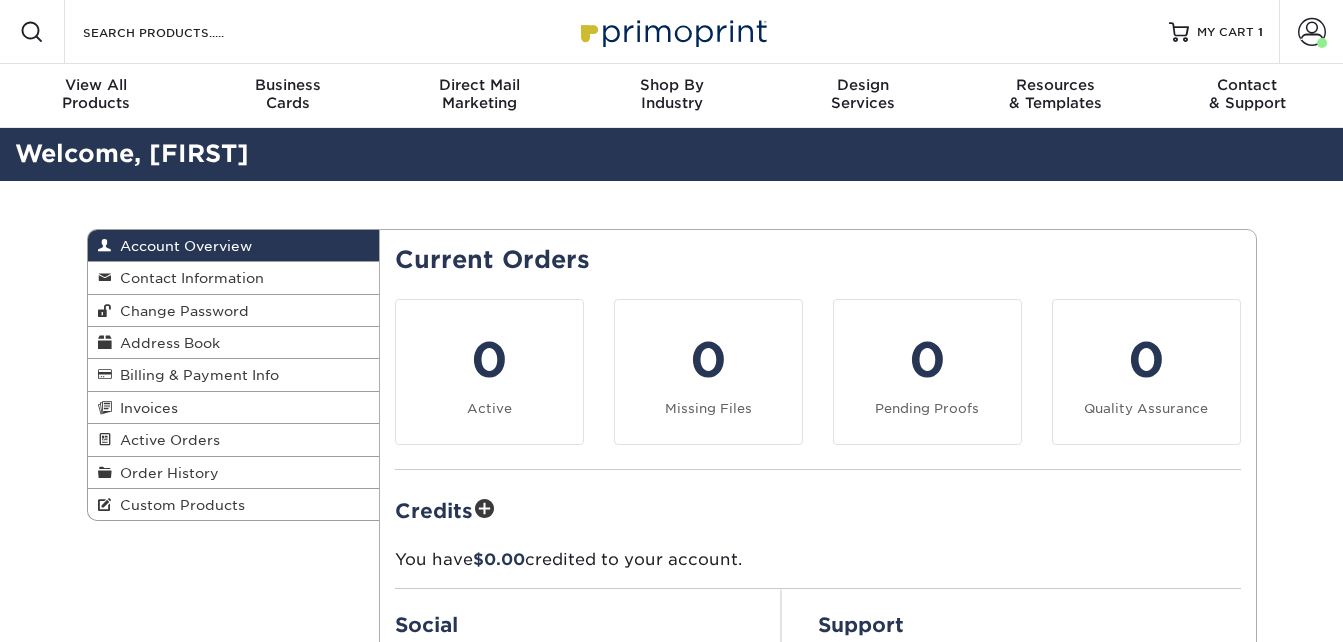 scroll, scrollTop: 0, scrollLeft: 0, axis: both 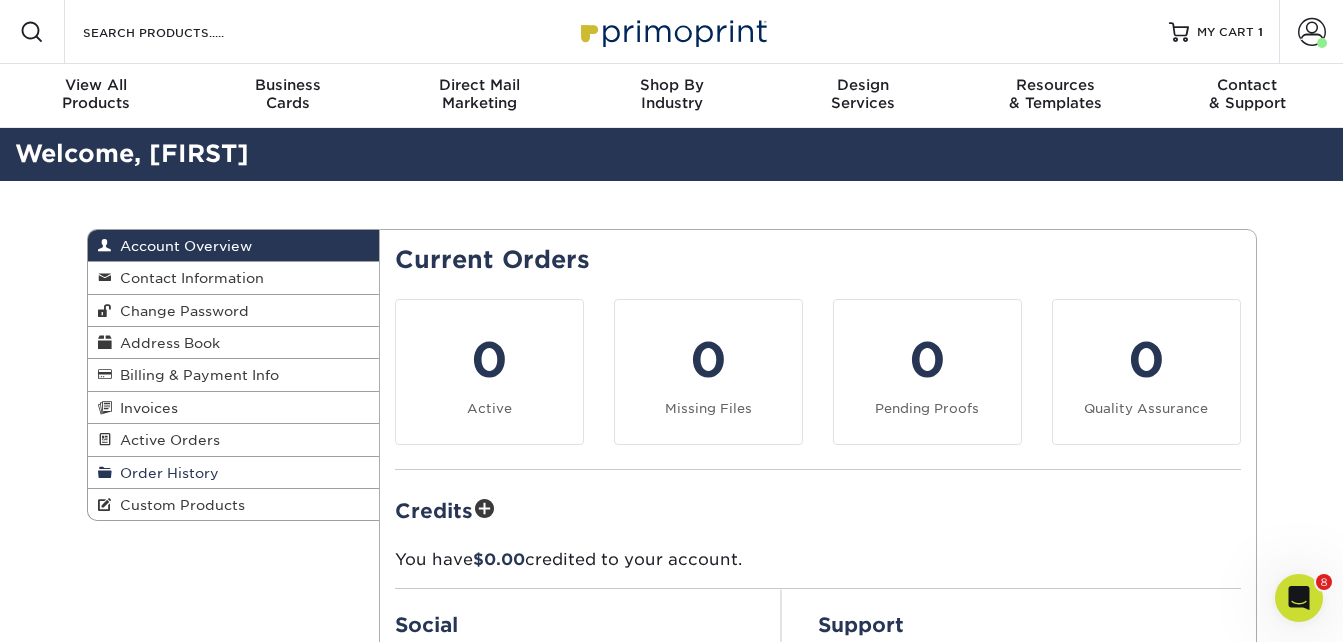 click on "Order History" at bounding box center [234, 473] 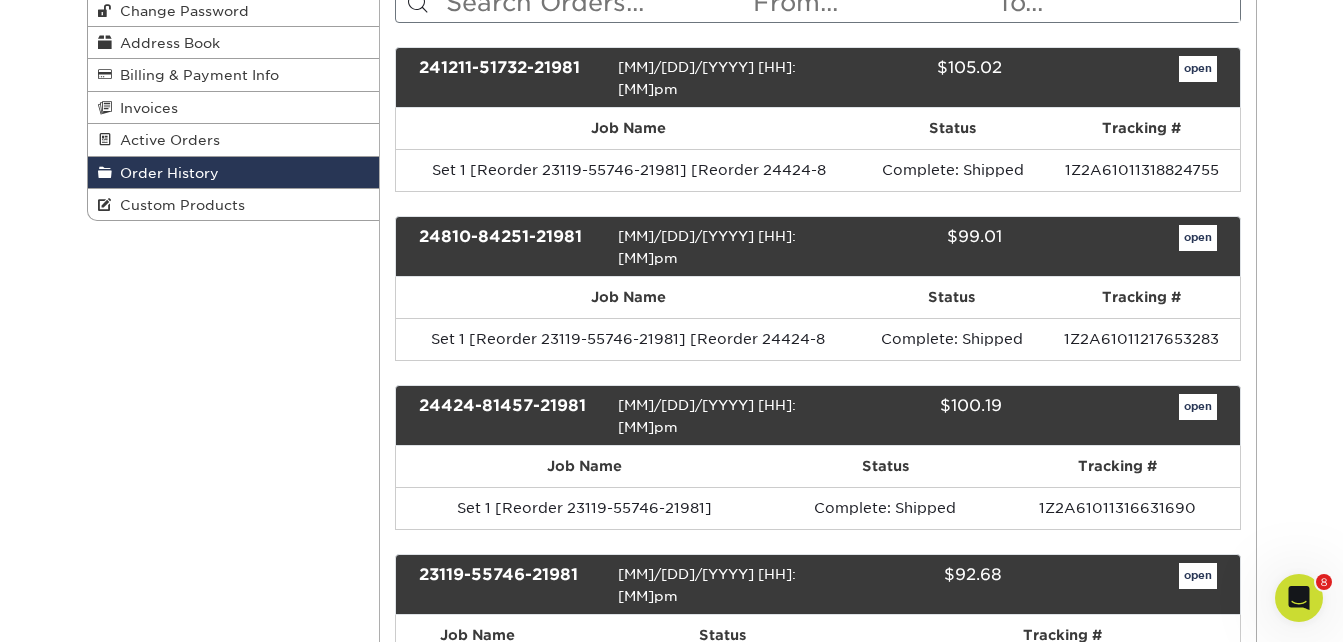 scroll, scrollTop: 0, scrollLeft: 0, axis: both 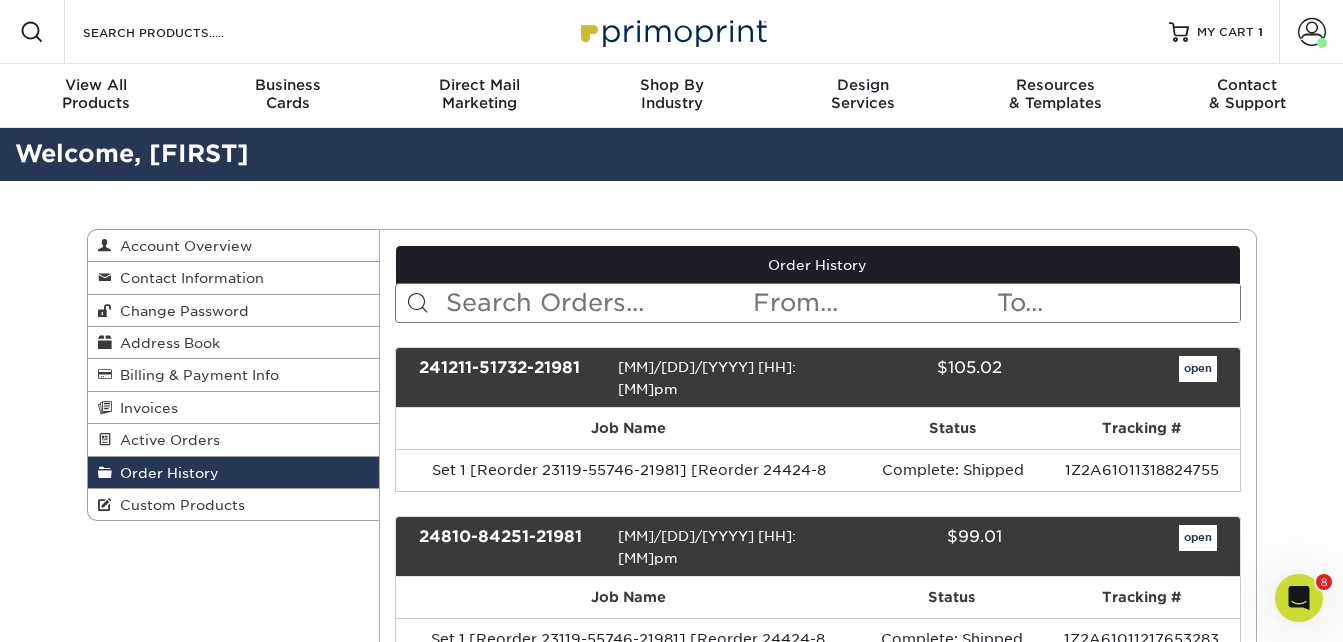 click at bounding box center [1299, 598] 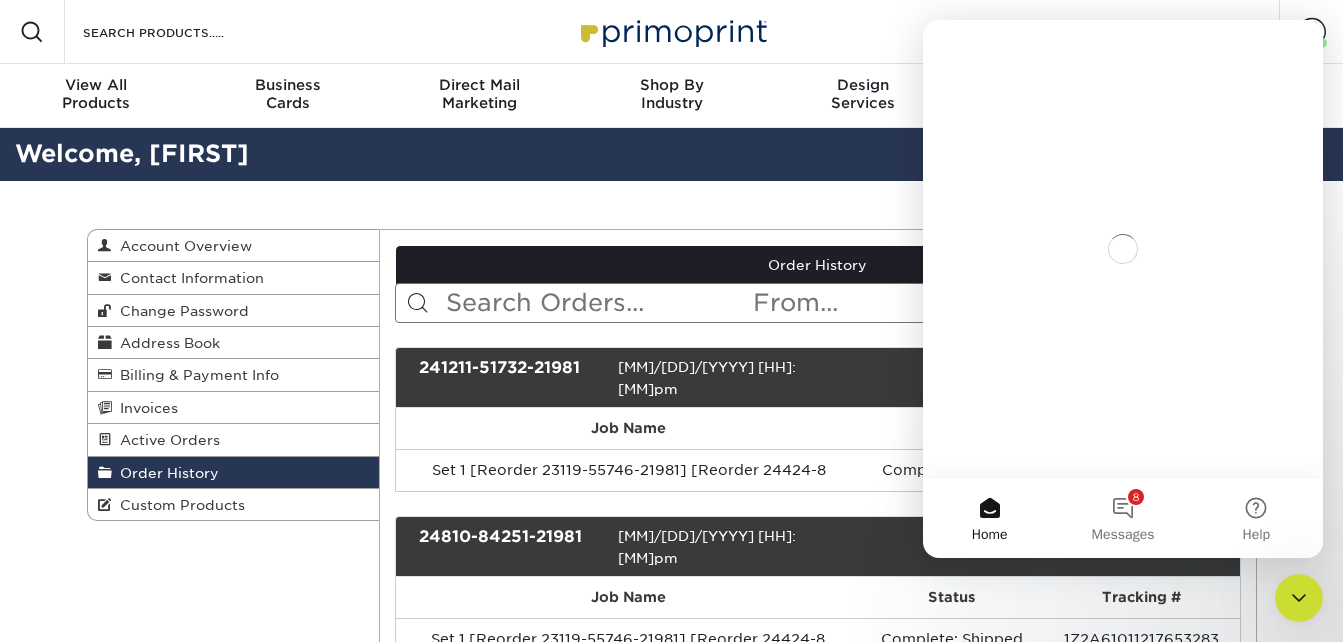 scroll, scrollTop: 0, scrollLeft: 0, axis: both 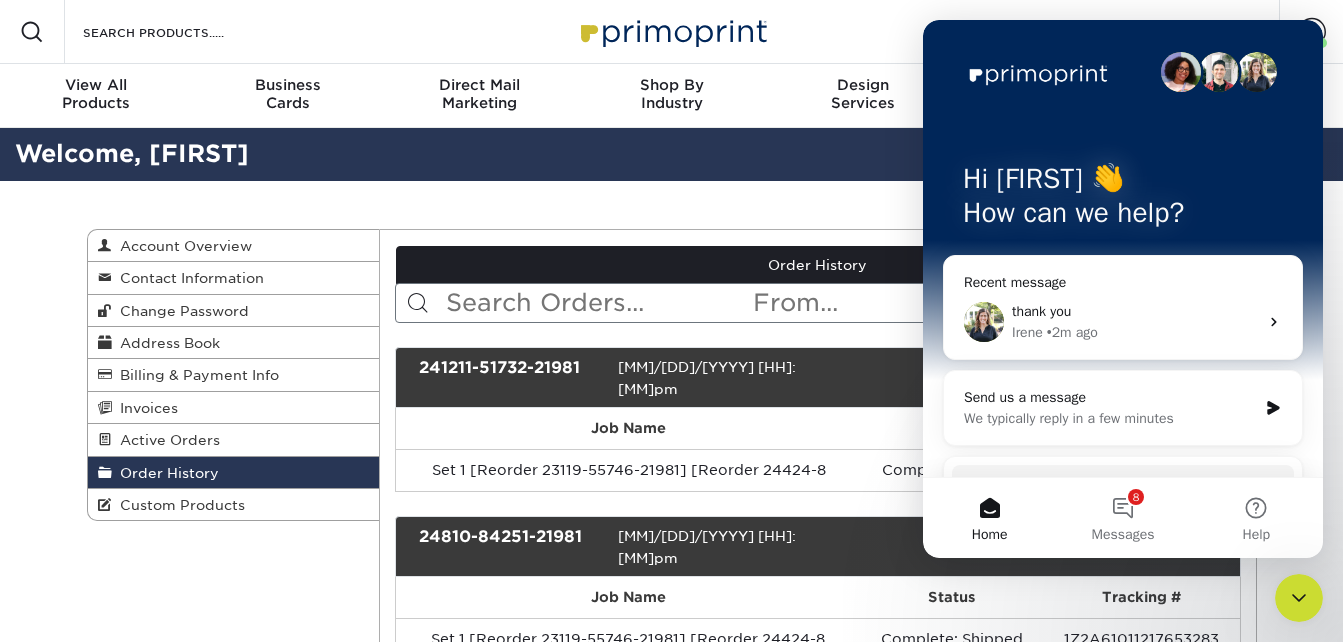 click on "thank you" at bounding box center (1135, 311) 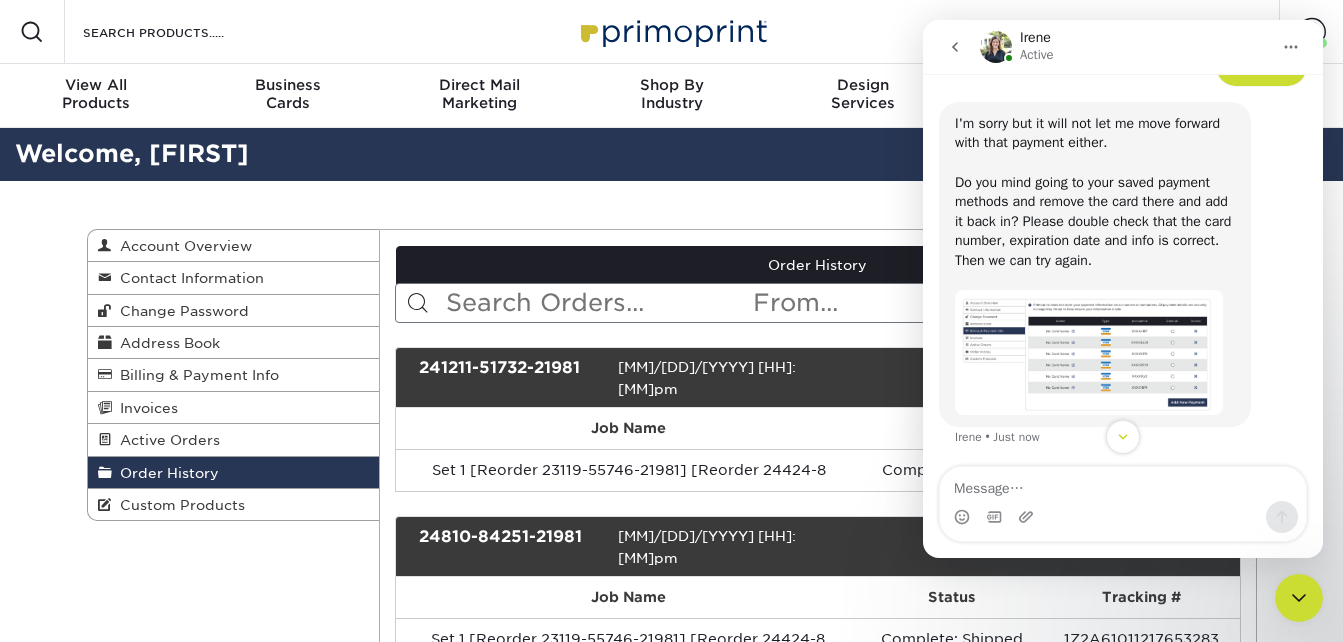 scroll, scrollTop: 904, scrollLeft: 0, axis: vertical 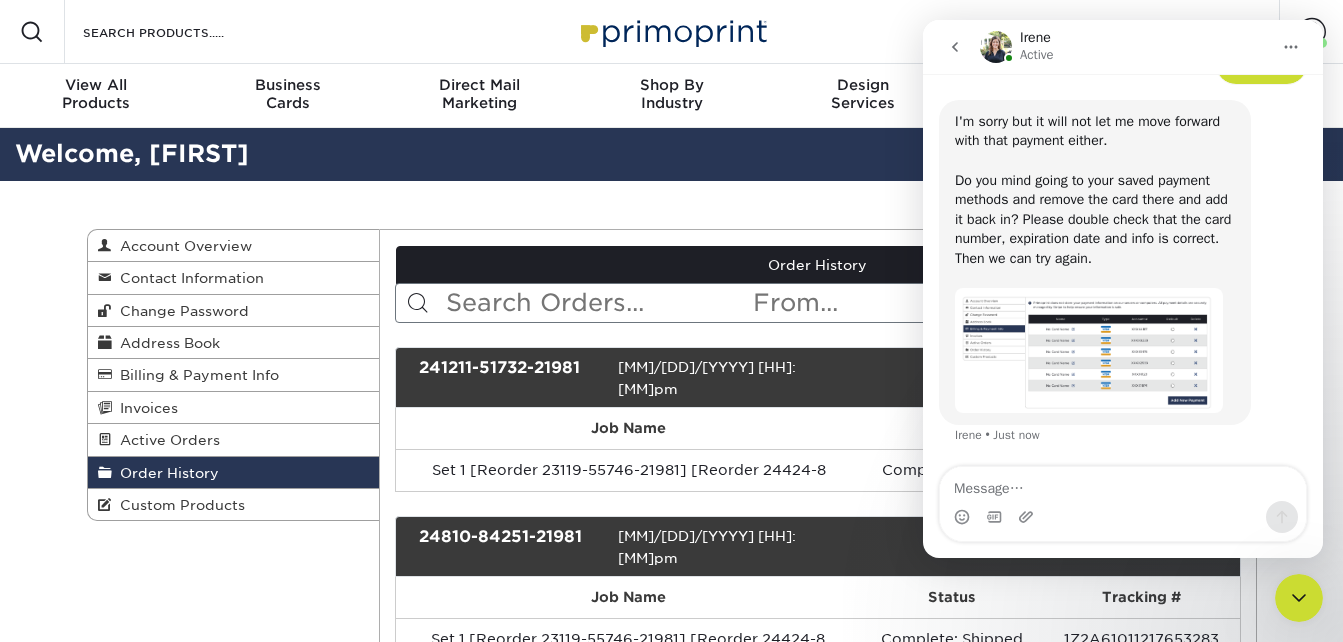 click on "Order History
Account Overview
Contact Information
Change Password
Address Book
Billing & Payment Info
Invoices $0.00" at bounding box center [672, 2135] 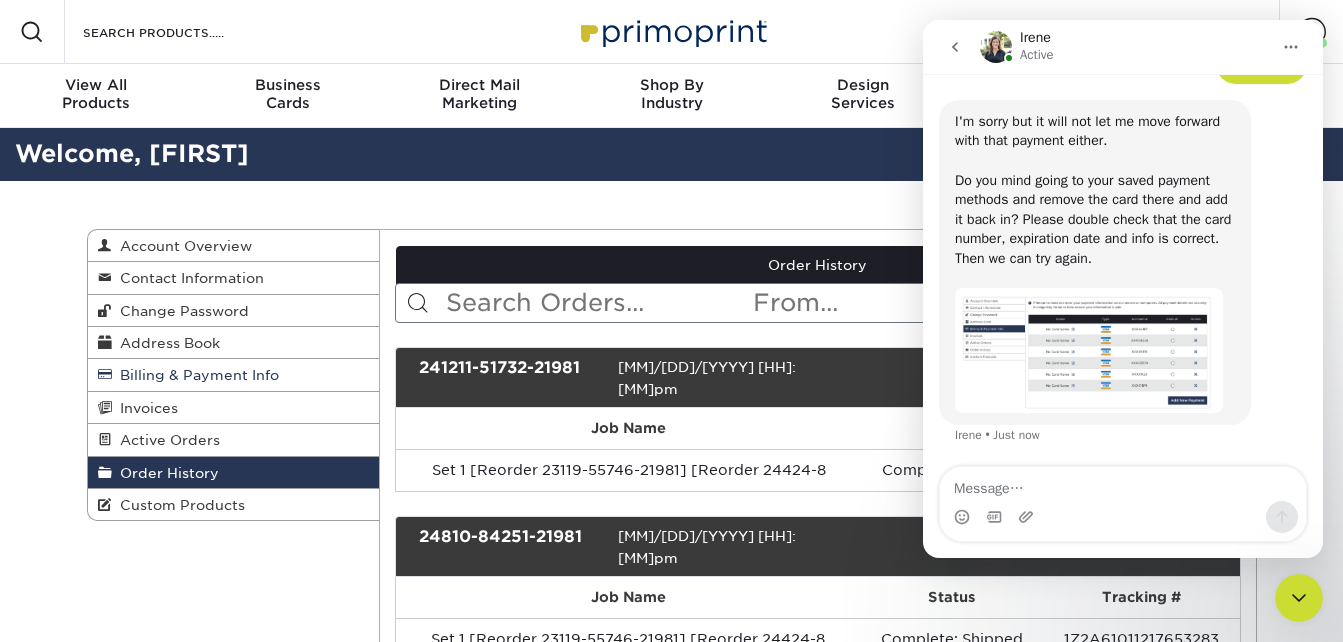 click on "Billing & Payment Info" at bounding box center (195, 375) 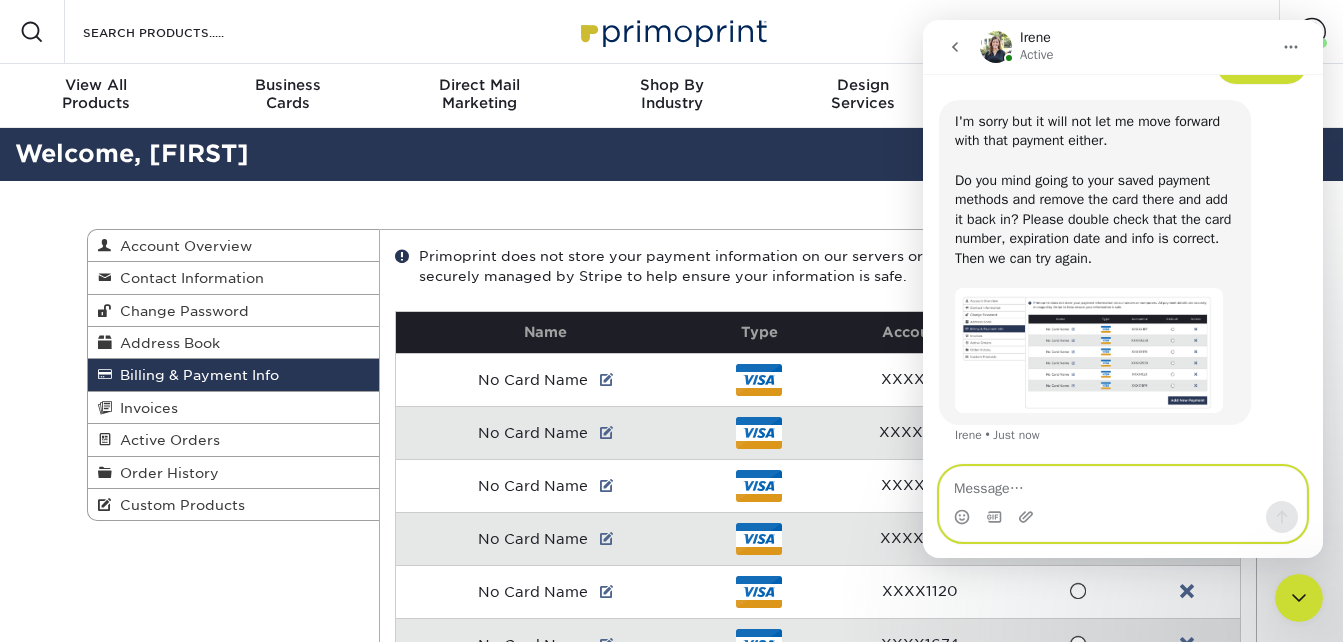 click at bounding box center (1123, 484) 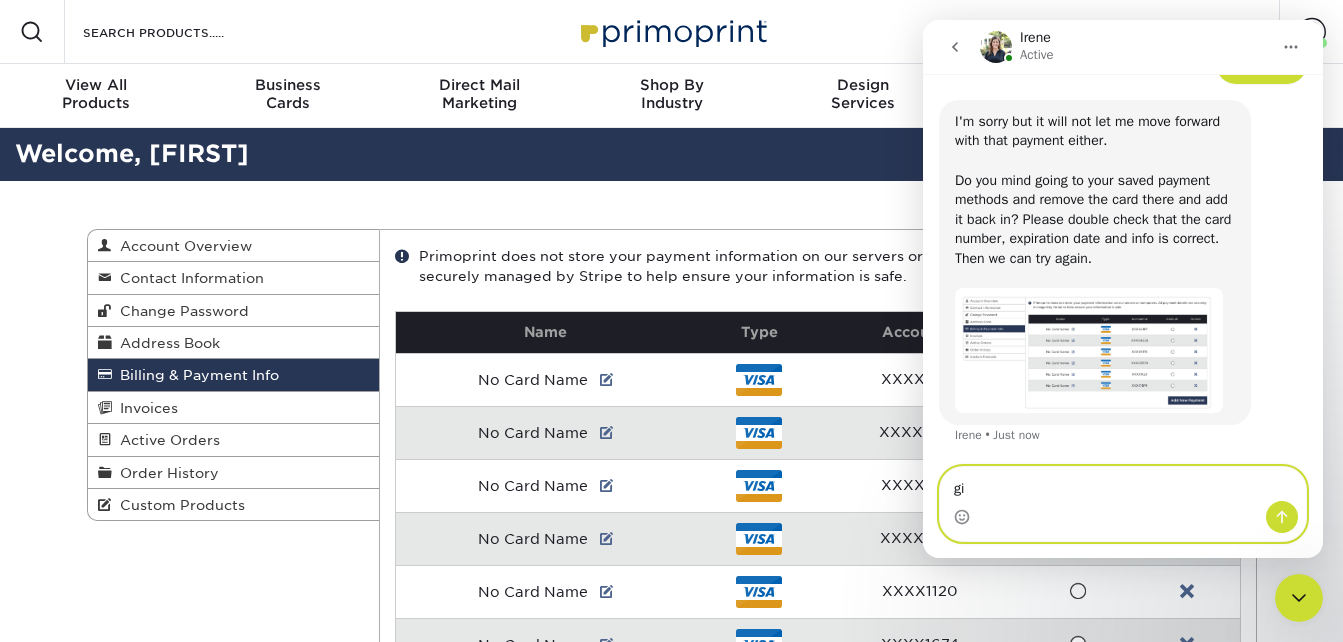 type on "g" 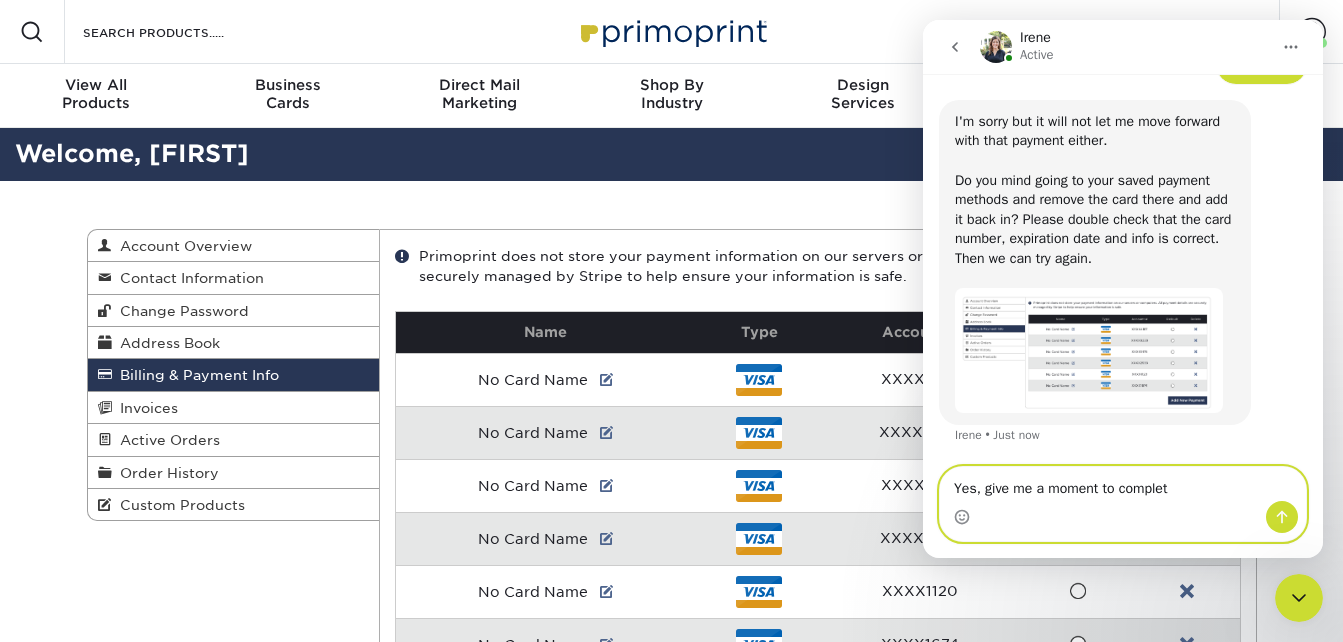 type on "Yes, give me a moment to complete" 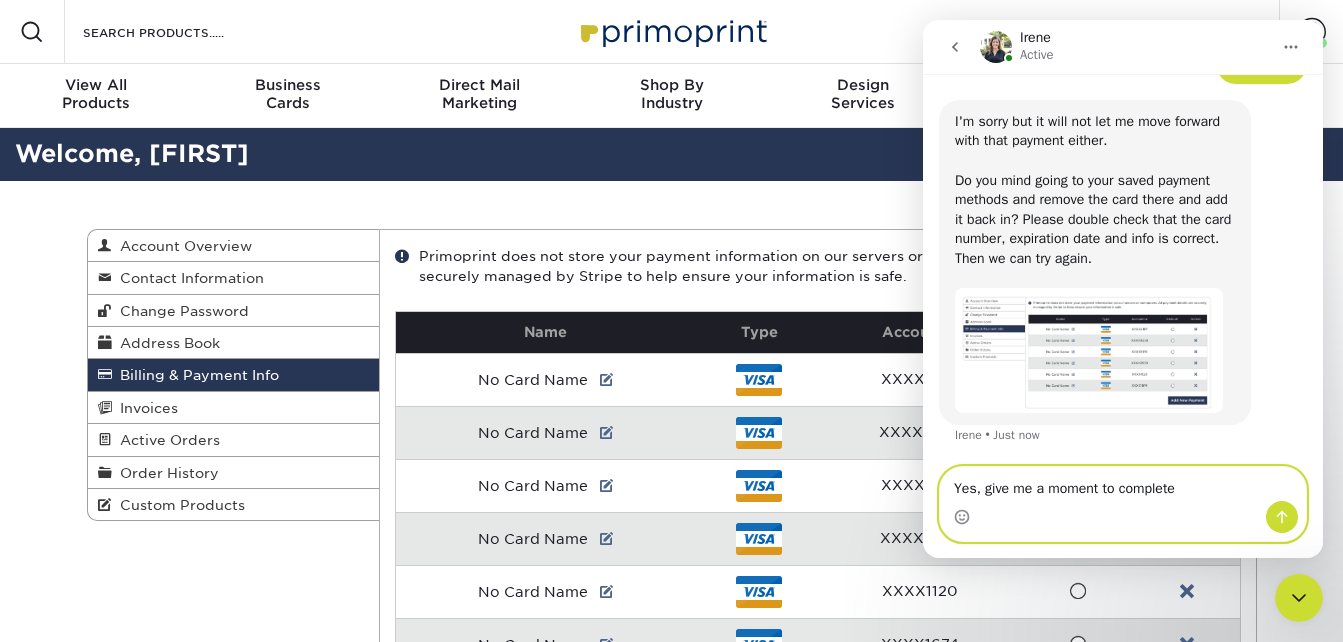 type 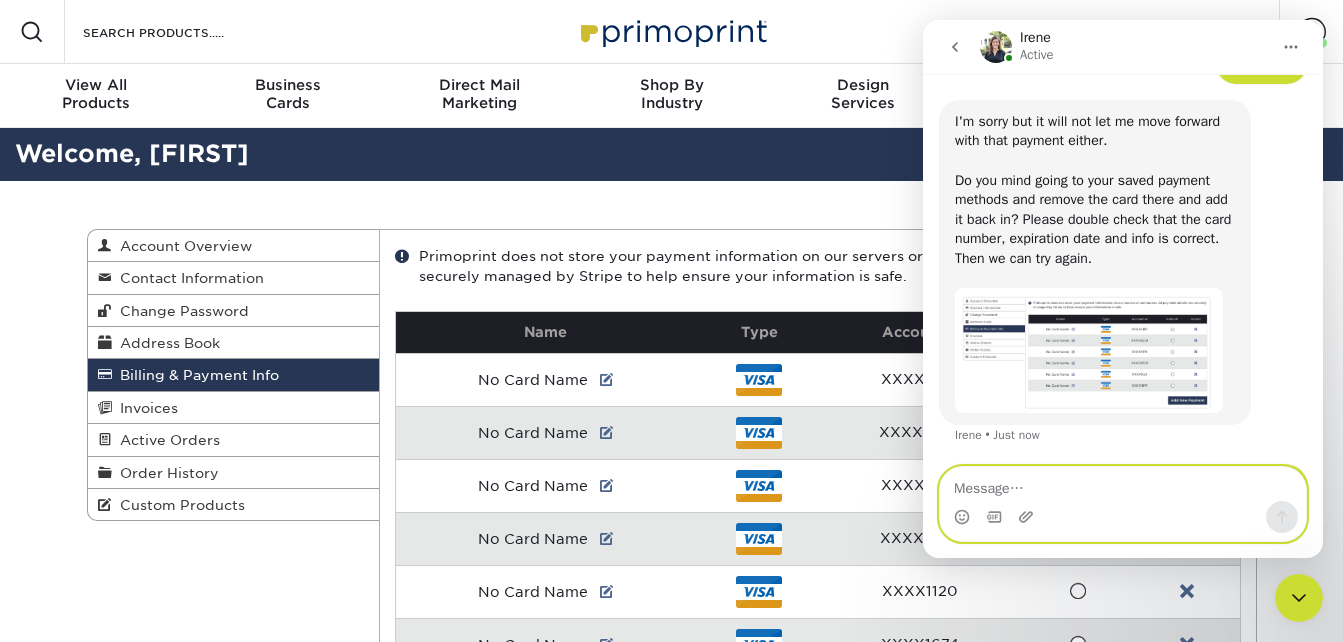 scroll, scrollTop: 963, scrollLeft: 0, axis: vertical 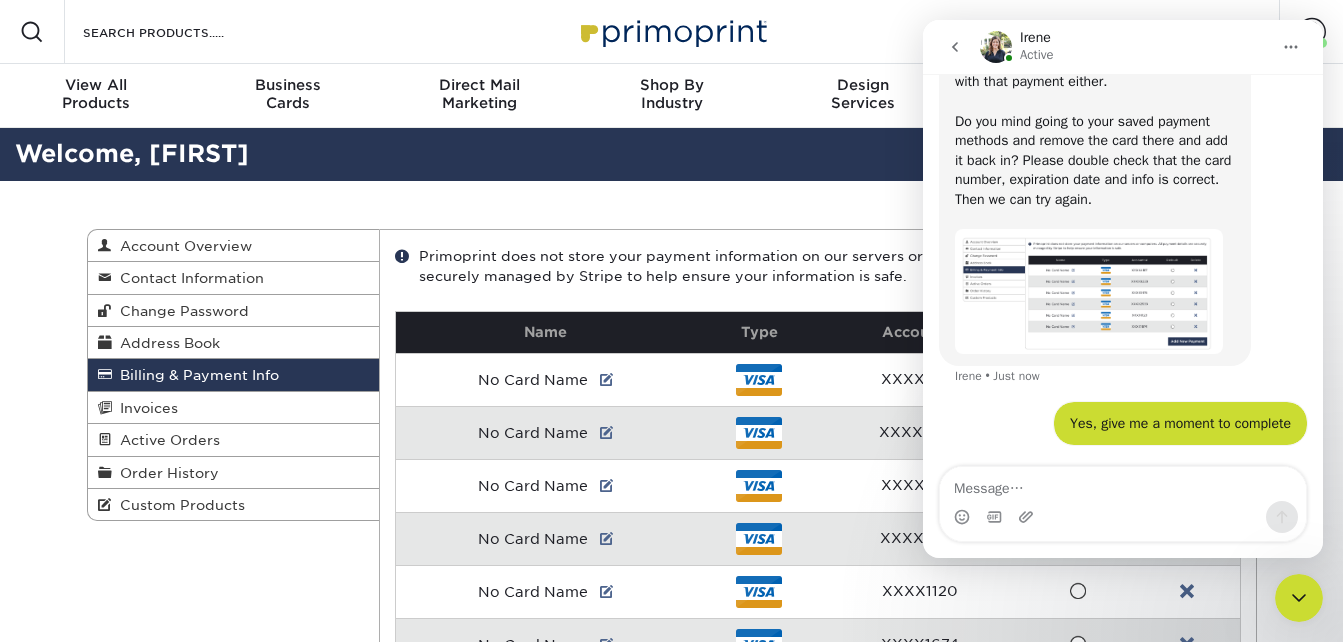 click 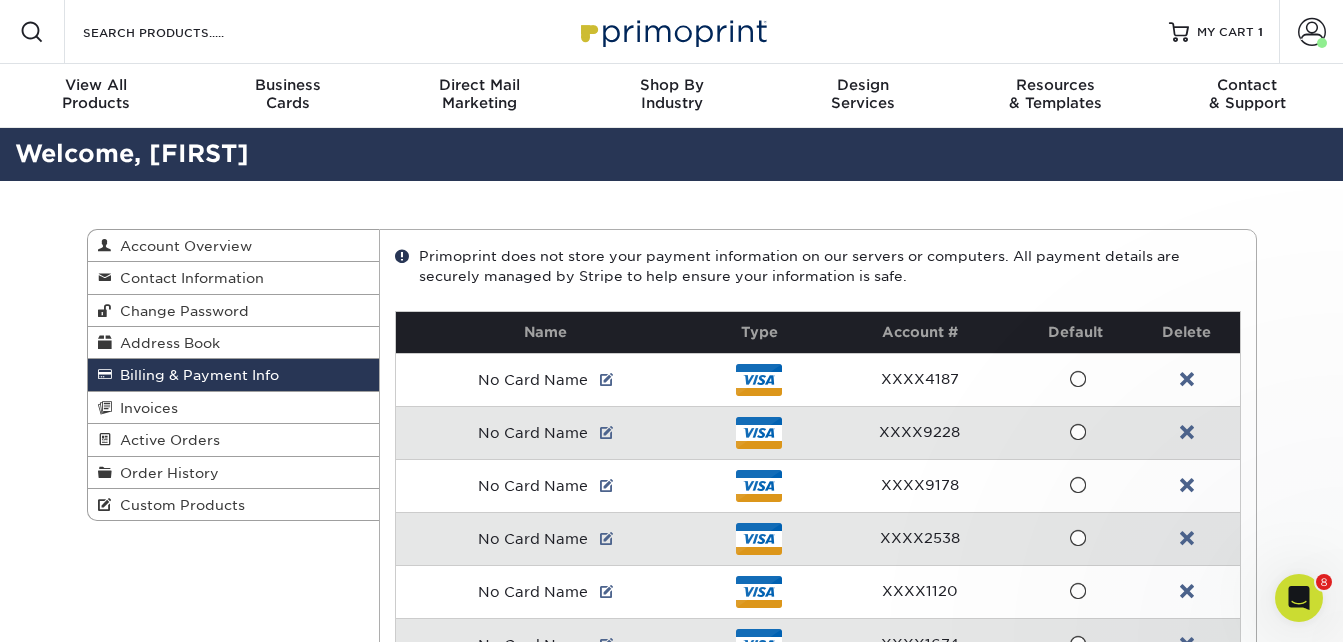 scroll, scrollTop: 0, scrollLeft: 0, axis: both 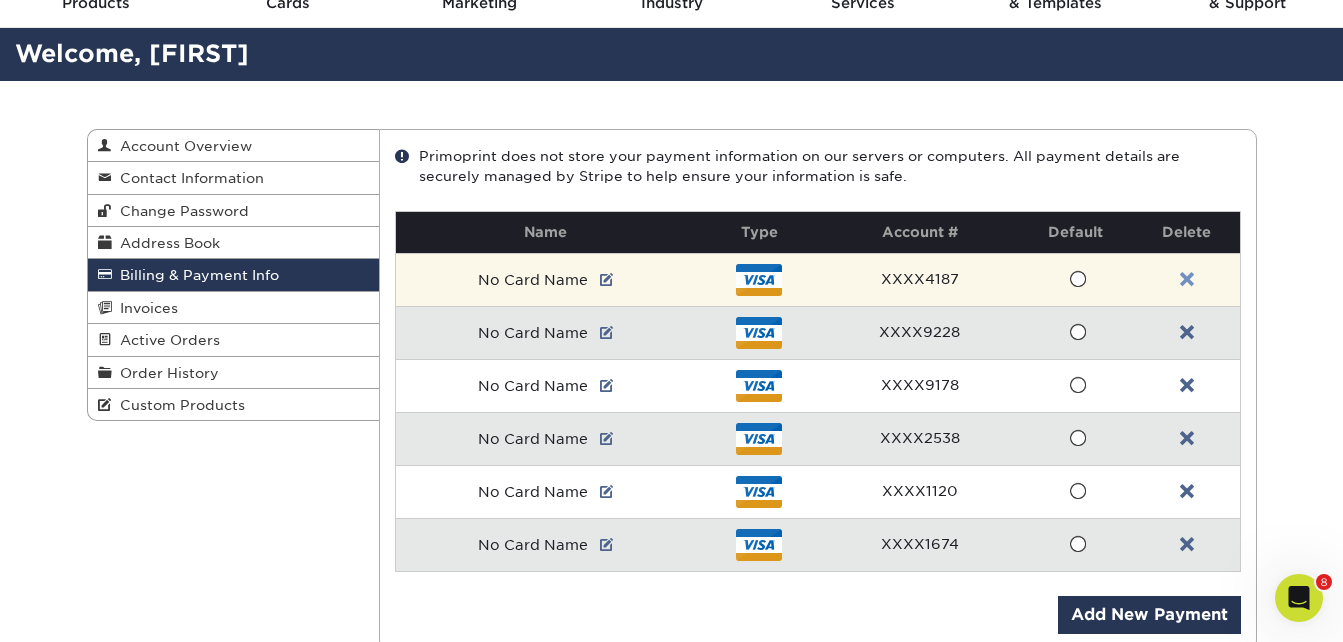 click at bounding box center [1187, 280] 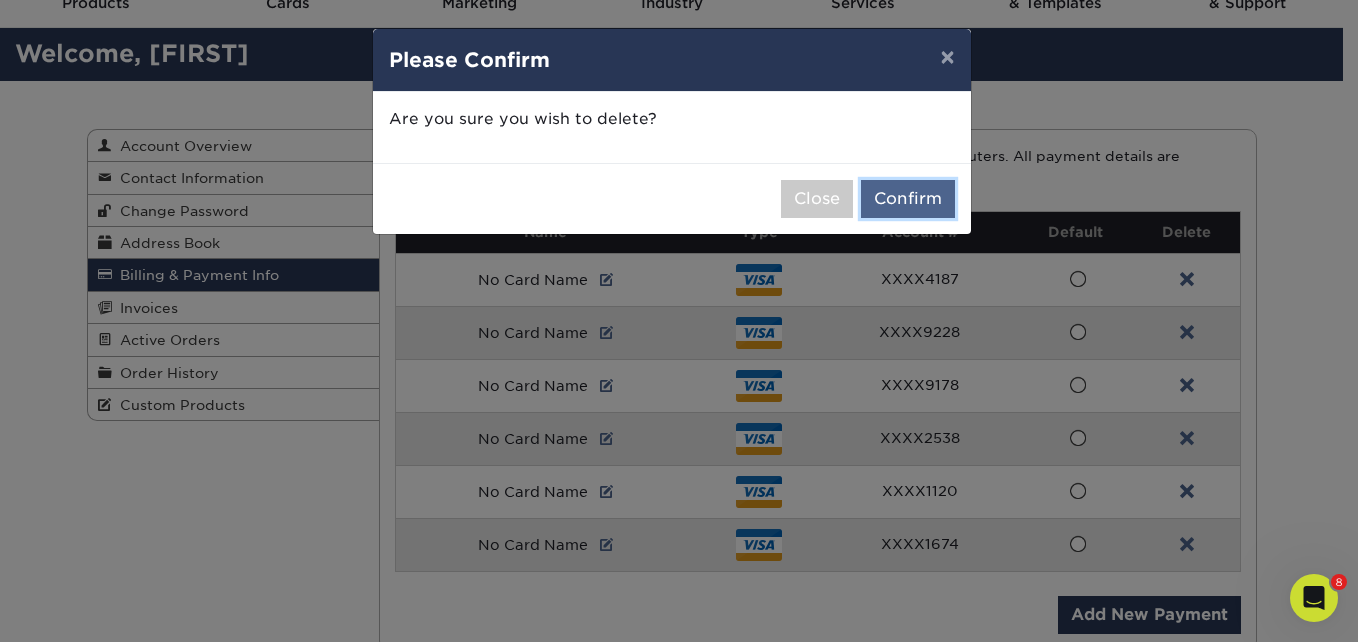 click on "Confirm" at bounding box center (908, 199) 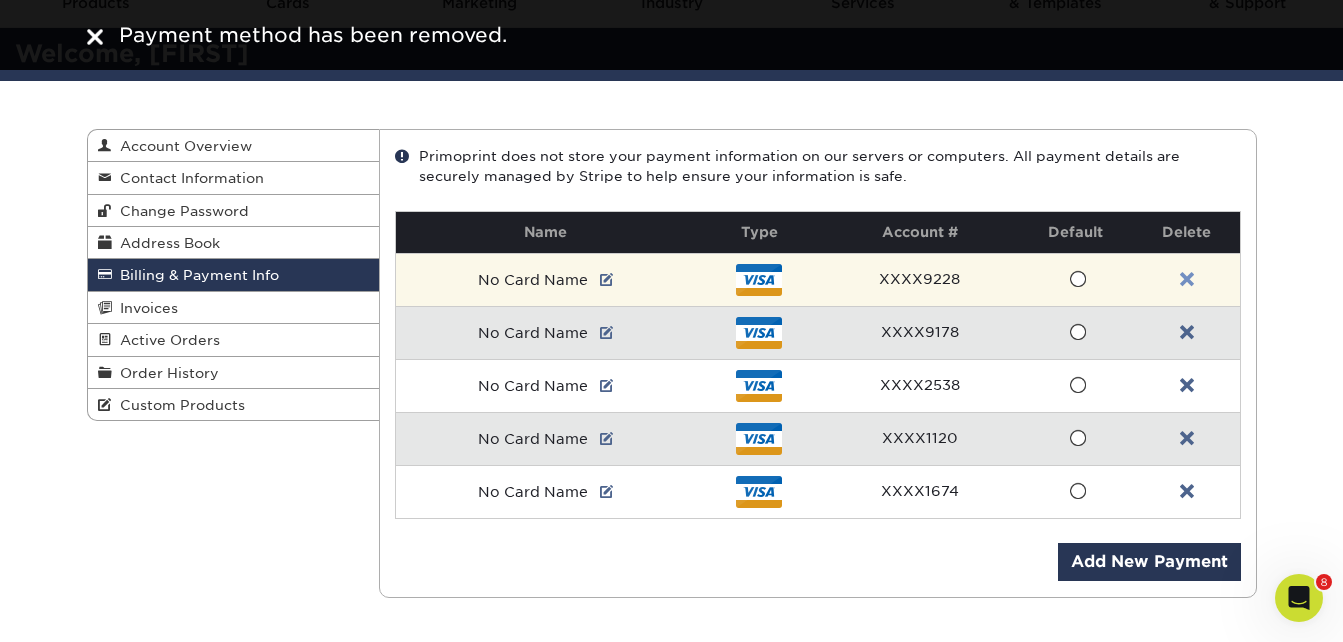 click at bounding box center [1187, 280] 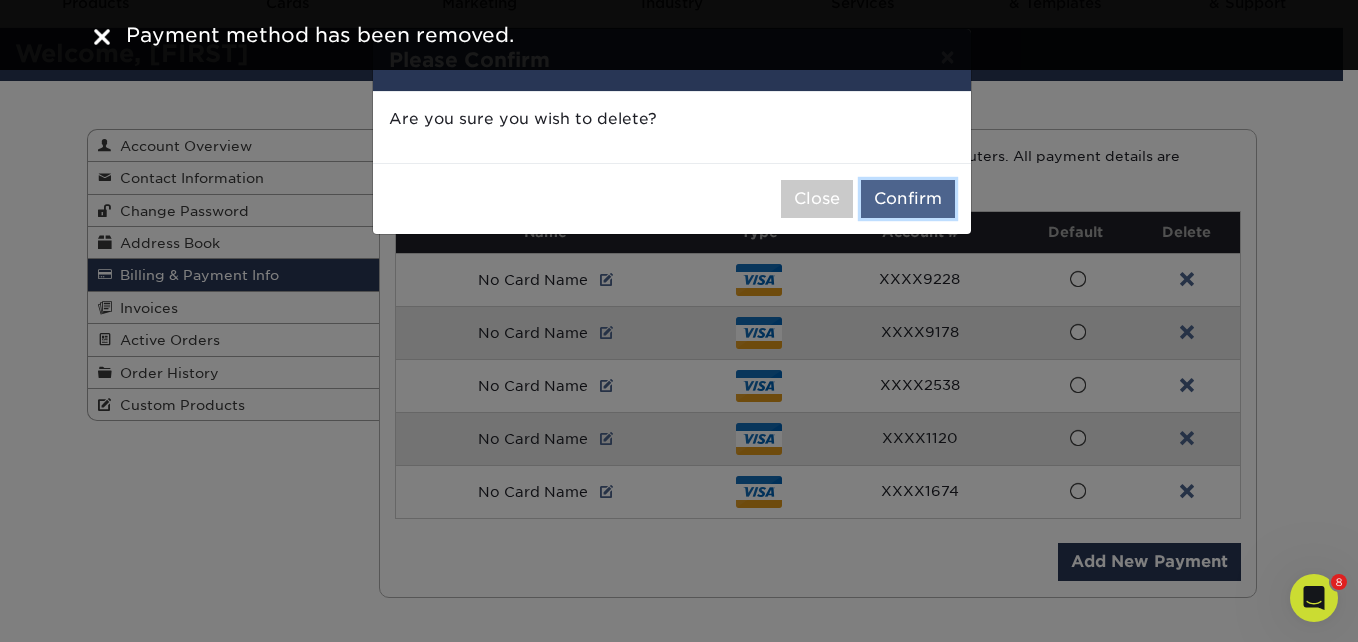 drag, startPoint x: 908, startPoint y: 198, endPoint x: 938, endPoint y: 208, distance: 31.622776 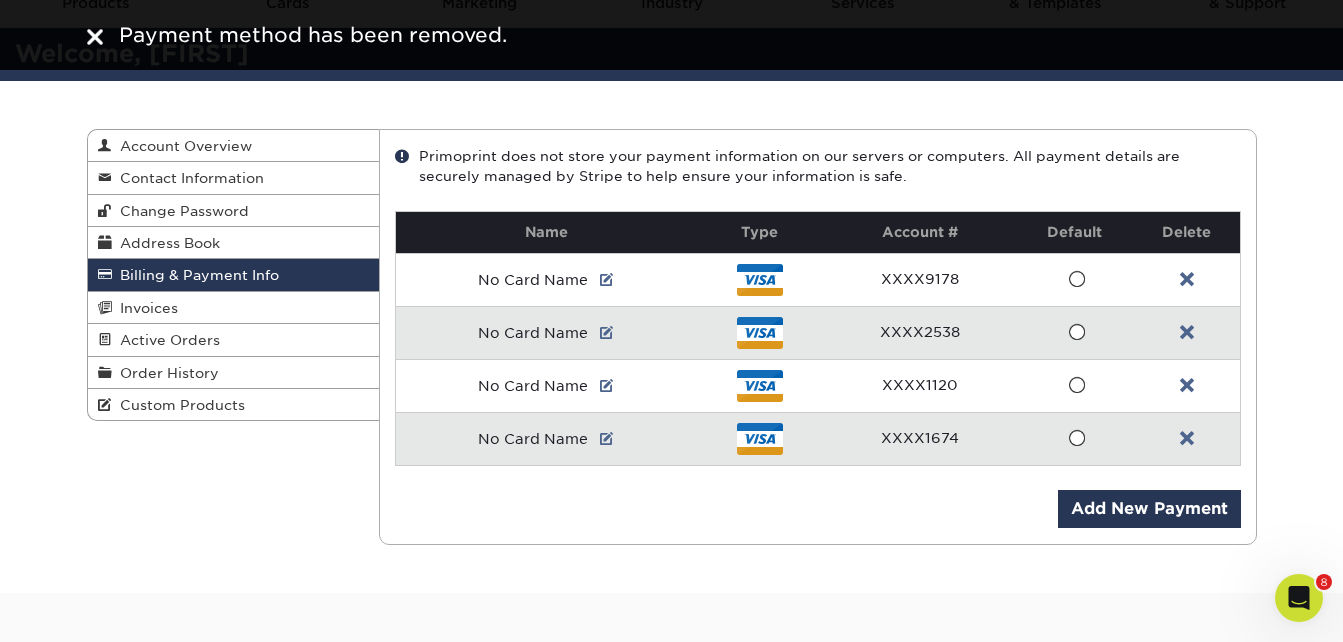 click at bounding box center (1187, 280) 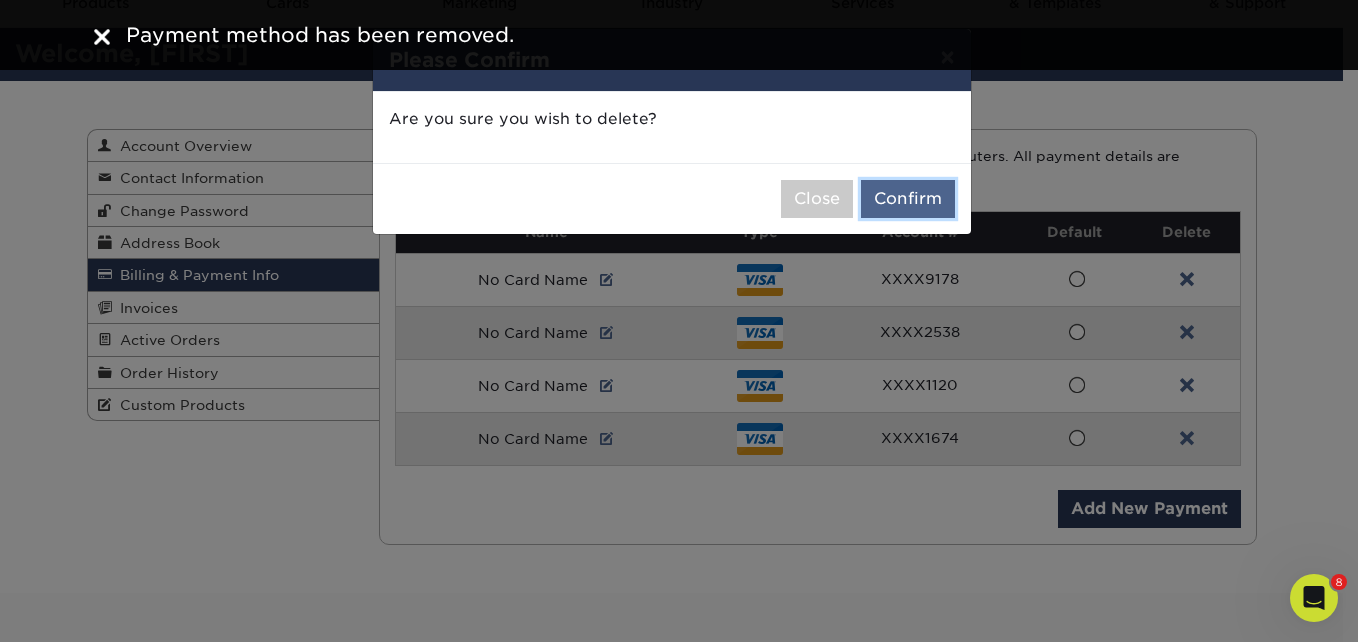 click on "Confirm" at bounding box center [908, 199] 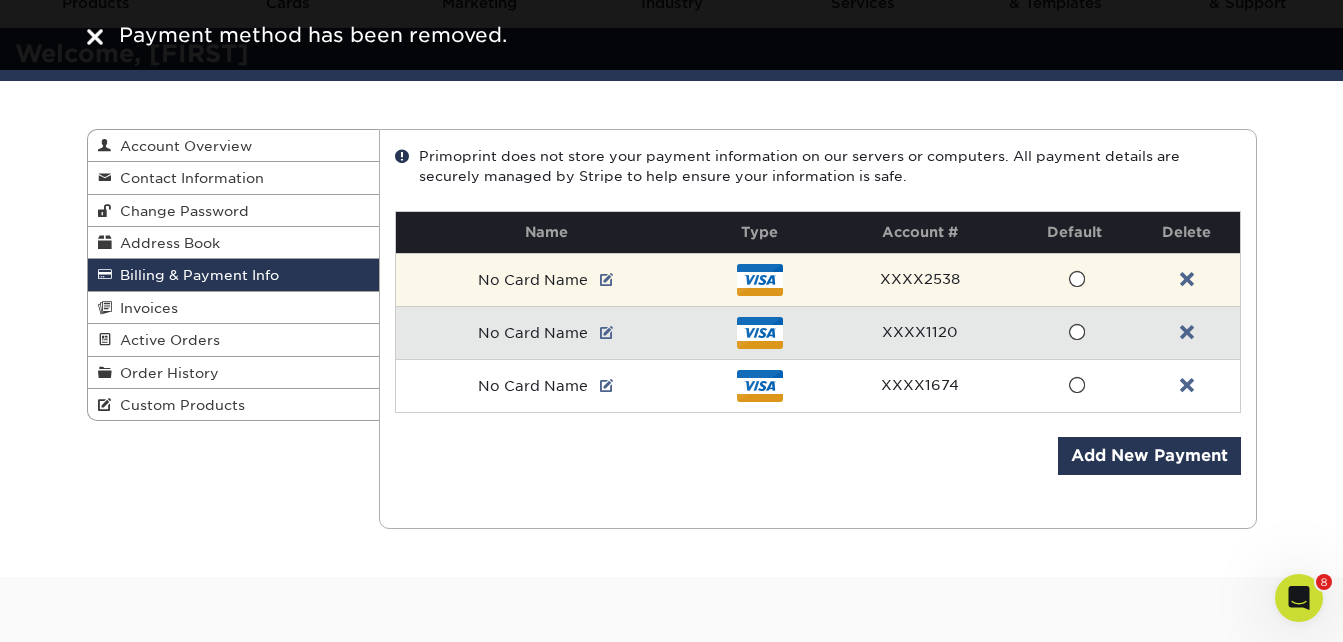 click at bounding box center (1187, 279) 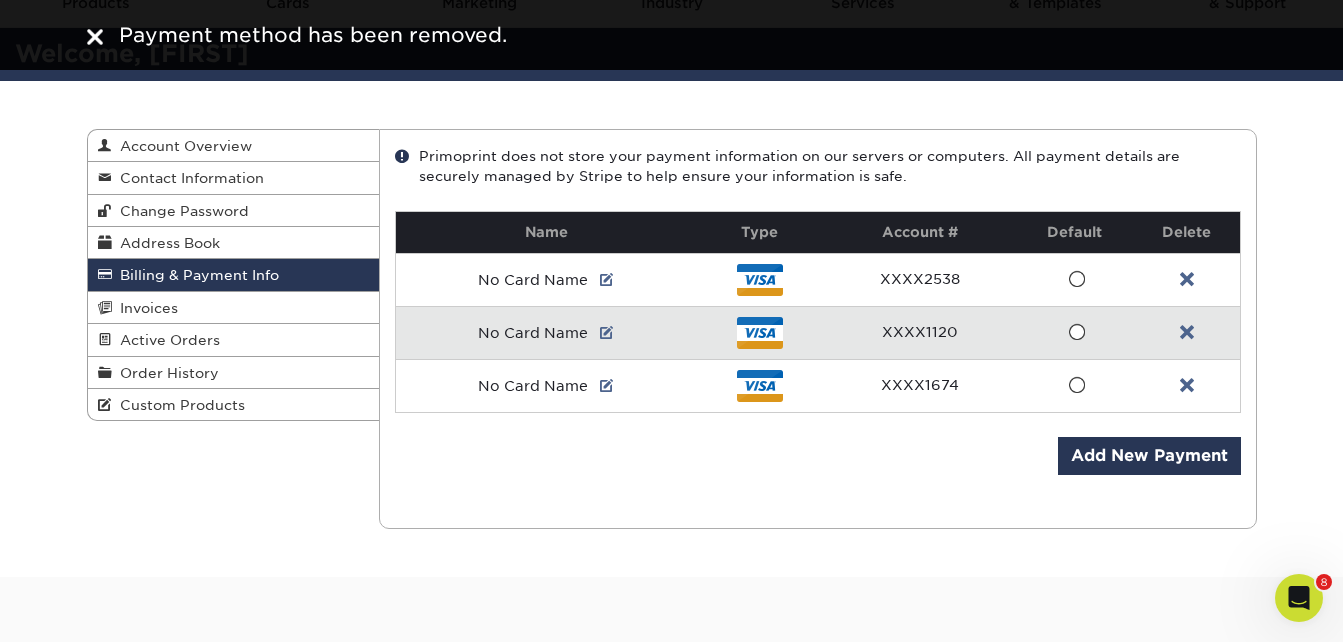 click at bounding box center (1187, 280) 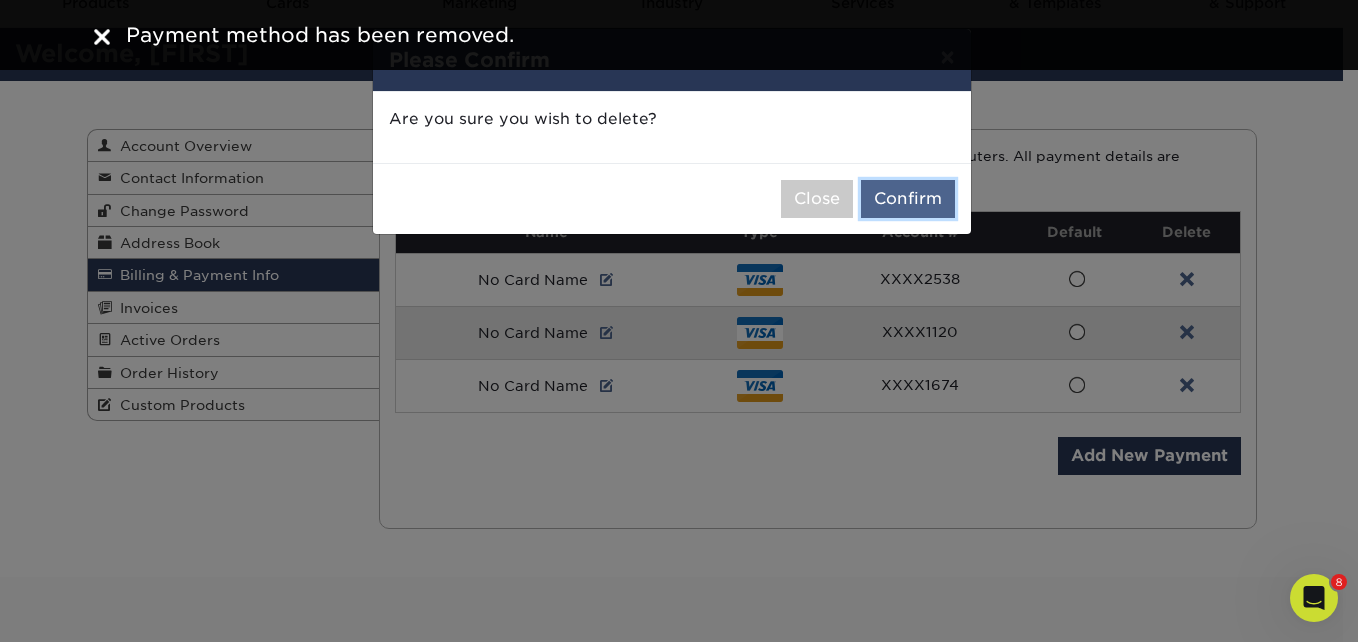 click on "Confirm" at bounding box center (908, 199) 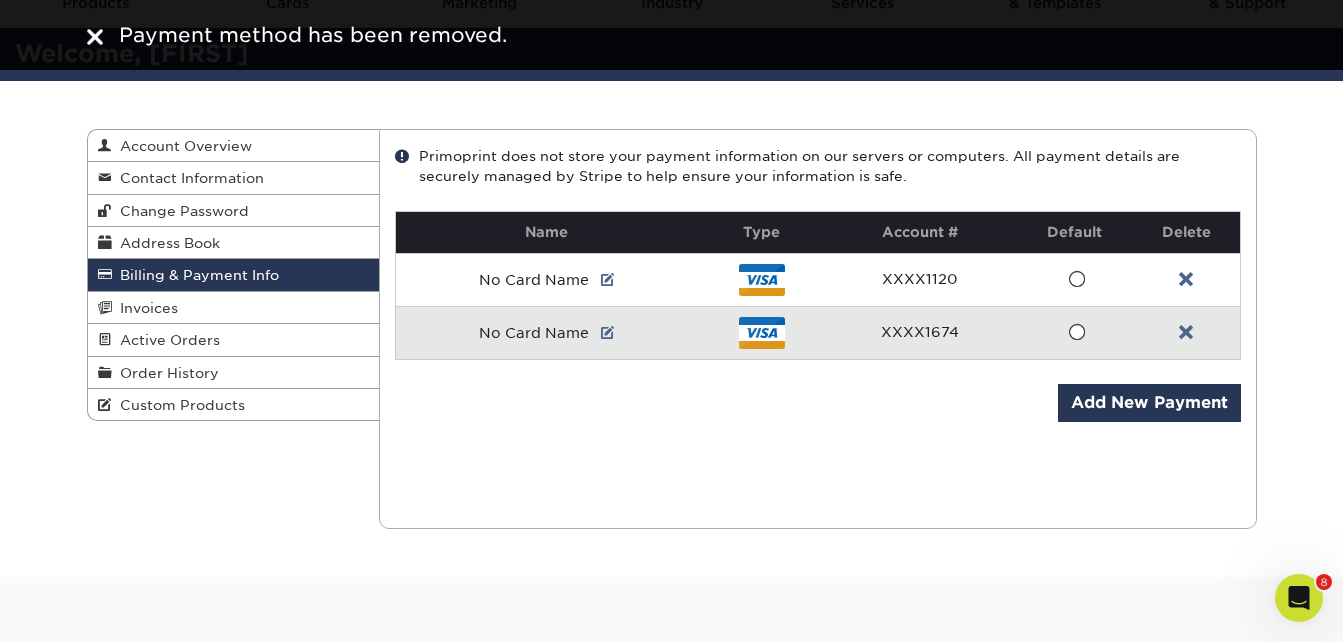 click at bounding box center (1186, 280) 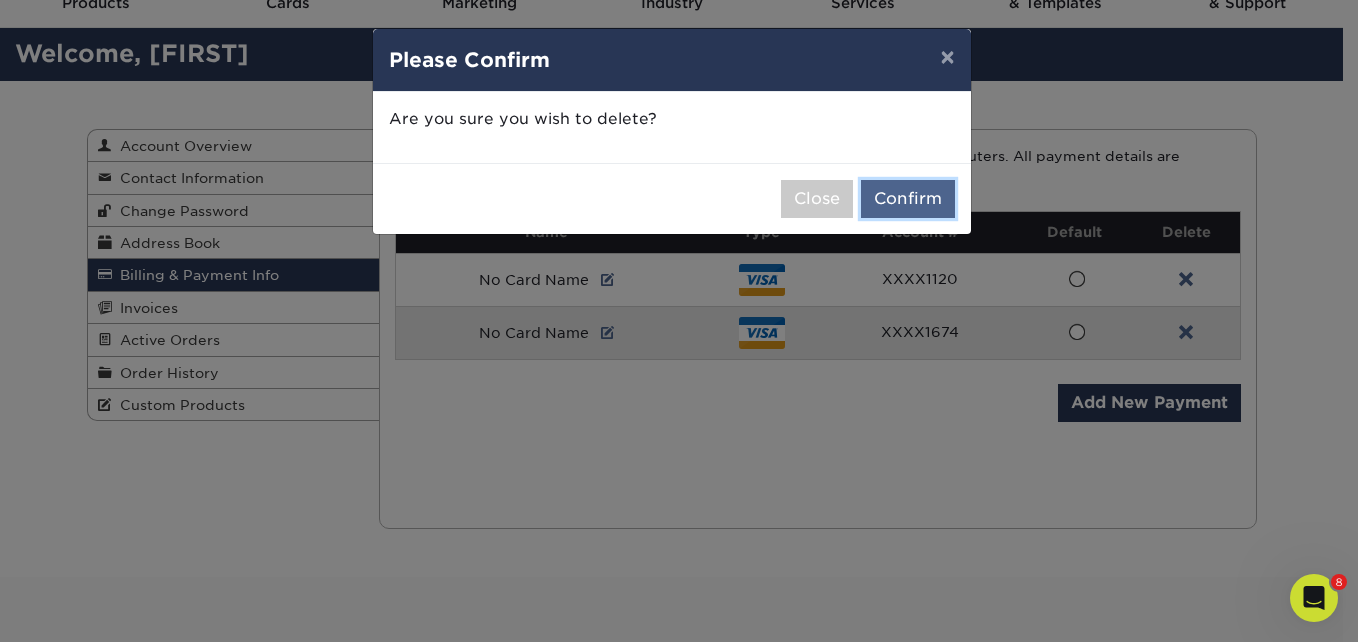 click on "Confirm" at bounding box center (908, 199) 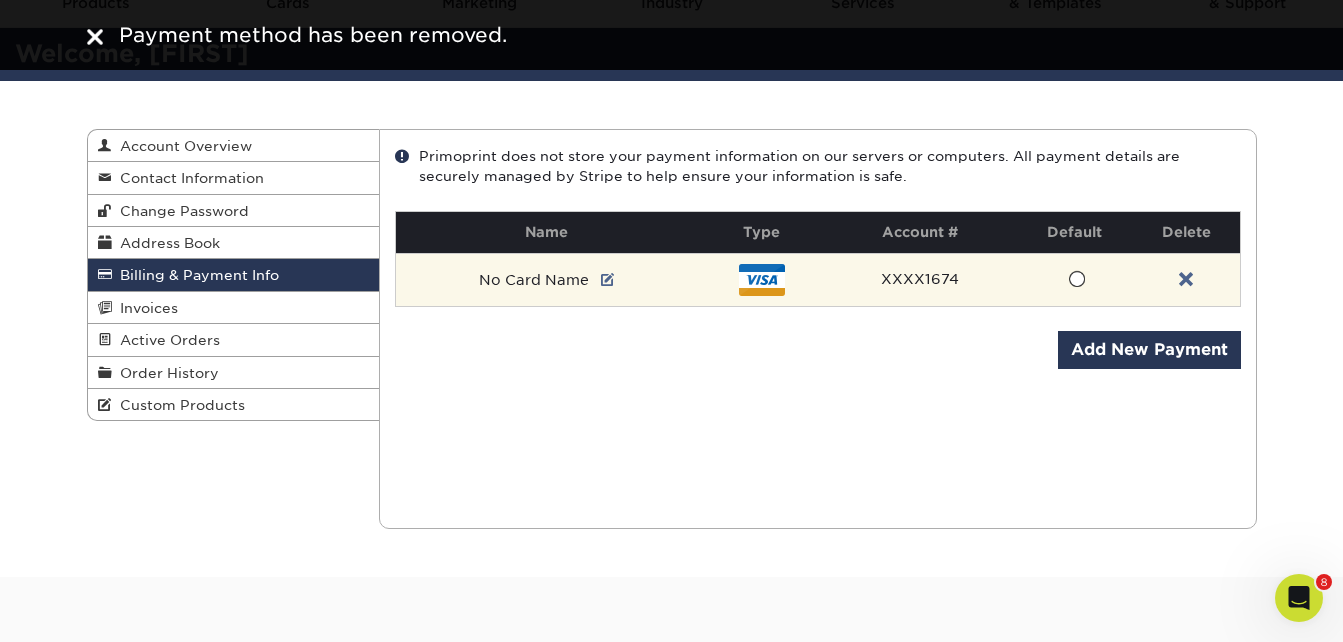 click at bounding box center (1186, 279) 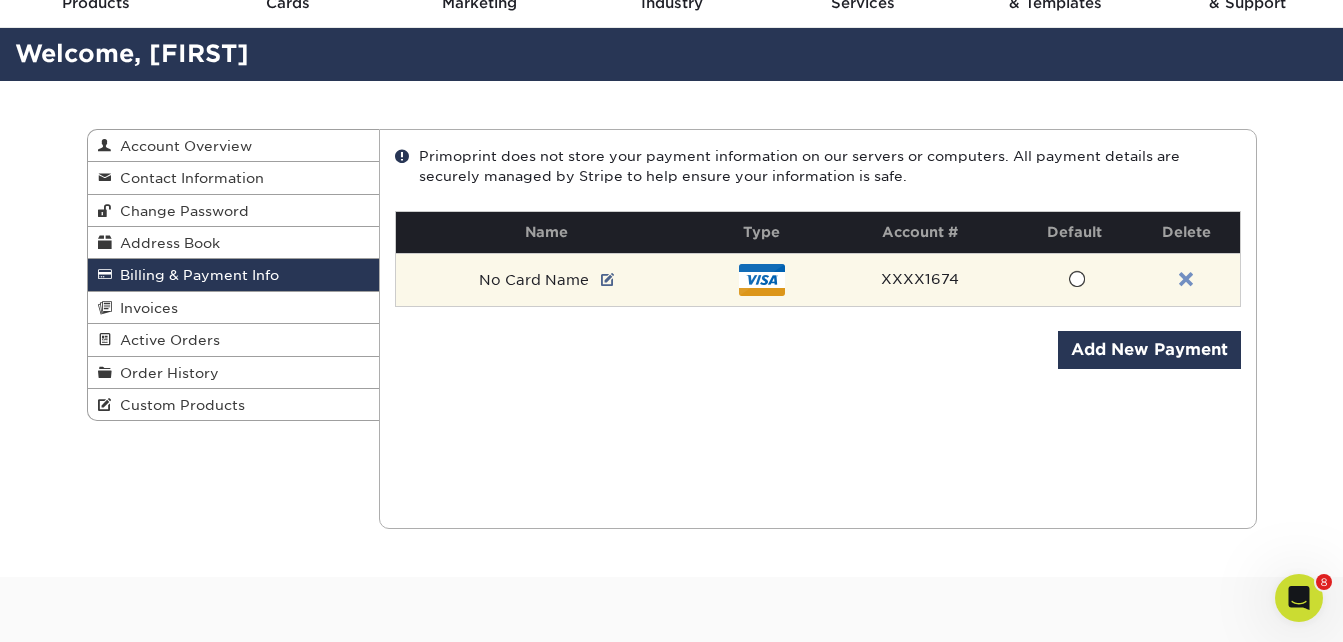 click at bounding box center (1186, 280) 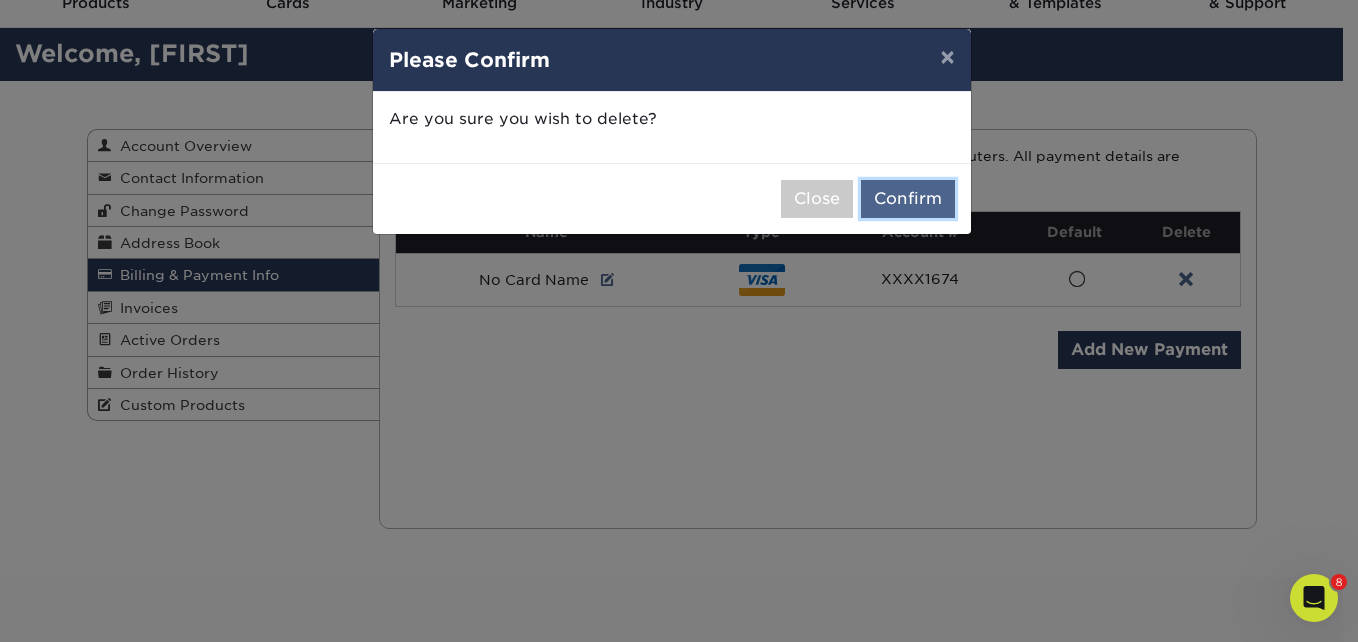 click on "Confirm" at bounding box center (908, 199) 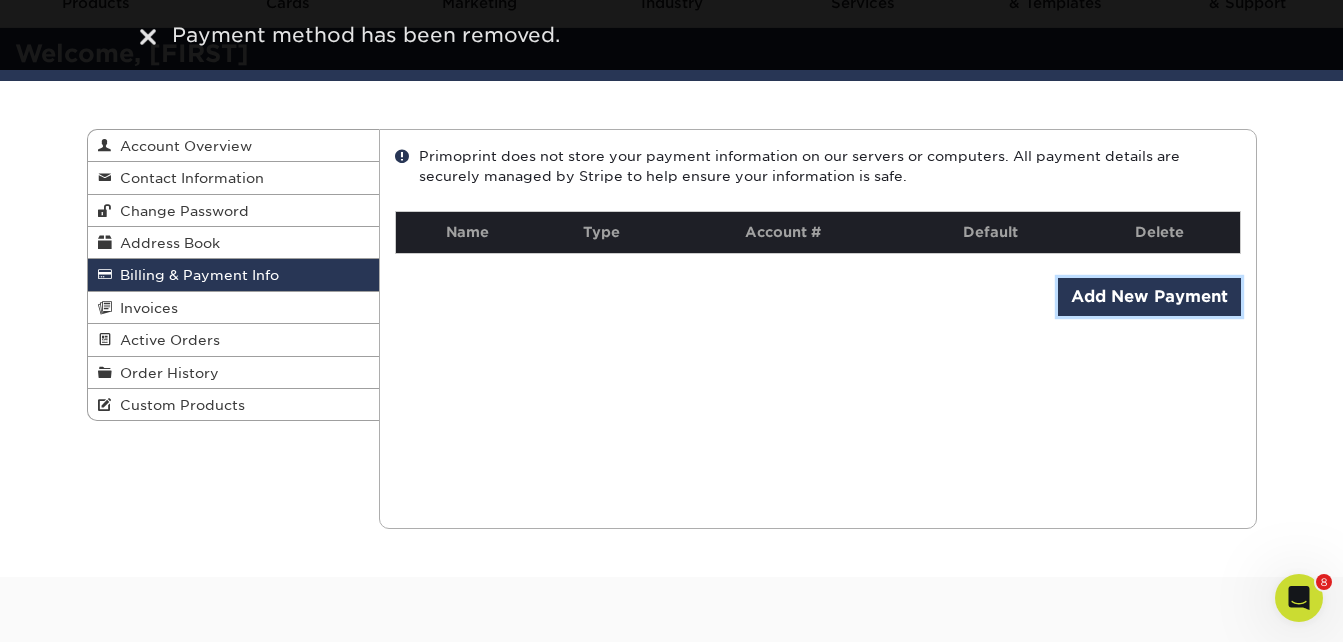 click on "Add New Payment" at bounding box center [1149, 297] 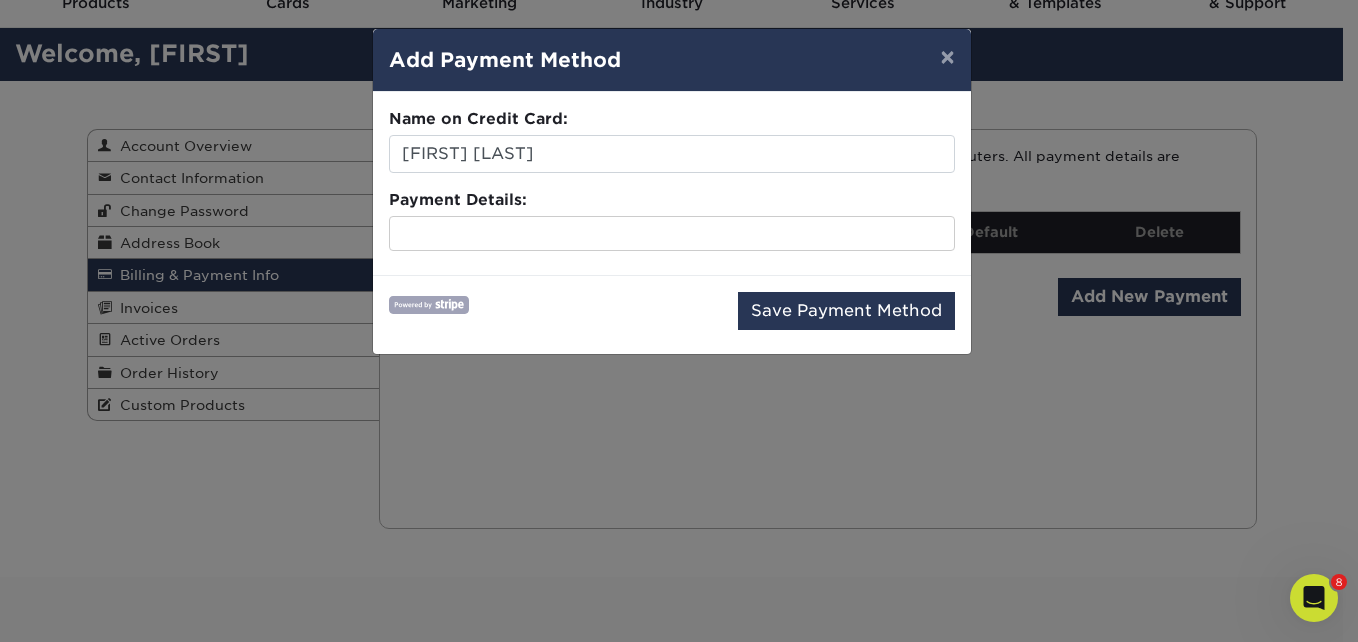 drag, startPoint x: 702, startPoint y: 205, endPoint x: 687, endPoint y: 169, distance: 39 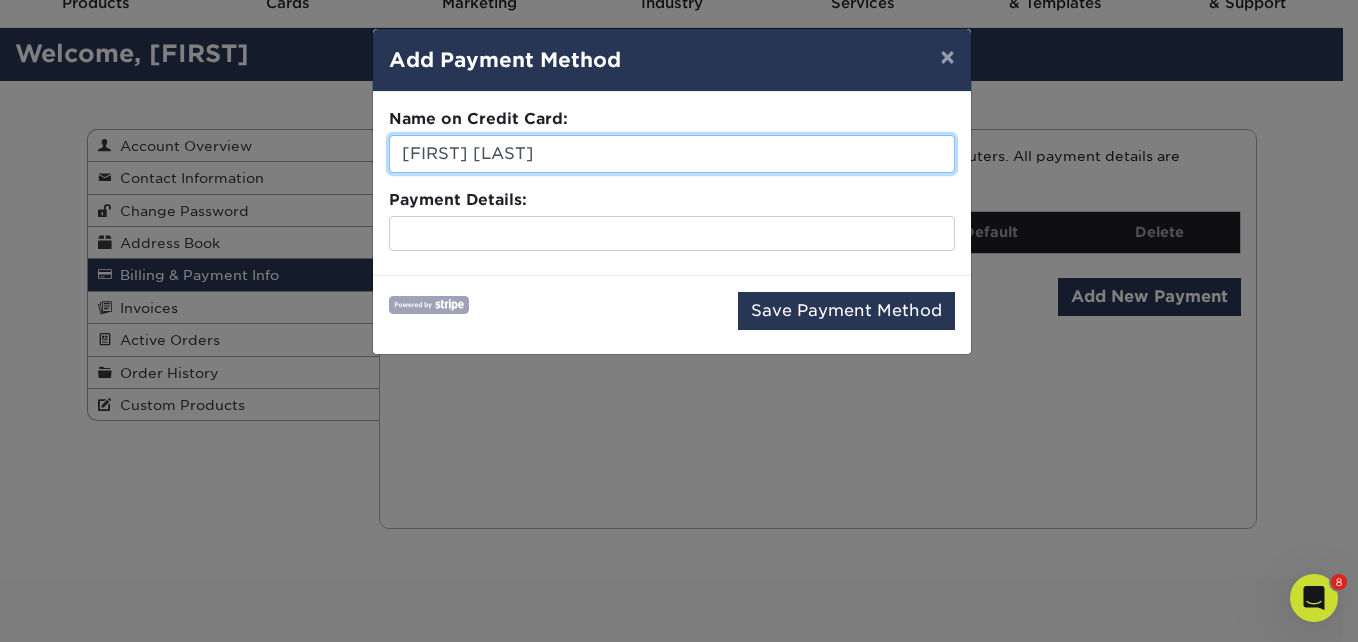 click on "[FIRST] [LAST]" at bounding box center (672, 154) 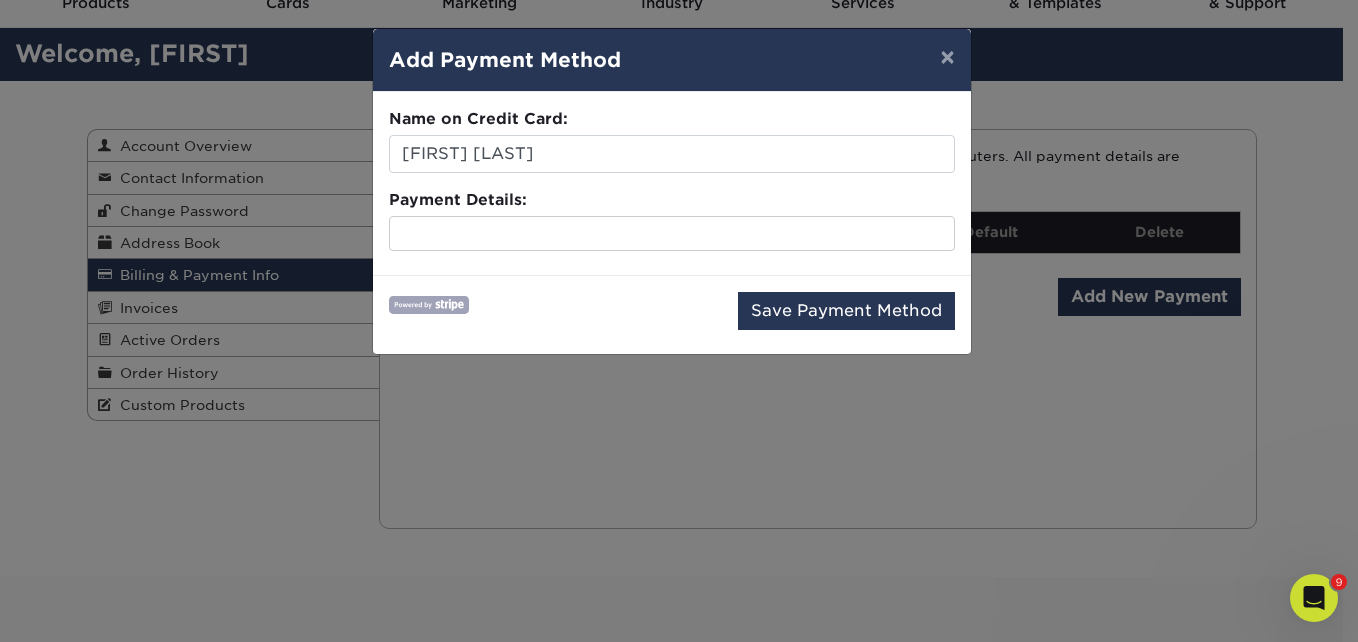 scroll, scrollTop: 1023, scrollLeft: 0, axis: vertical 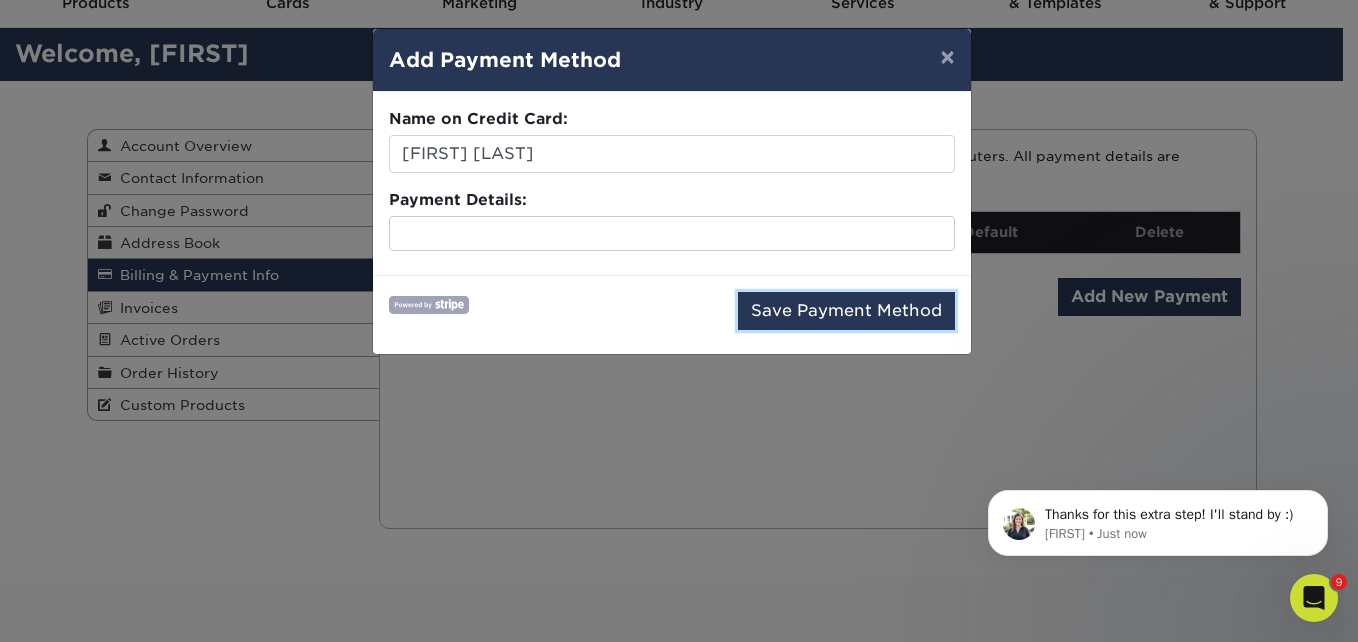 click on "Save Payment Method" at bounding box center (846, 311) 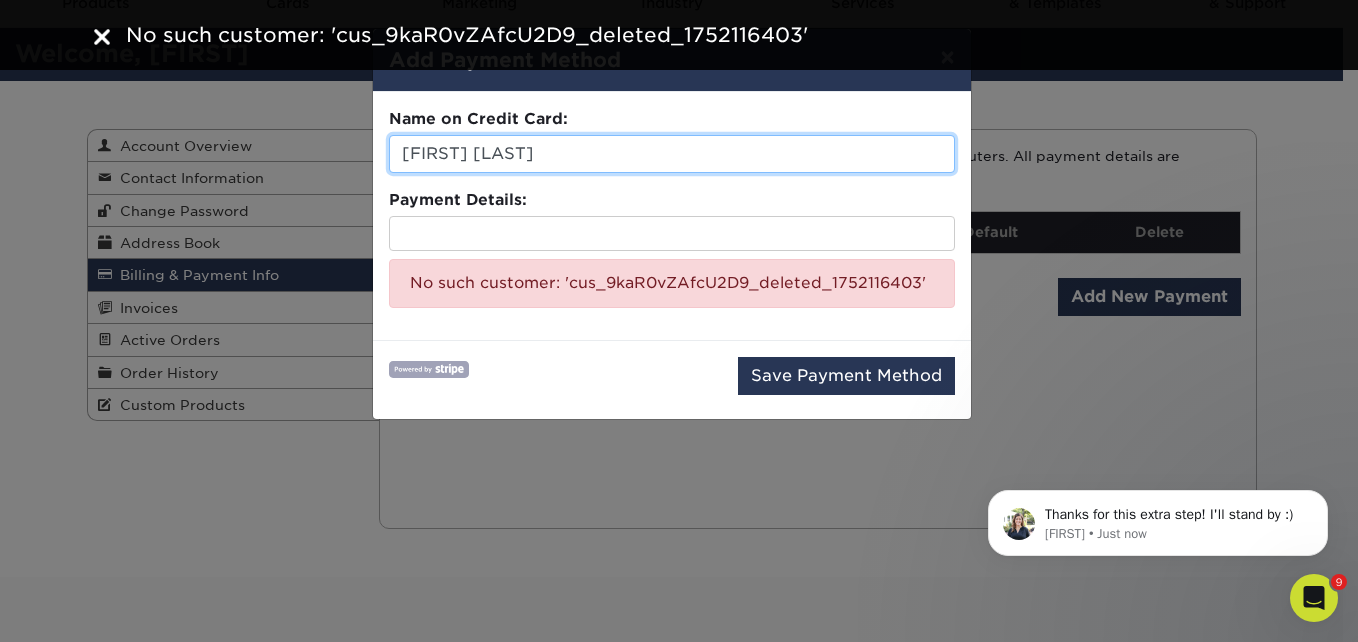 click on "Jaime M Felber" at bounding box center (672, 154) 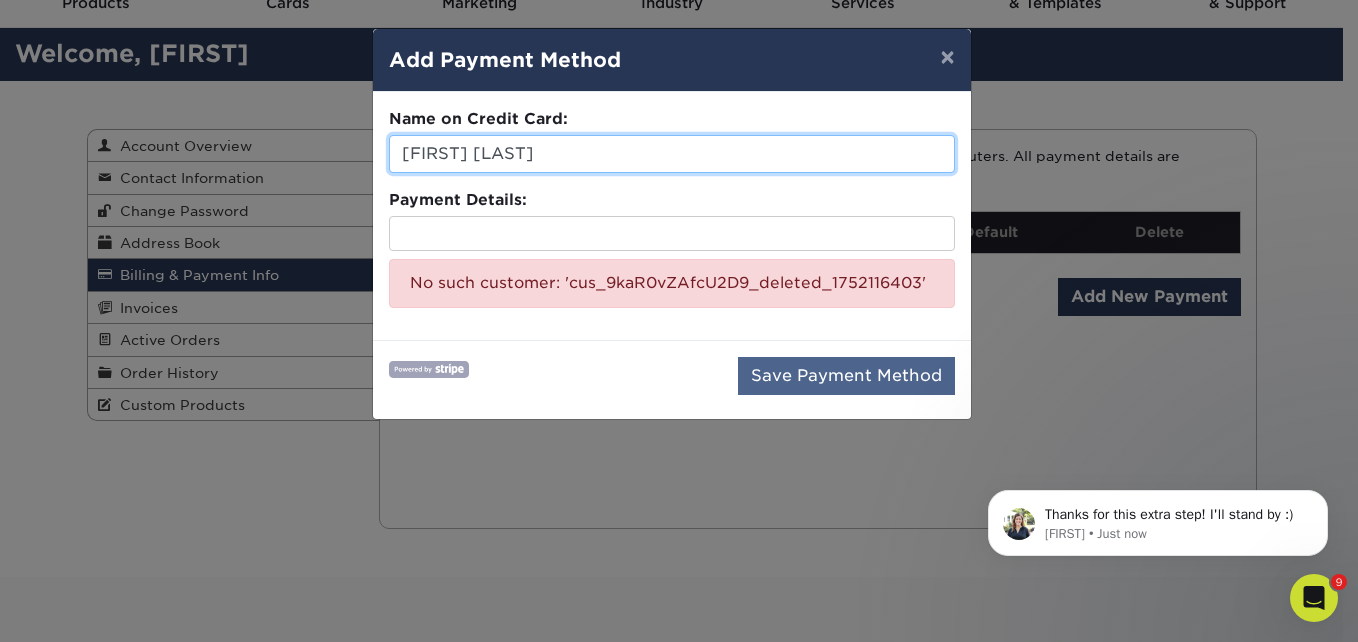 type on "[FIRST] [LAST]" 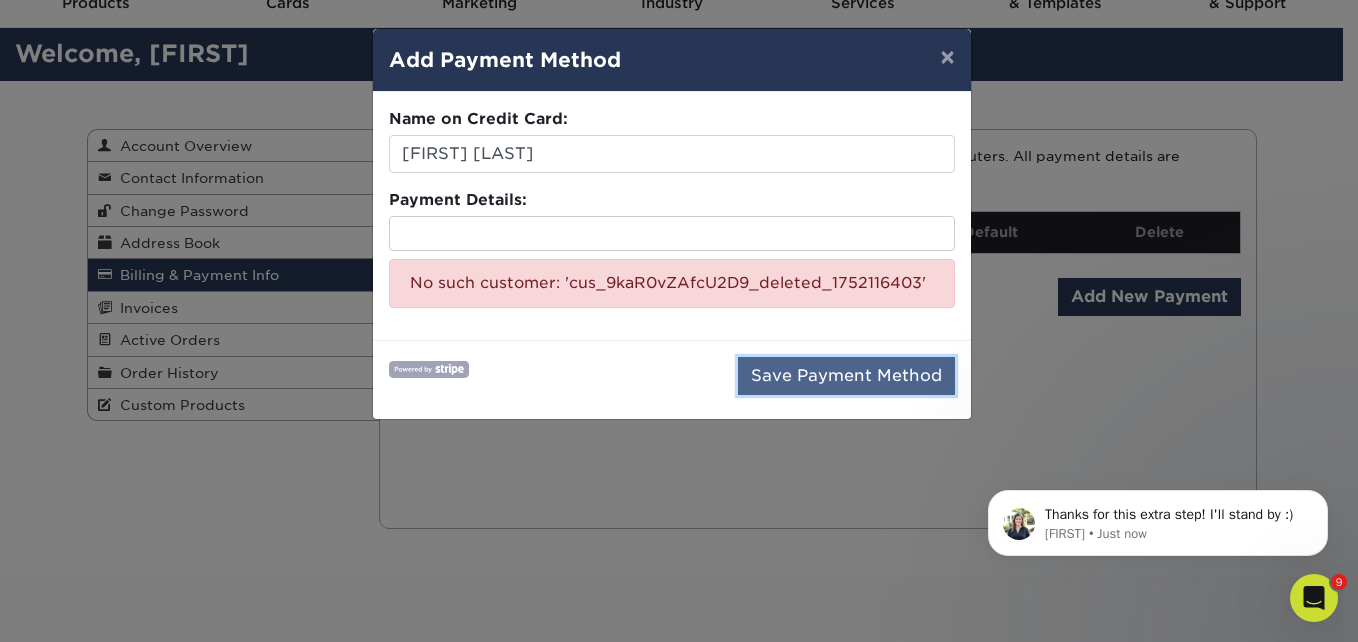 click on "Save Payment Method" at bounding box center [846, 376] 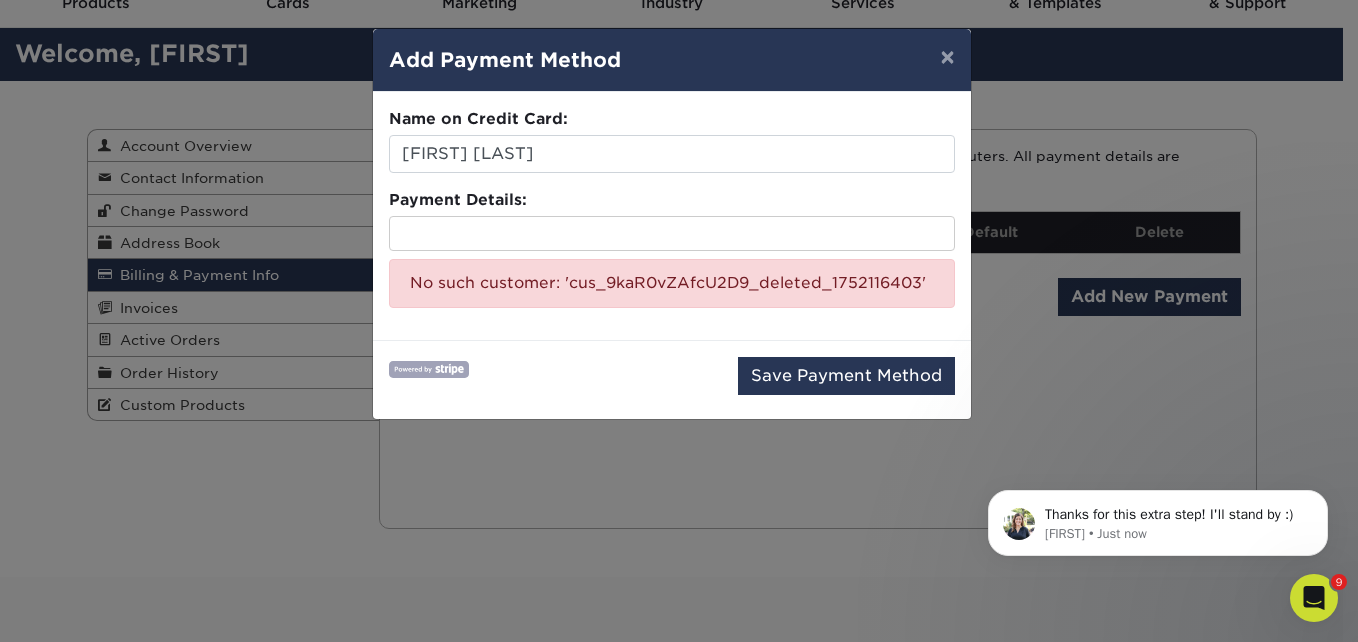 click 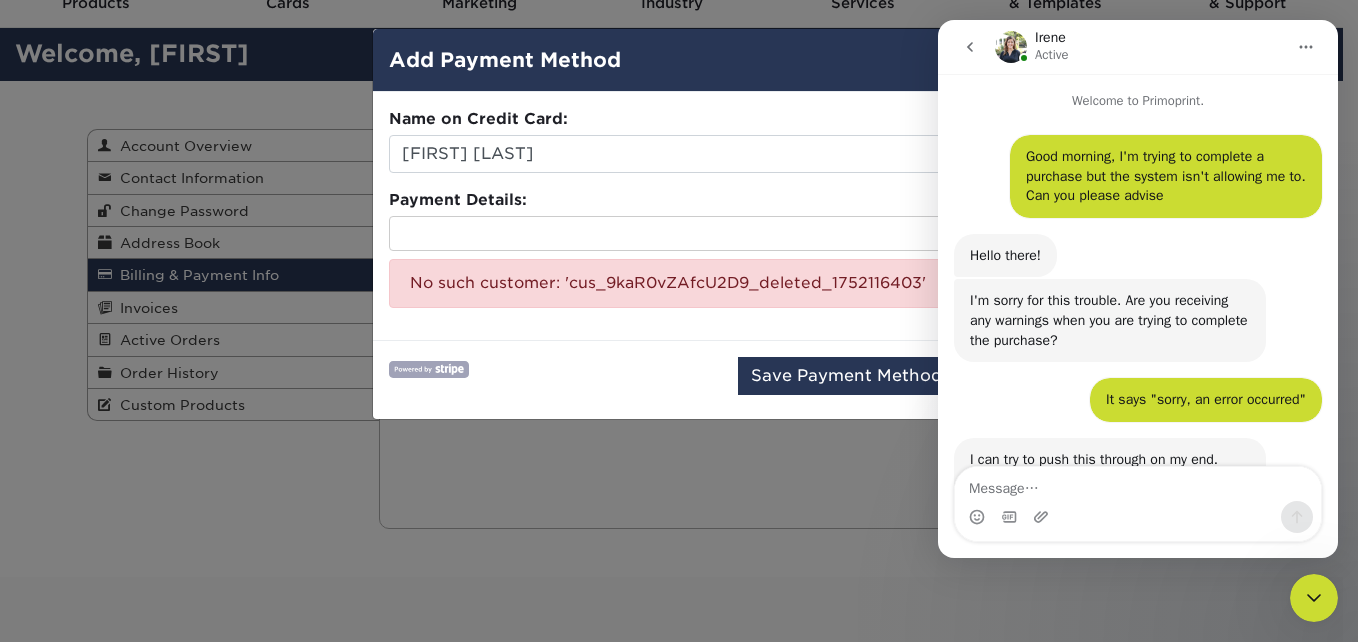 scroll, scrollTop: 110, scrollLeft: 0, axis: vertical 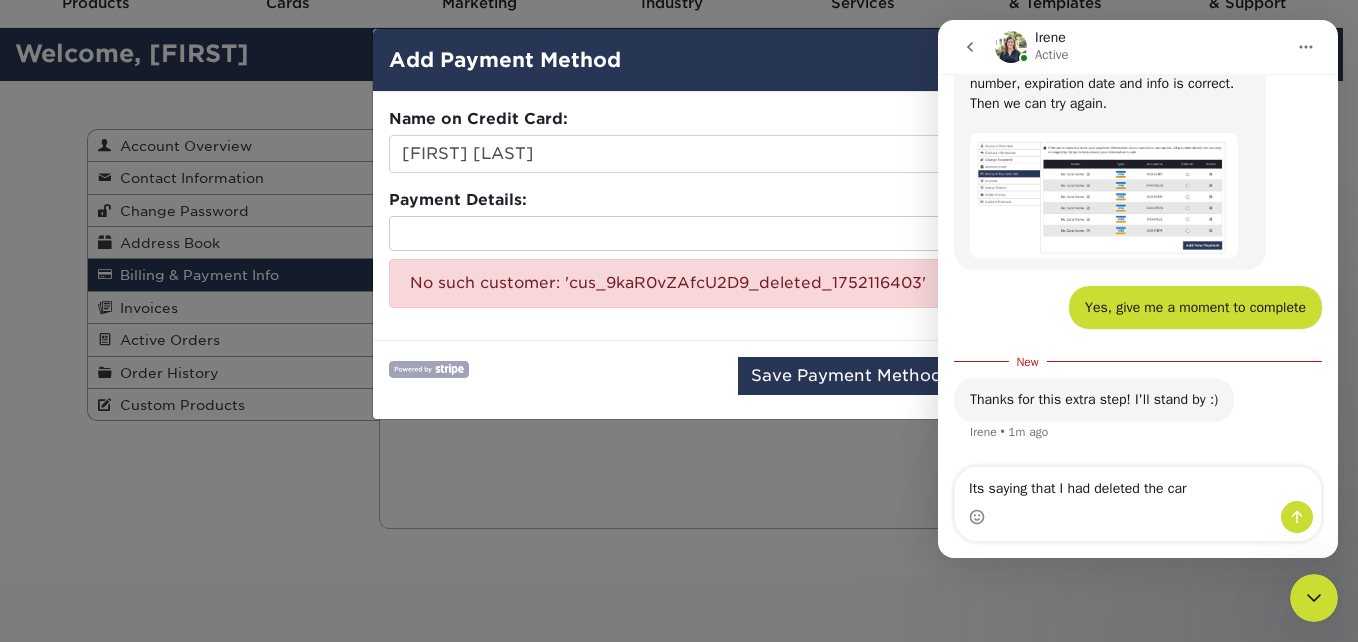 type on "It's not allowing me to add it back in now. Its saying that I had deleted the card" 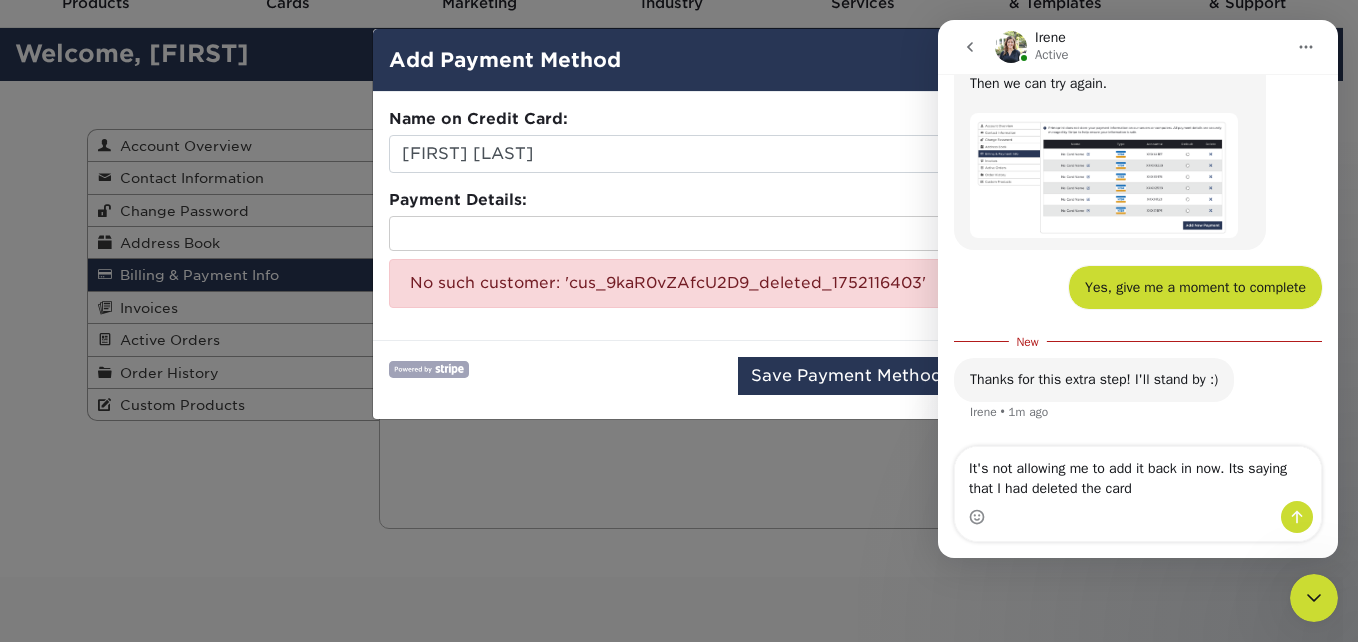 type 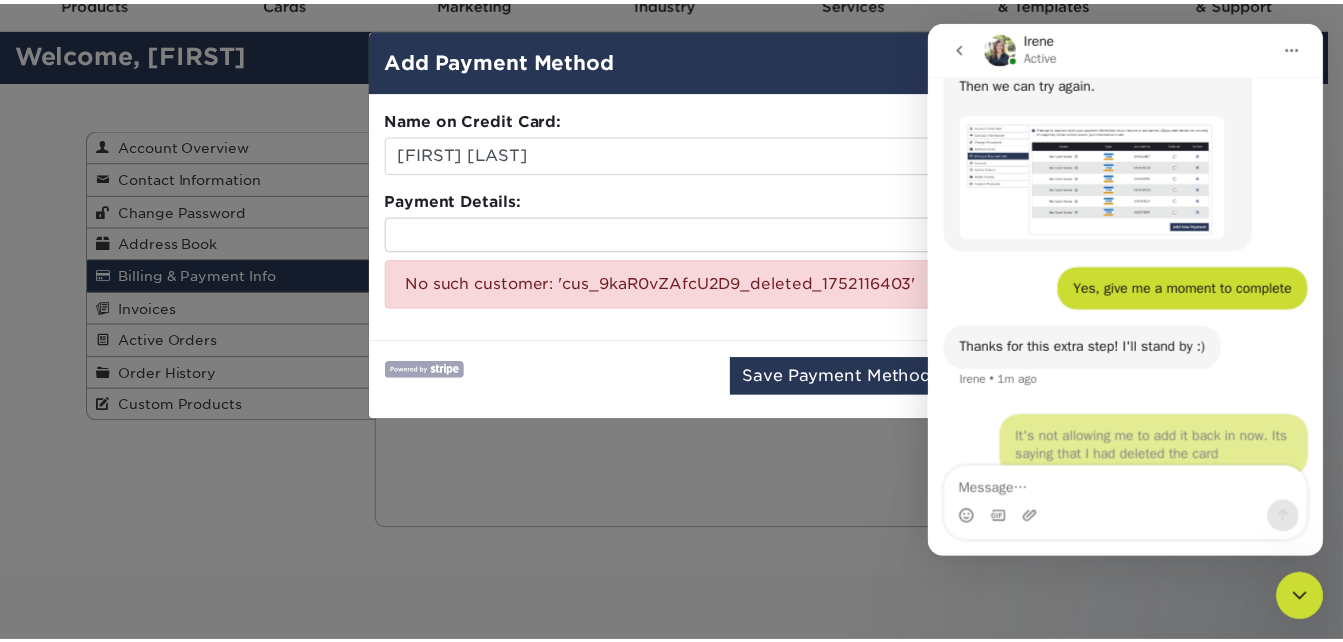 scroll, scrollTop: 1102, scrollLeft: 0, axis: vertical 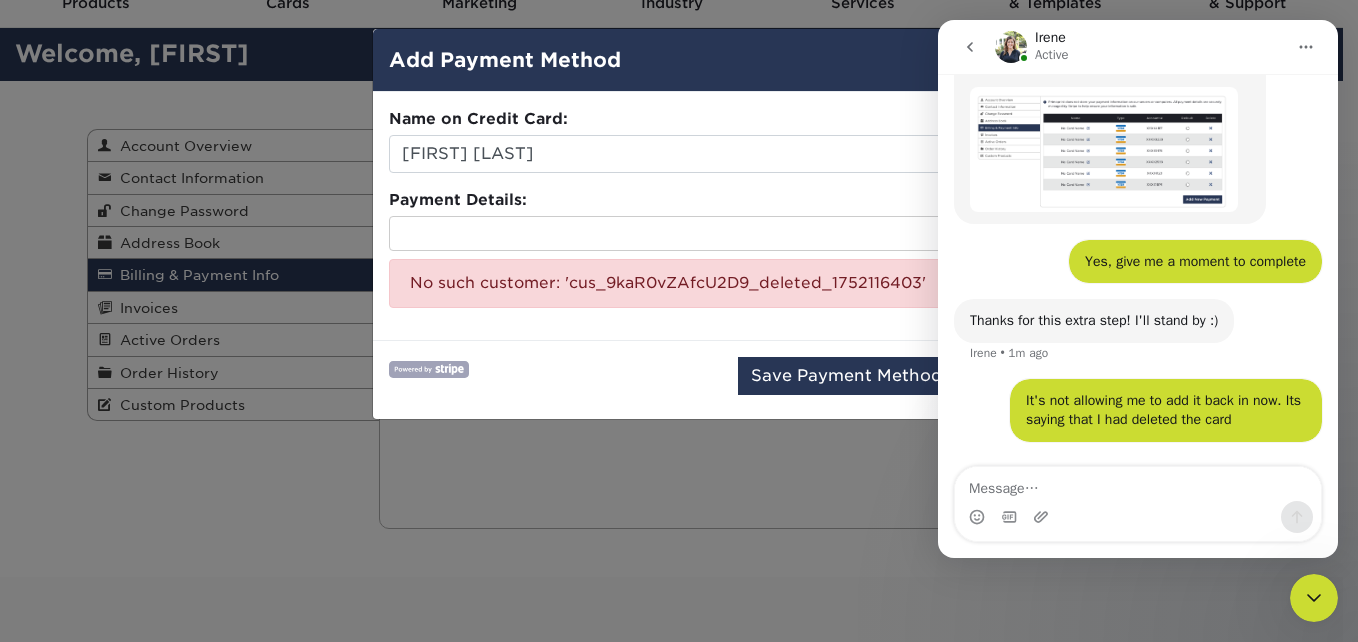 click on "×
Add Payment Method
Name on Credit Card:
Jaime Felber
Payment Details:
No such customer: 'cus_9kaR0vZAfcU2D9_deleted_1752116403'
Save Payment Method" at bounding box center (679, 321) 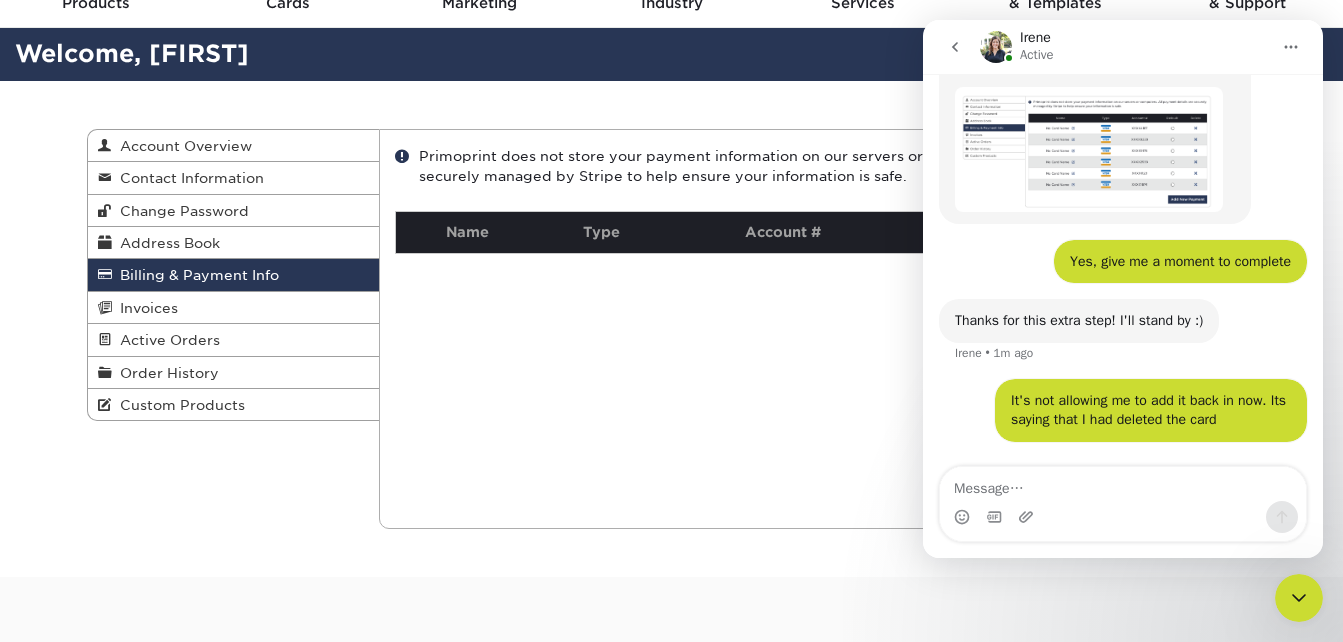click at bounding box center [1299, 598] 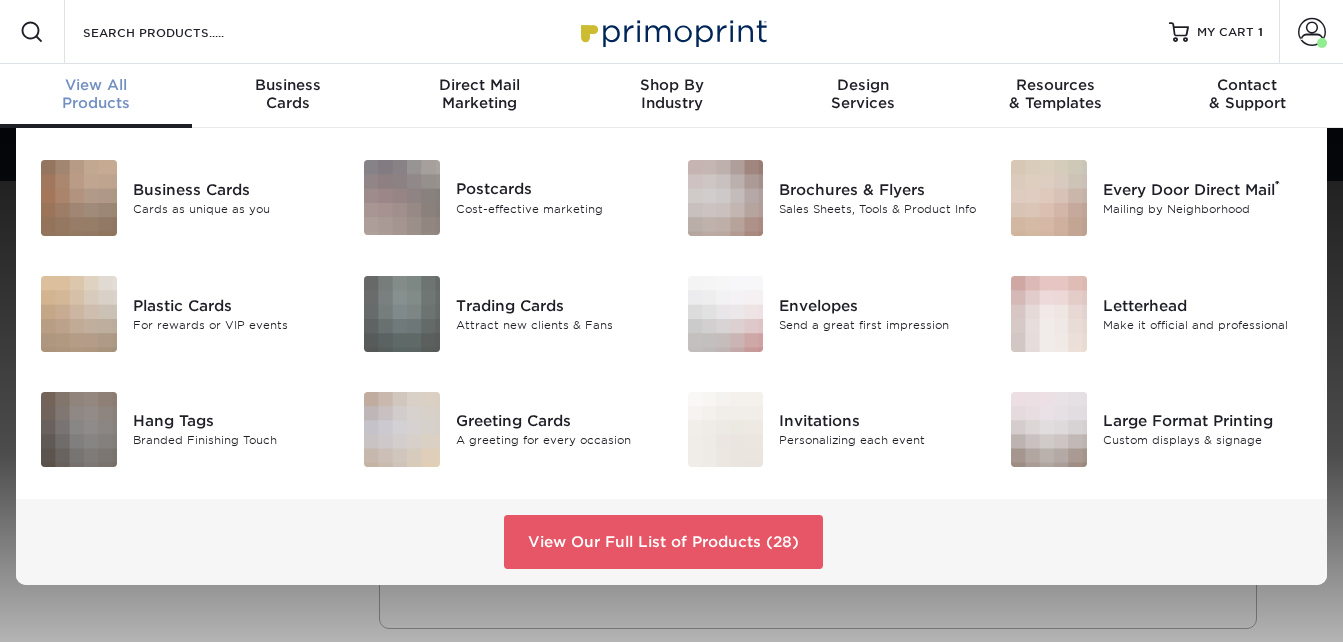 scroll, scrollTop: 0, scrollLeft: 0, axis: both 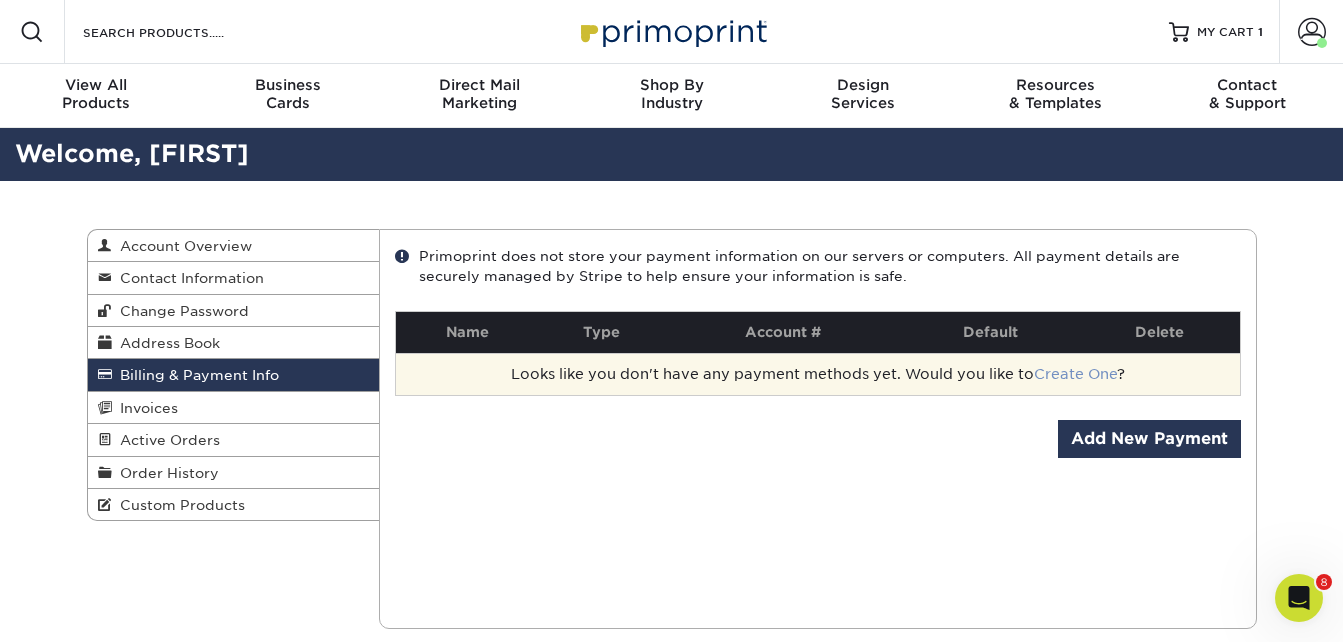 click on "Create One" at bounding box center [1075, 374] 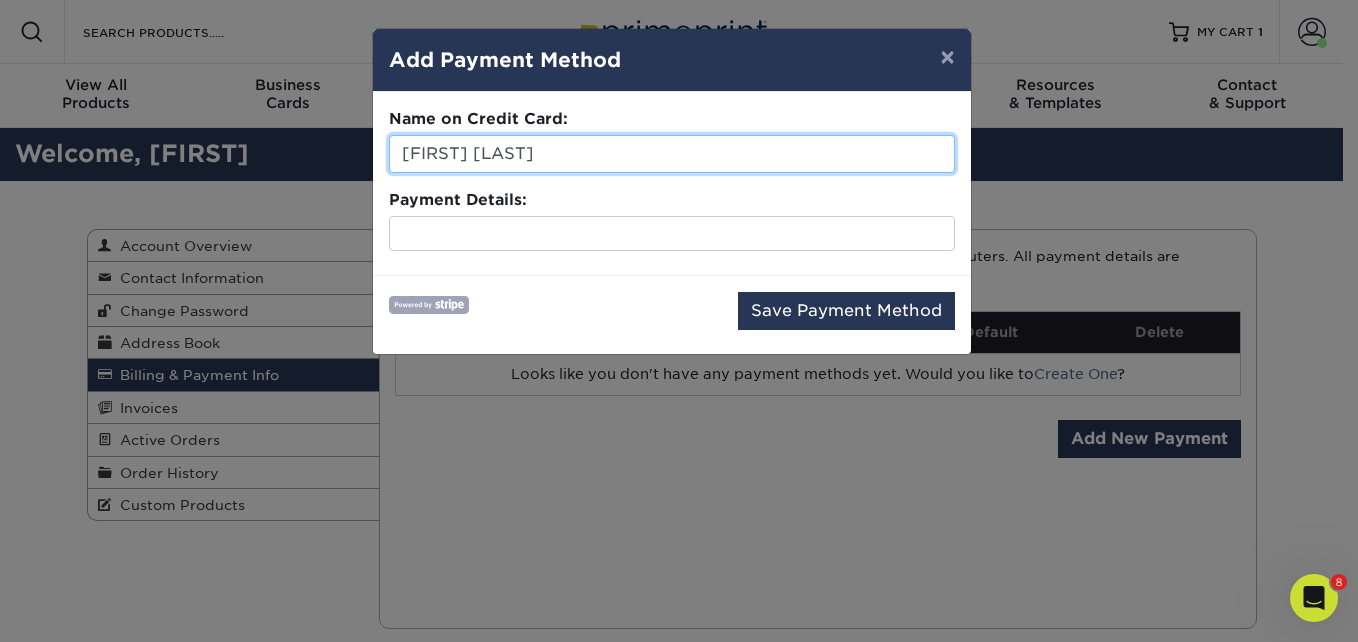 click on "[FIRST] [LAST]" at bounding box center (672, 154) 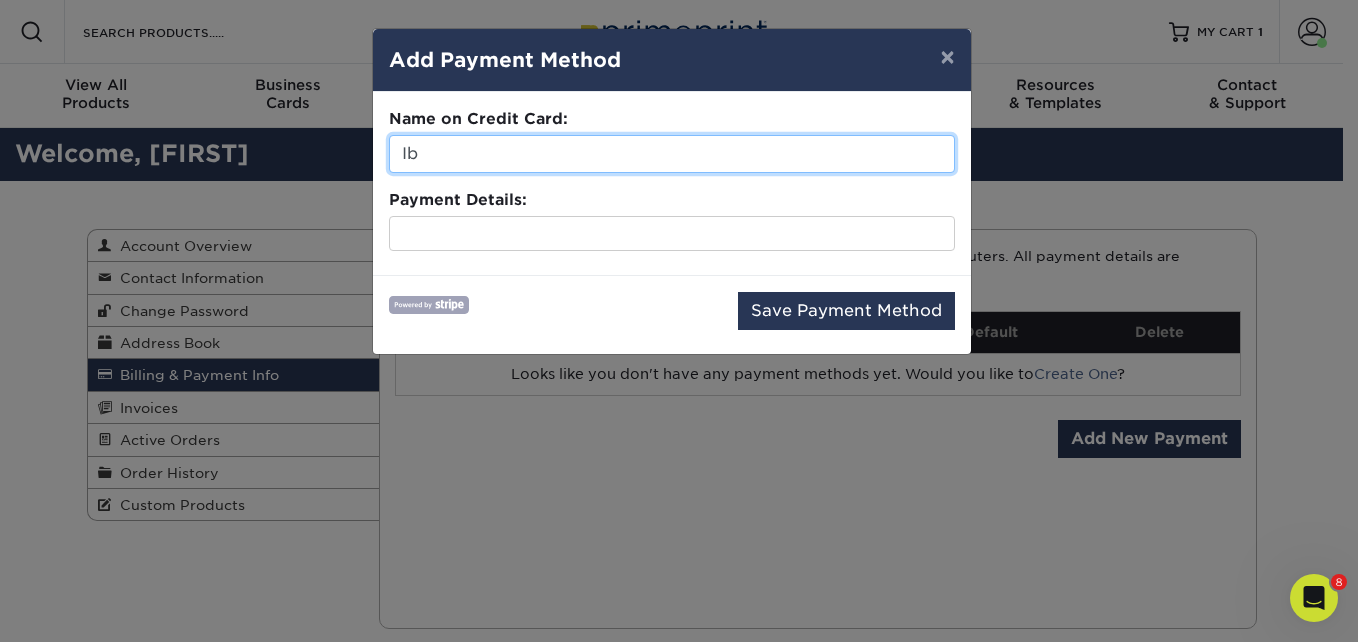 type on "I" 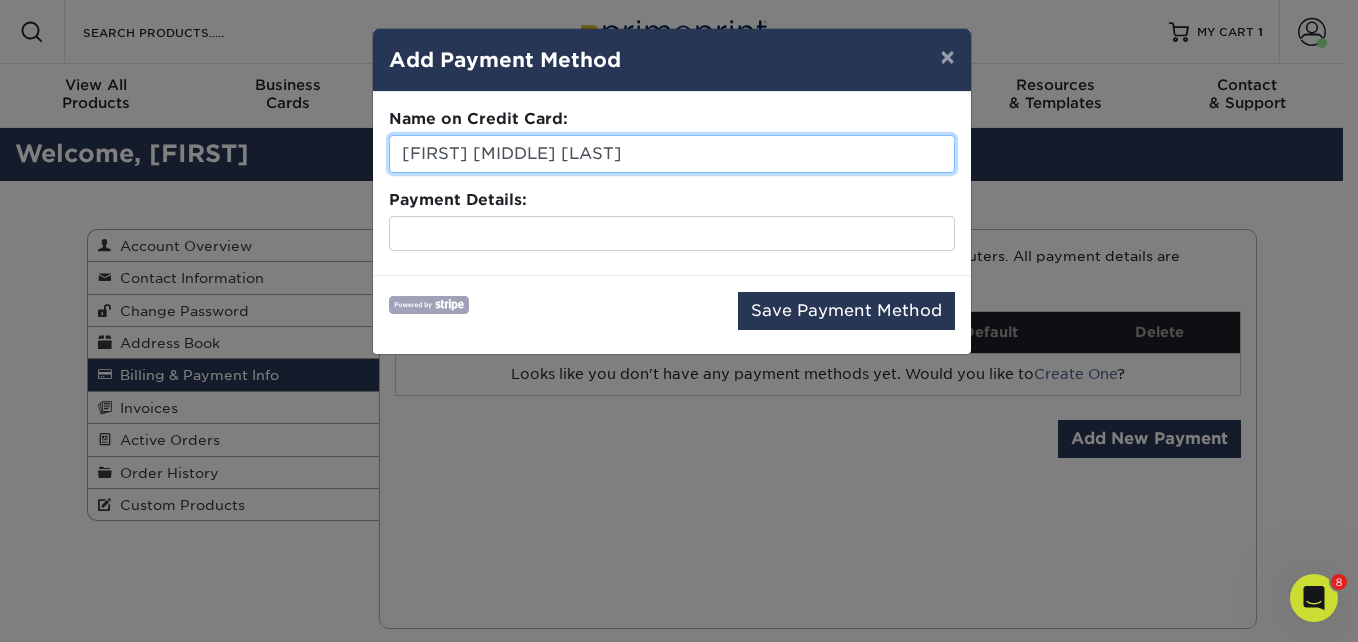 type on "[FIRST] [MIDDLE] [LAST]" 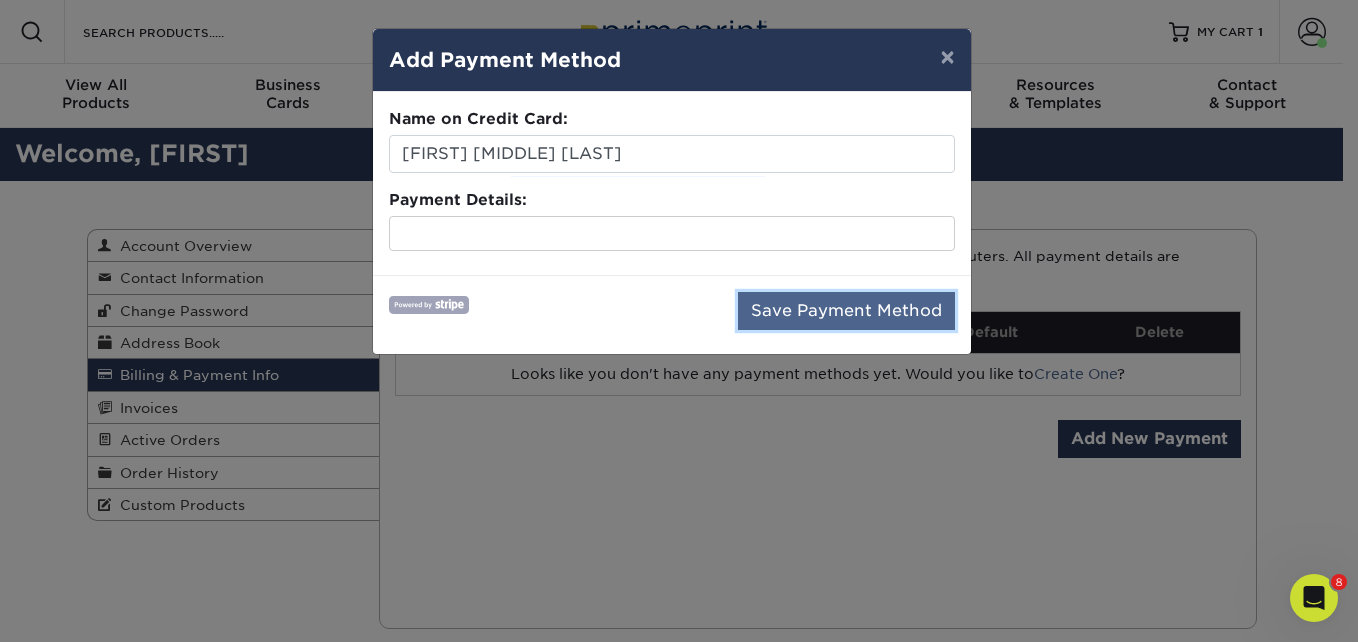 click on "Save Payment Method" at bounding box center [846, 311] 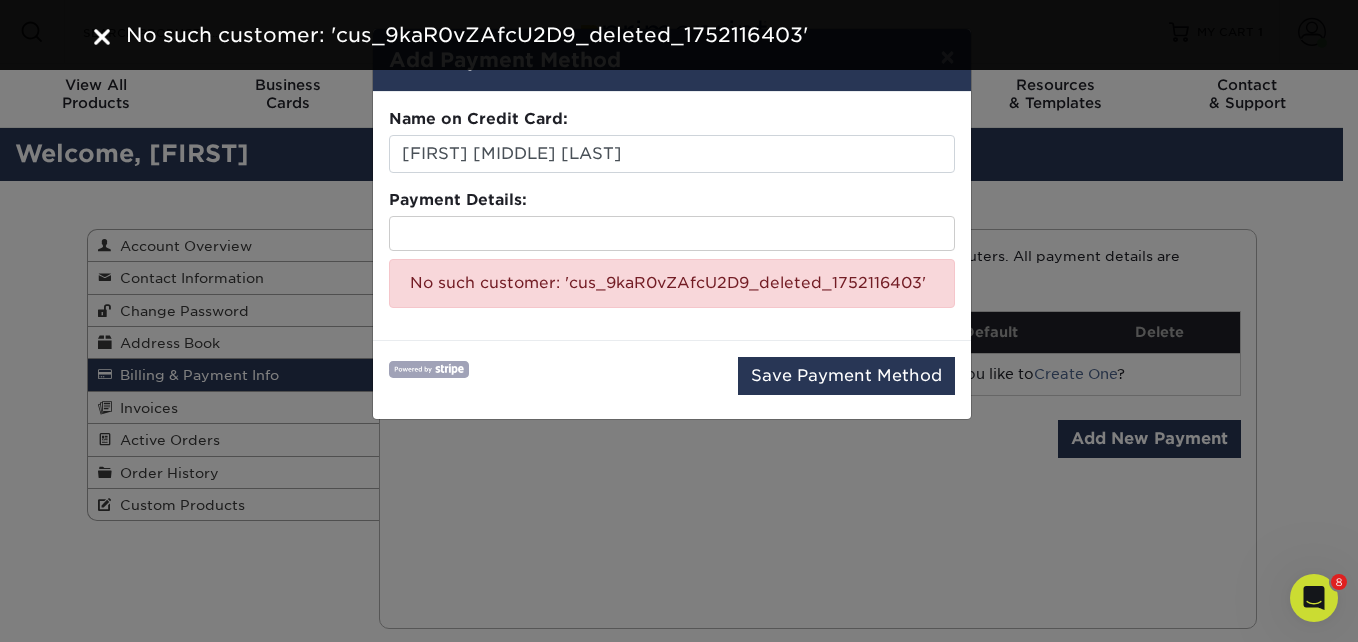 click 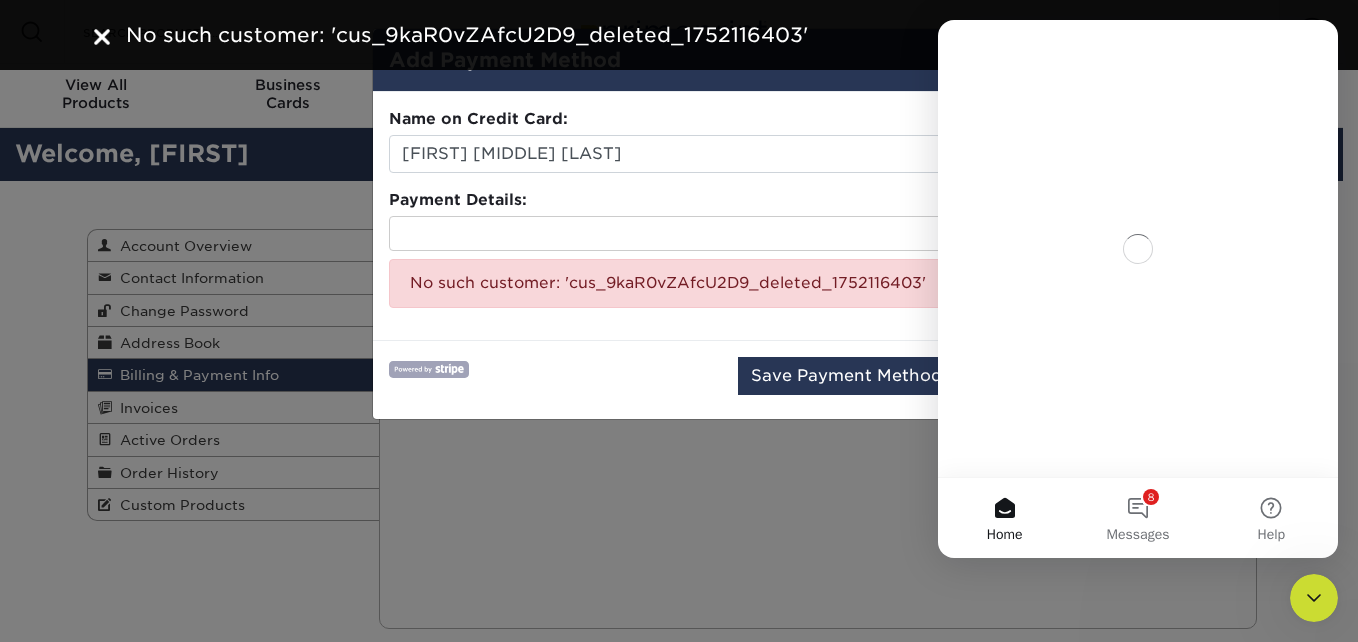 scroll, scrollTop: 0, scrollLeft: 0, axis: both 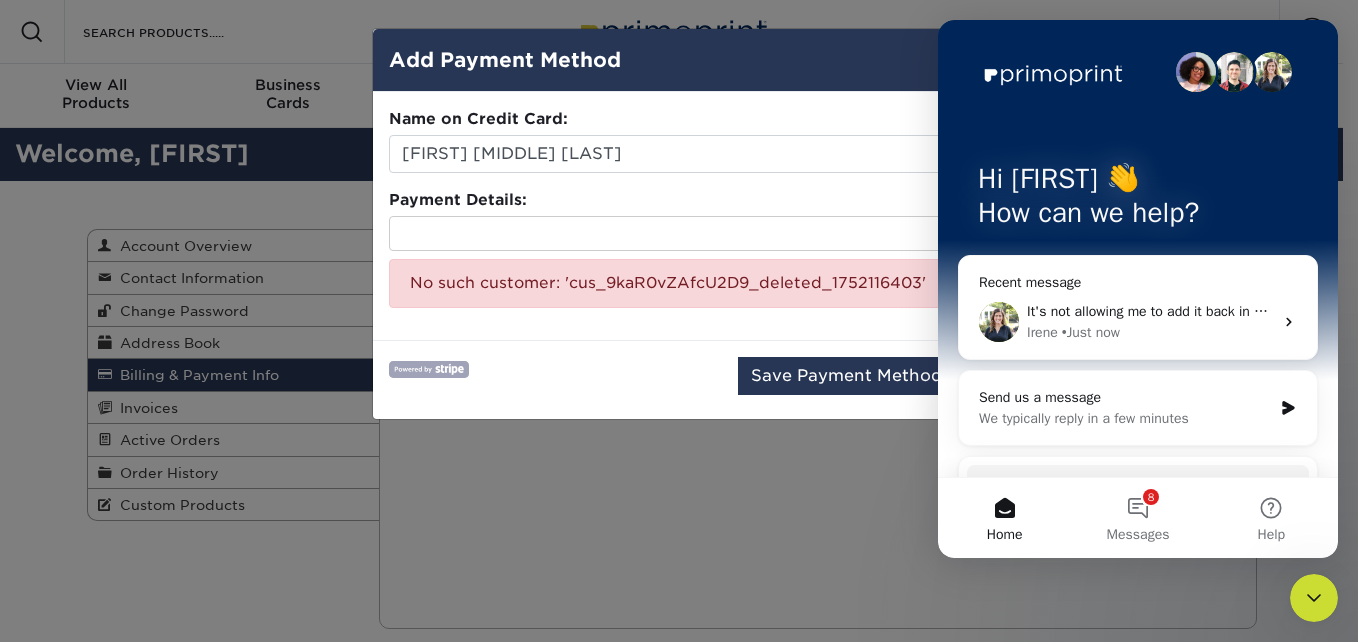 click on "It's not allowing me to add it back in now. Its saying that I had deleted the card" at bounding box center [1269, 311] 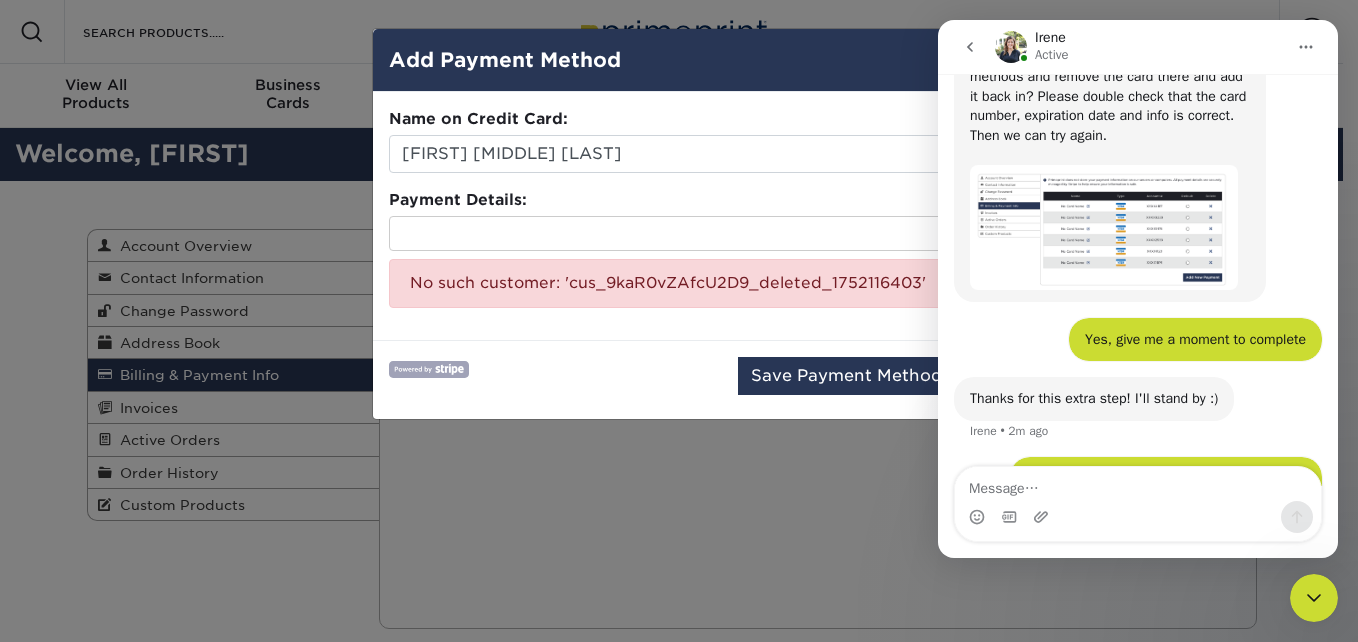 scroll, scrollTop: 1102, scrollLeft: 0, axis: vertical 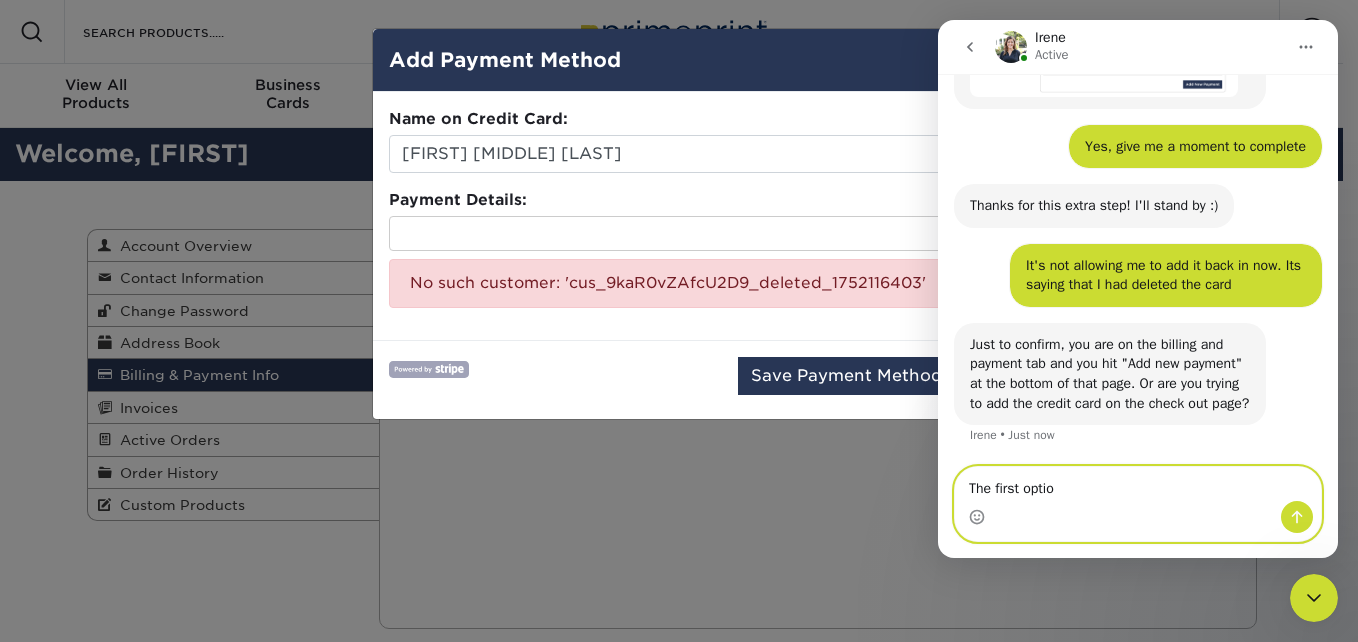 type on "The first option" 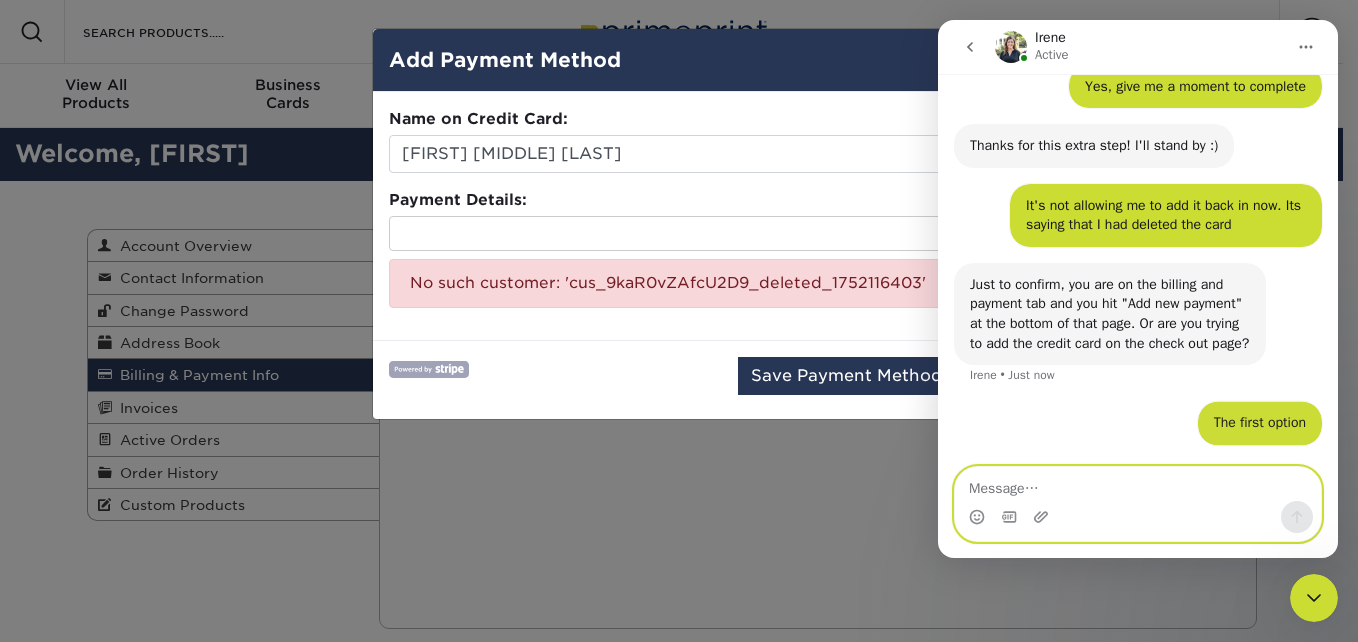 scroll, scrollTop: 1299, scrollLeft: 0, axis: vertical 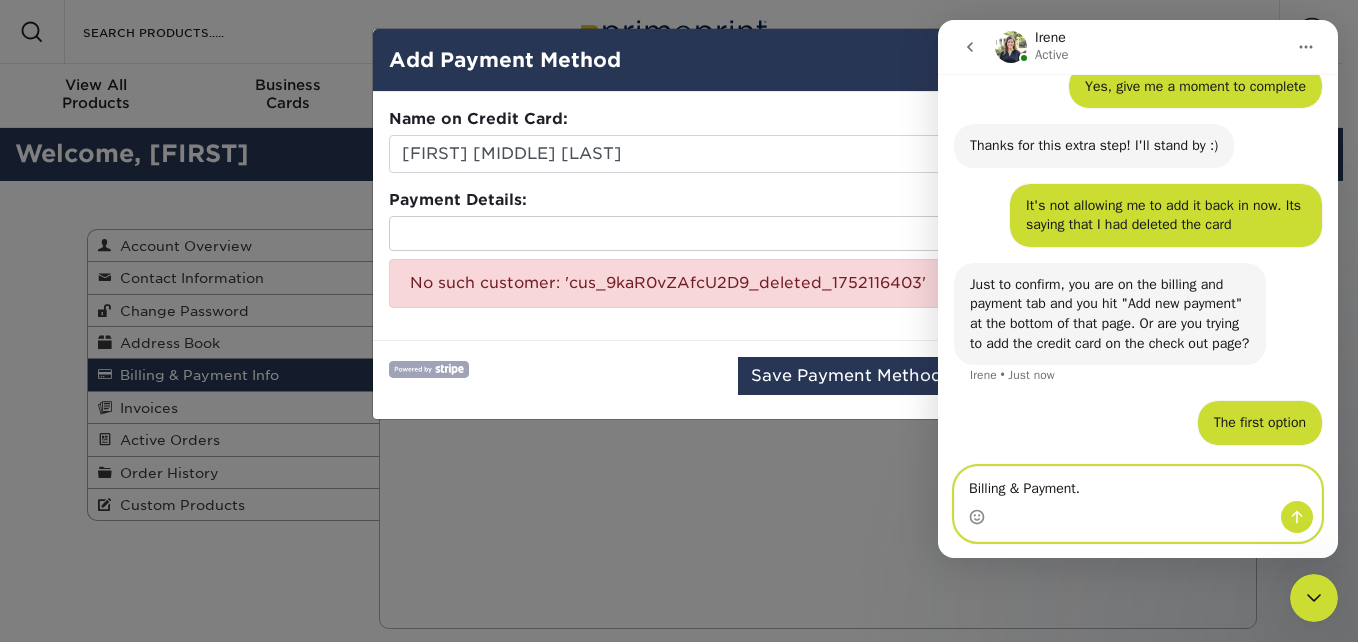 type on "Billing & Payment." 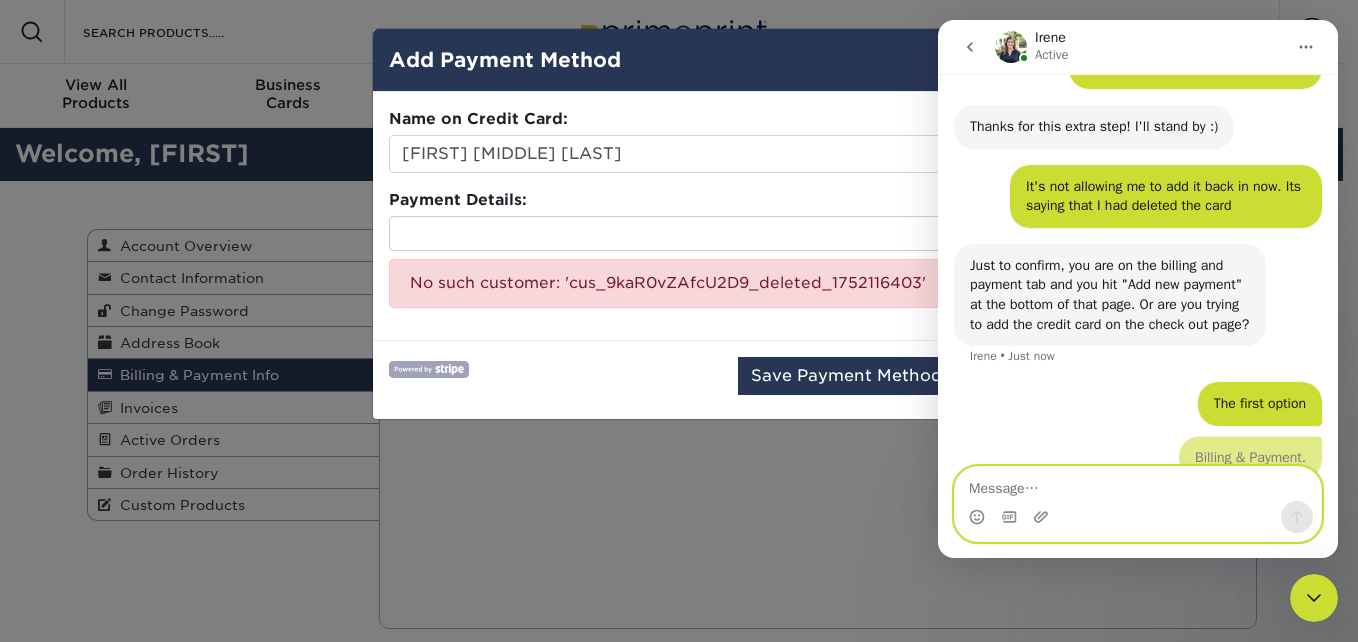 scroll, scrollTop: 1345, scrollLeft: 0, axis: vertical 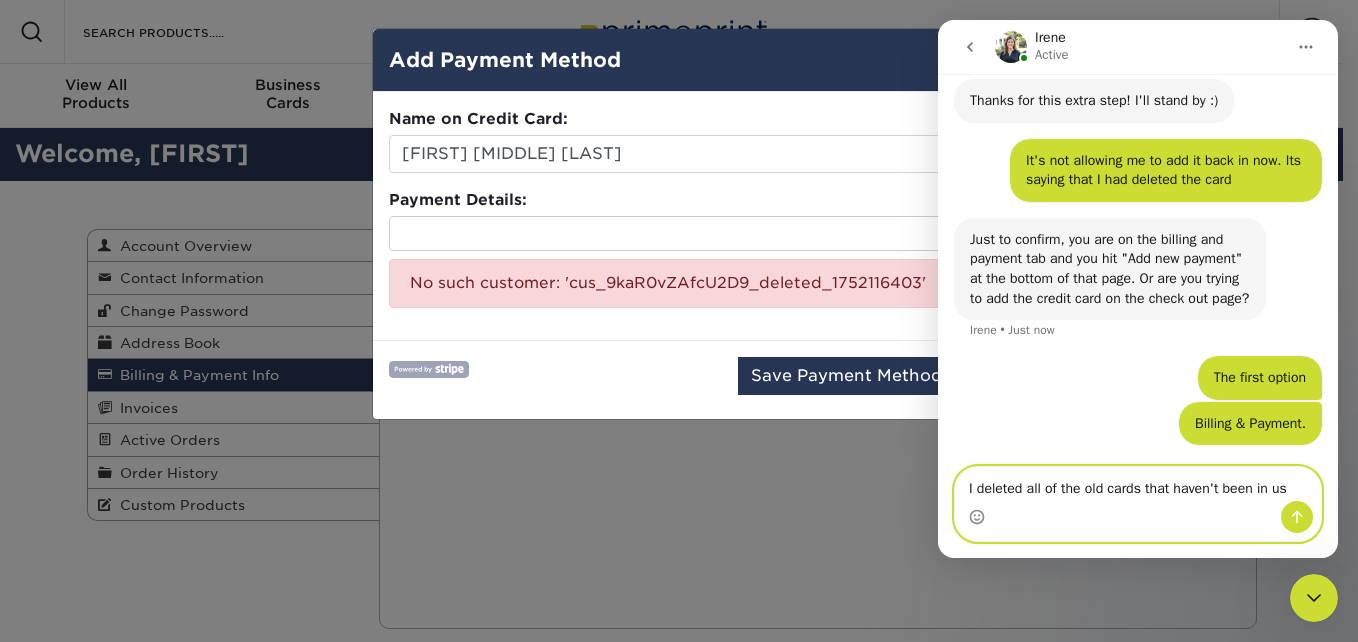 type on "I deleted all of the old cards that haven't been in use" 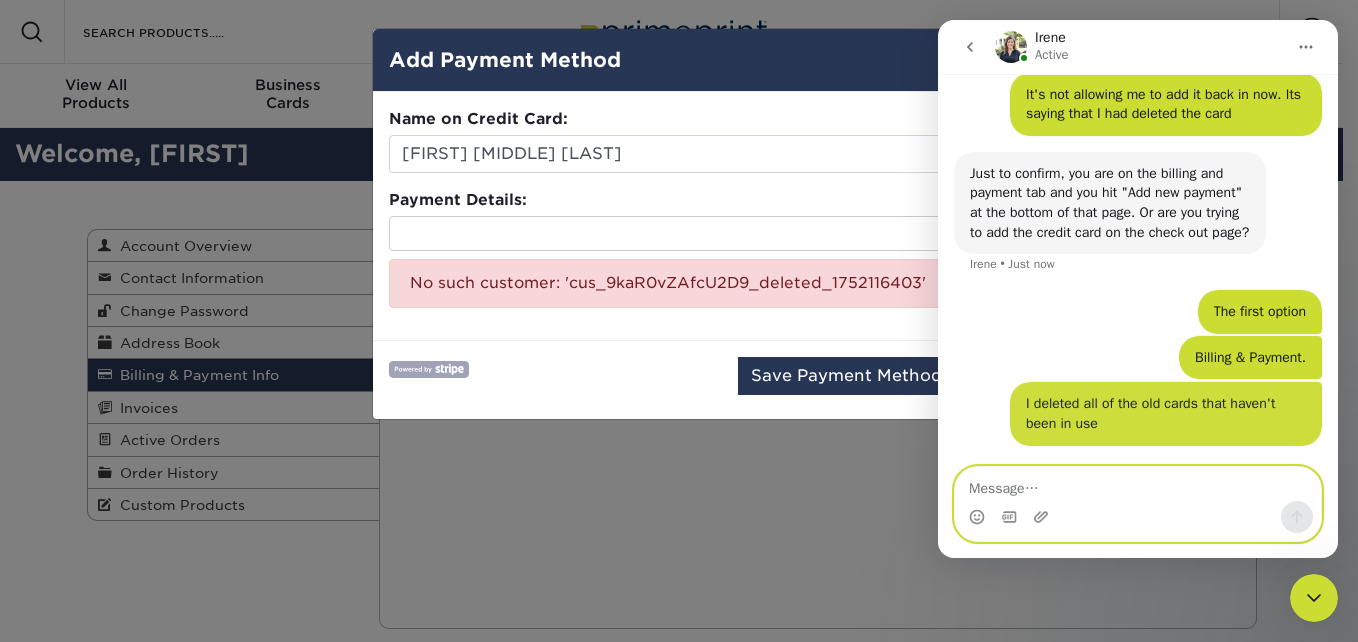scroll, scrollTop: 1410, scrollLeft: 0, axis: vertical 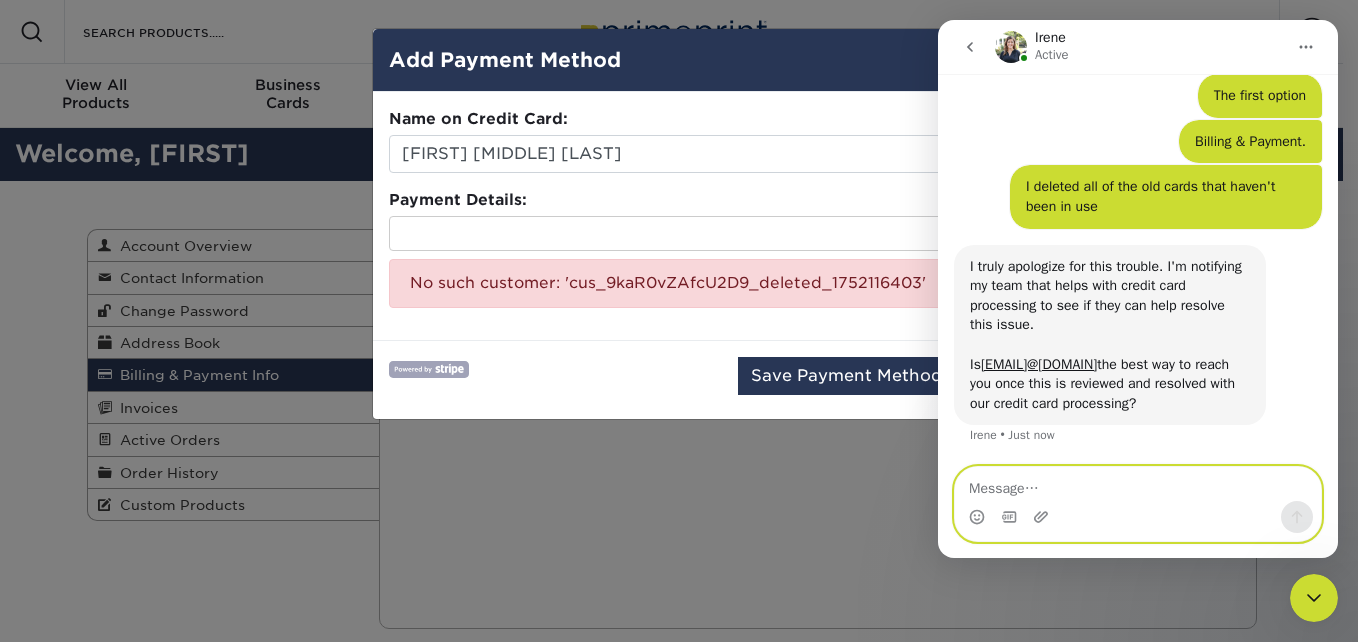 click at bounding box center [1138, 484] 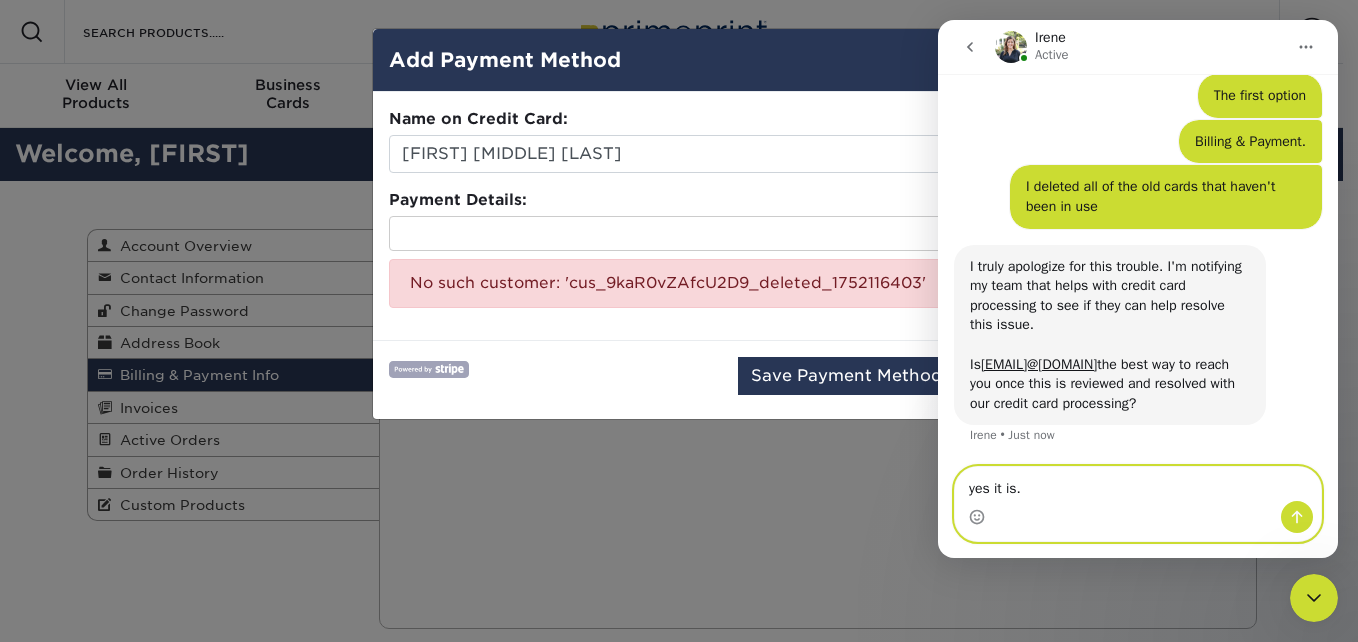type on "yes it is." 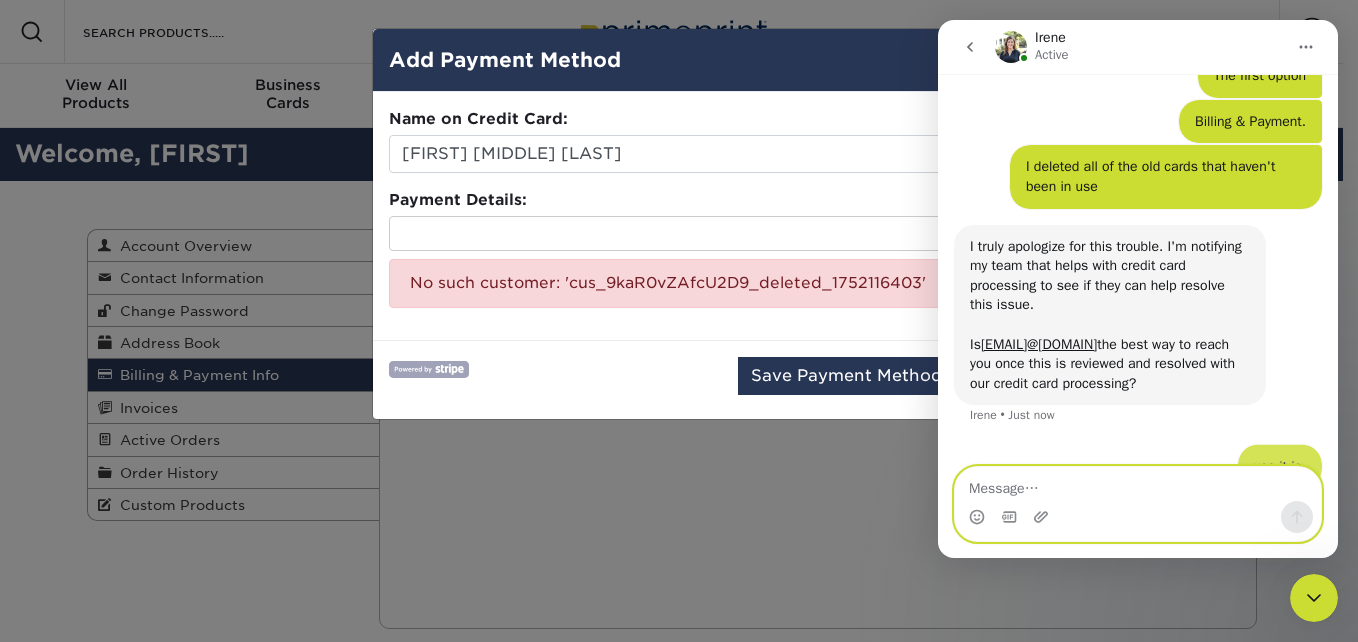 scroll, scrollTop: 1667, scrollLeft: 0, axis: vertical 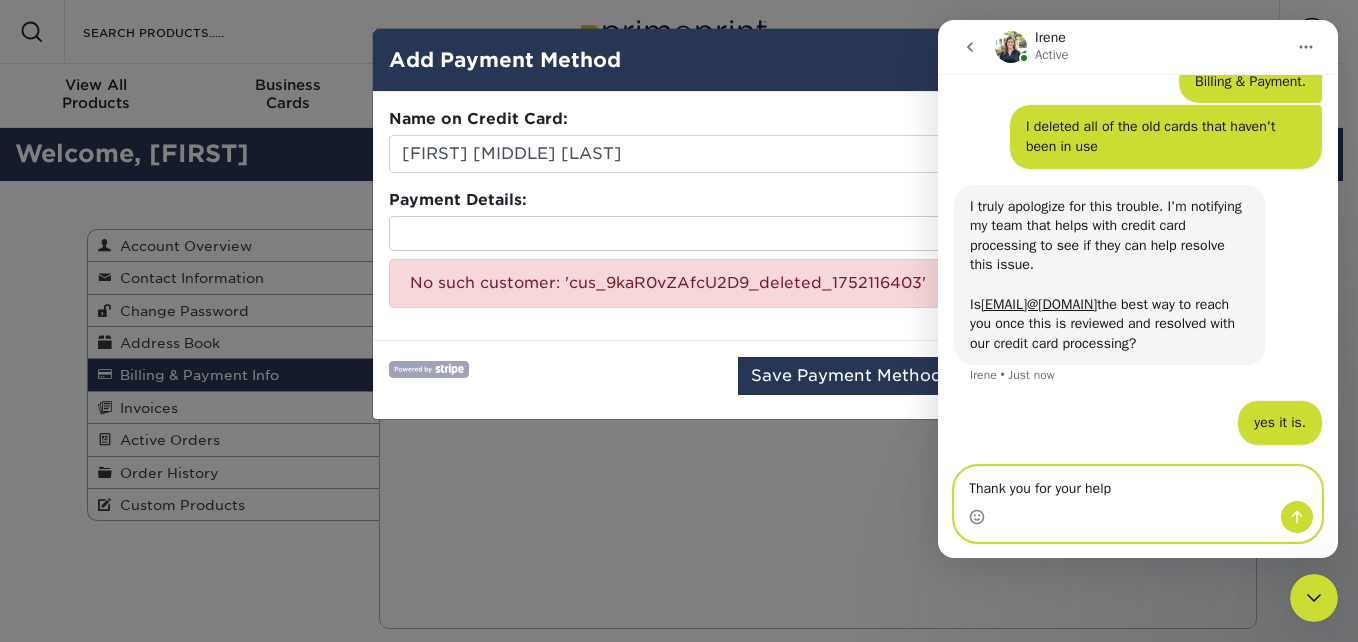 type on "Thank you for your help." 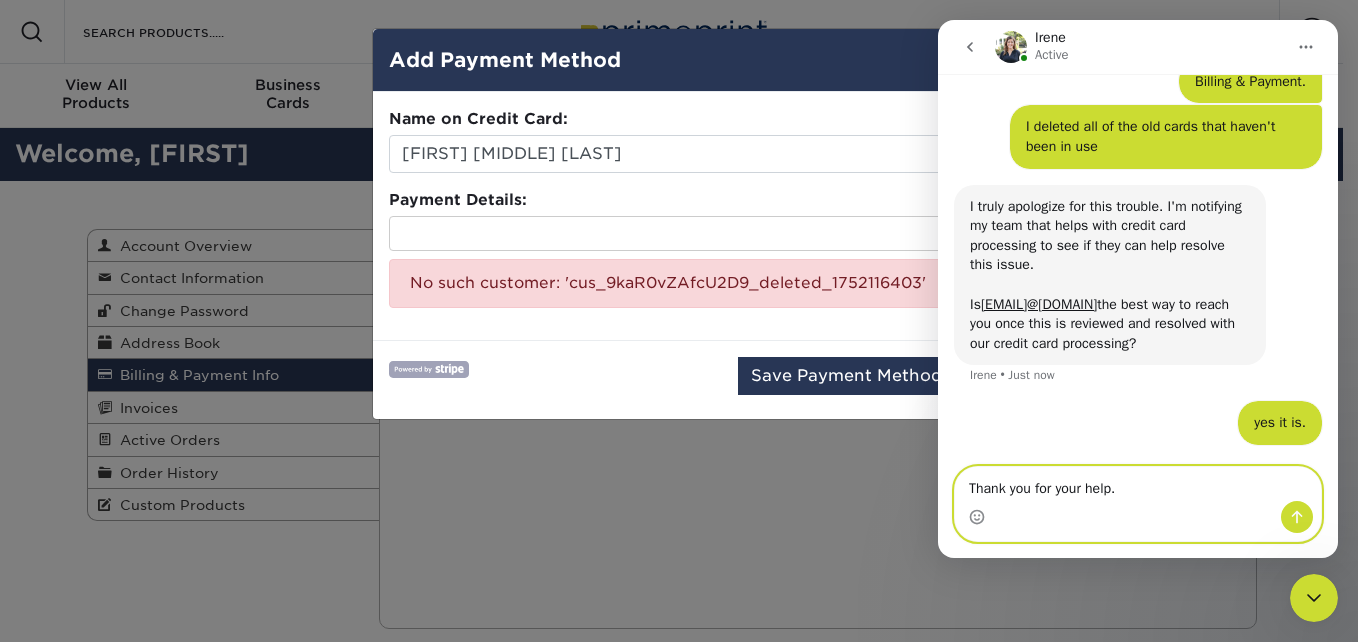 type 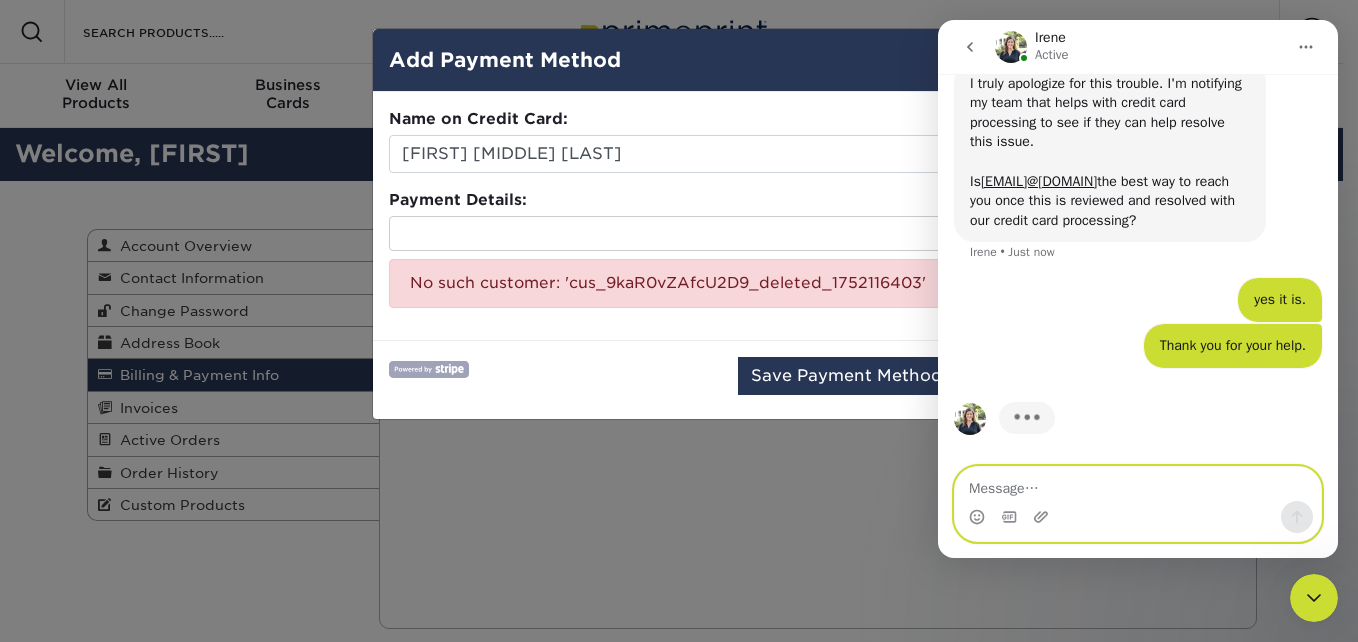 scroll, scrollTop: 1789, scrollLeft: 0, axis: vertical 